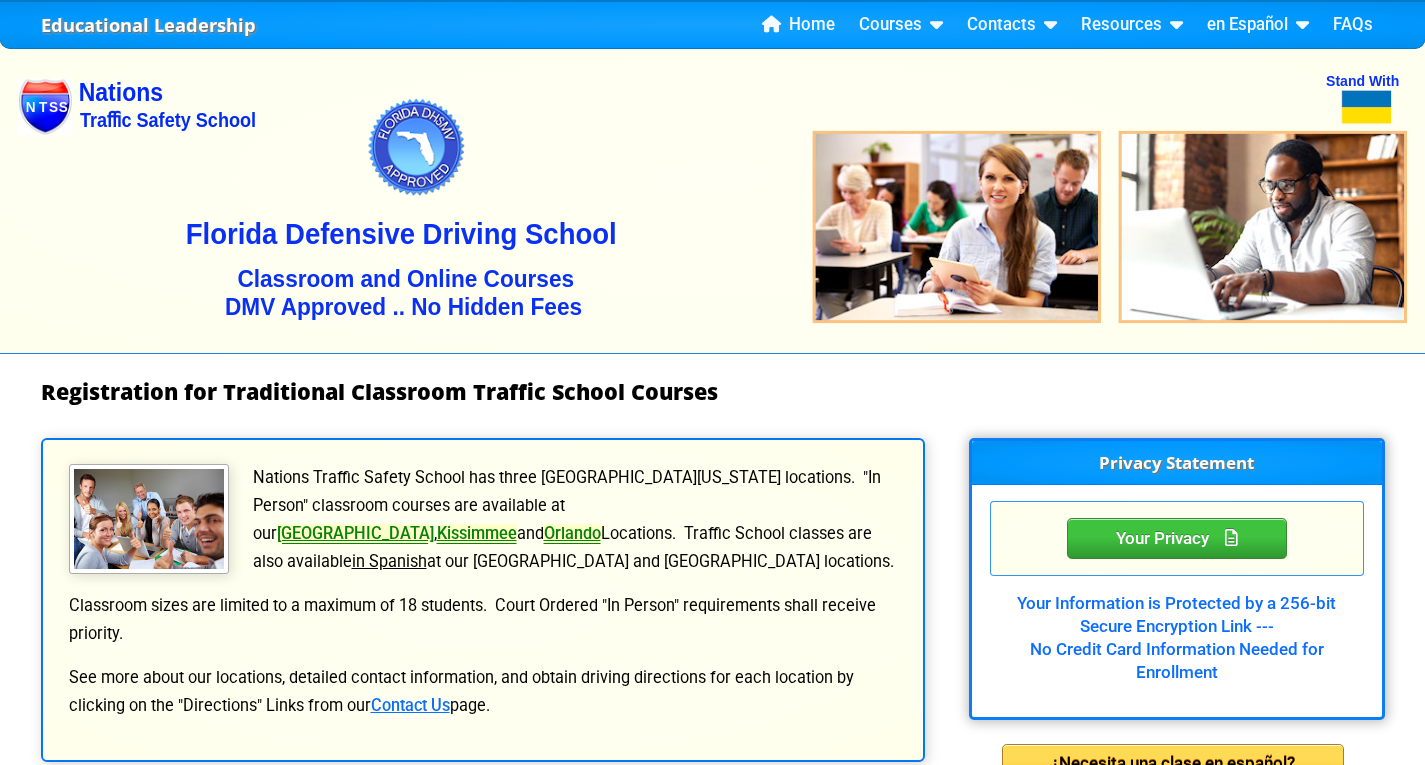 scroll, scrollTop: 37, scrollLeft: 0, axis: vertical 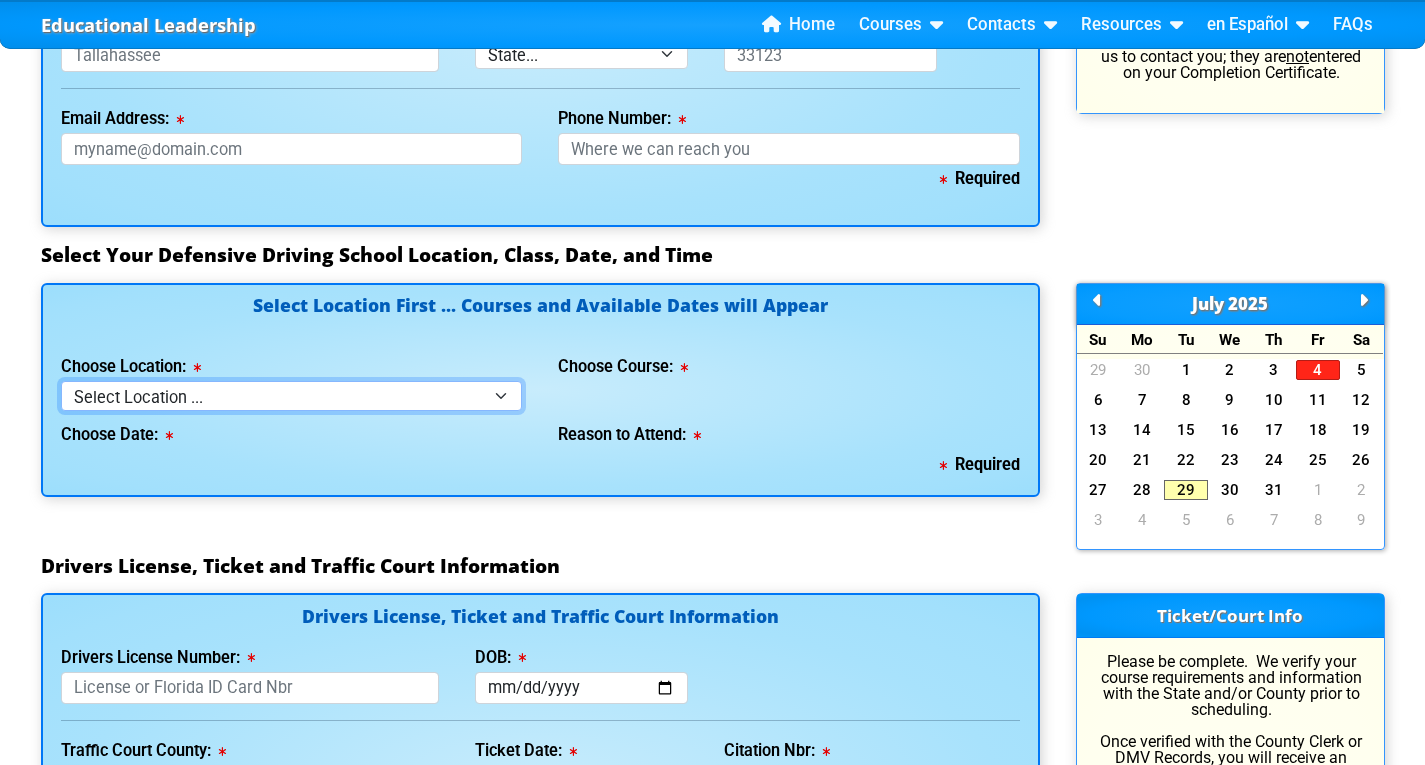 click on "Select Location ... Tampa Orlando Kissimmee Tampa - en español Kissimmee - en español Live Virtual Classroom via MS Teams" at bounding box center (292, 395) 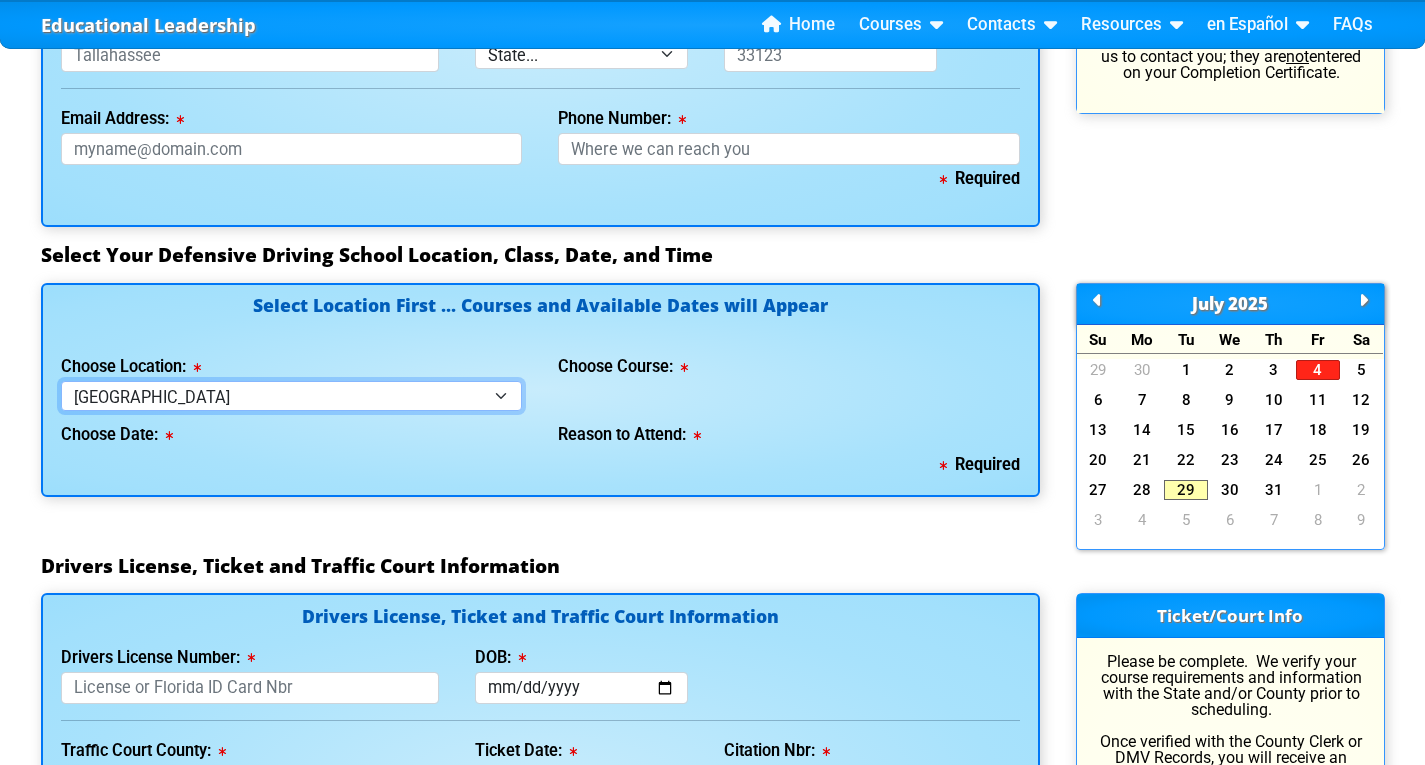 click on "Select Location ... Tampa Orlando Kissimmee Tampa - en español Kissimmee - en español Live Virtual Classroom via MS Teams" at bounding box center [292, 395] 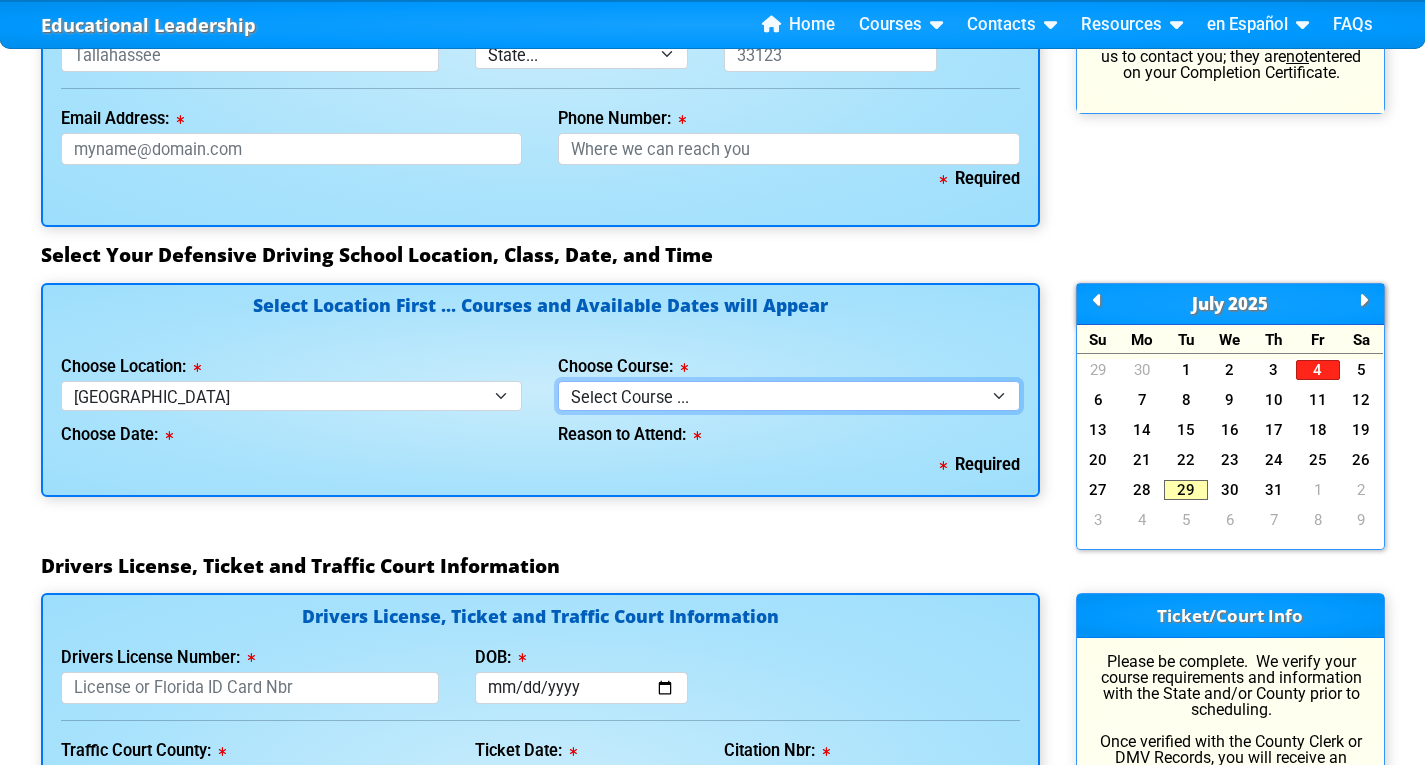 click on "Select Course ... 4 Hour BDI Class (Basic Course & TCAC) 4 Hour Under 25 Class (STOP or Youthful Offender) Mature Defensive Driver for Insurance Discount Course 8 Hour Aggressive Driver Course 8 Hour DDS / Intermediate Course 8 Hour DWLS/R / FACT Course 12 Hour ADI Class (Advanced Driver Course)" at bounding box center (789, 395) 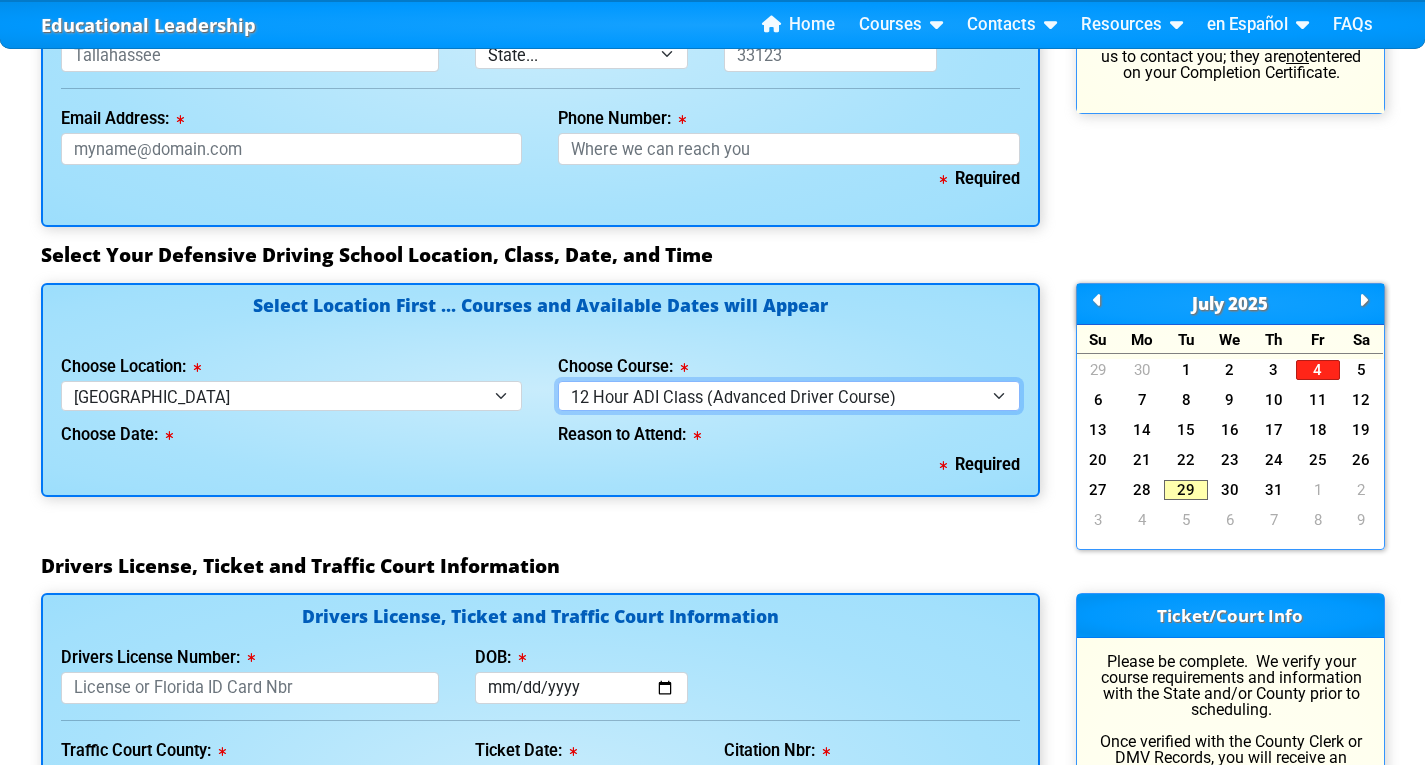 click on "Select Course ... 4 Hour BDI Class (Basic Course & TCAC) 4 Hour Under 25 Class (STOP or Youthful Offender) Mature Defensive Driver for Insurance Discount Course 8 Hour Aggressive Driver Course 8 Hour DDS / Intermediate Course 8 Hour DWLS/R / FACT Course 12 Hour ADI Class (Advanced Driver Course)" at bounding box center [789, 395] 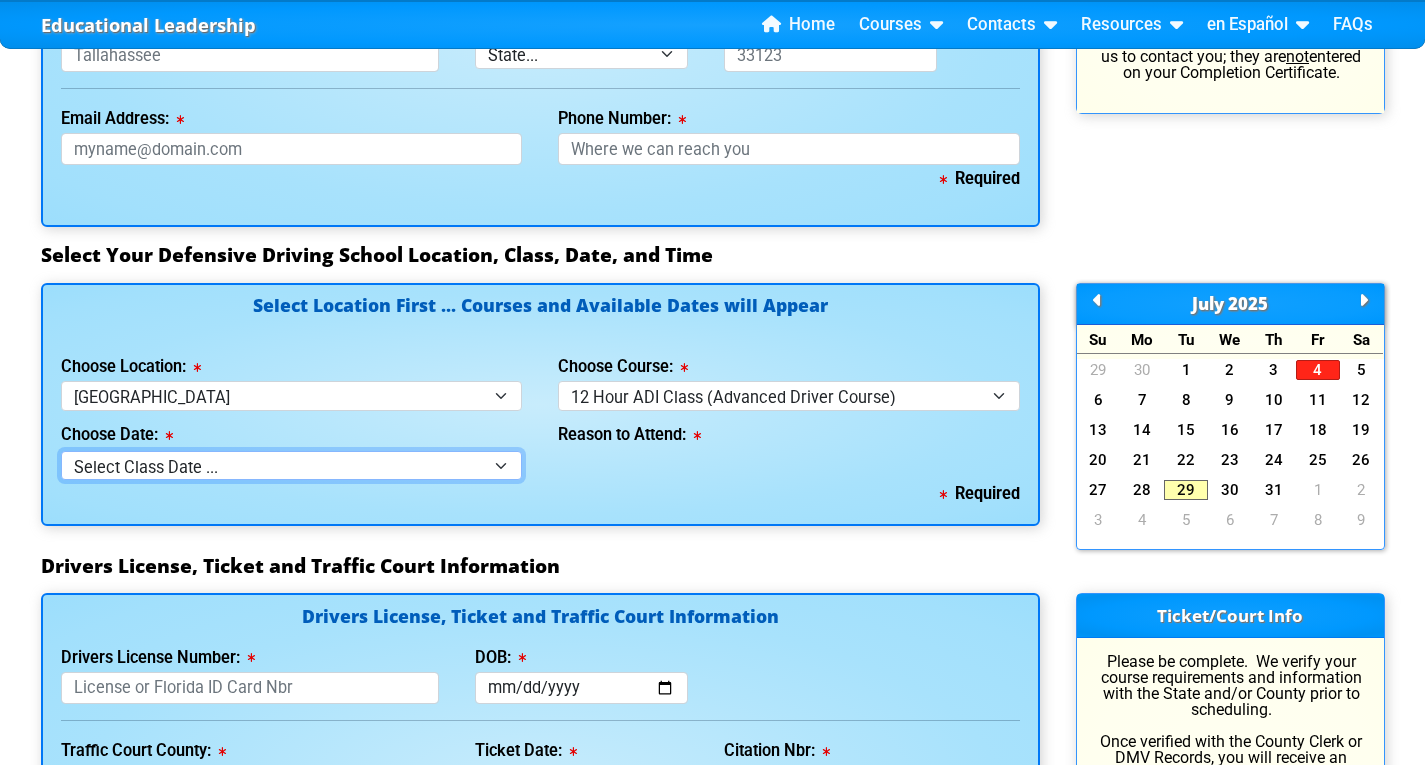 click on "Select Class Date ... Aug 9 -- (Saturday from 8:30am-8:30pm) Aug 23 -- (Saturday from 8:30am-8:30pm)" at bounding box center [292, 465] 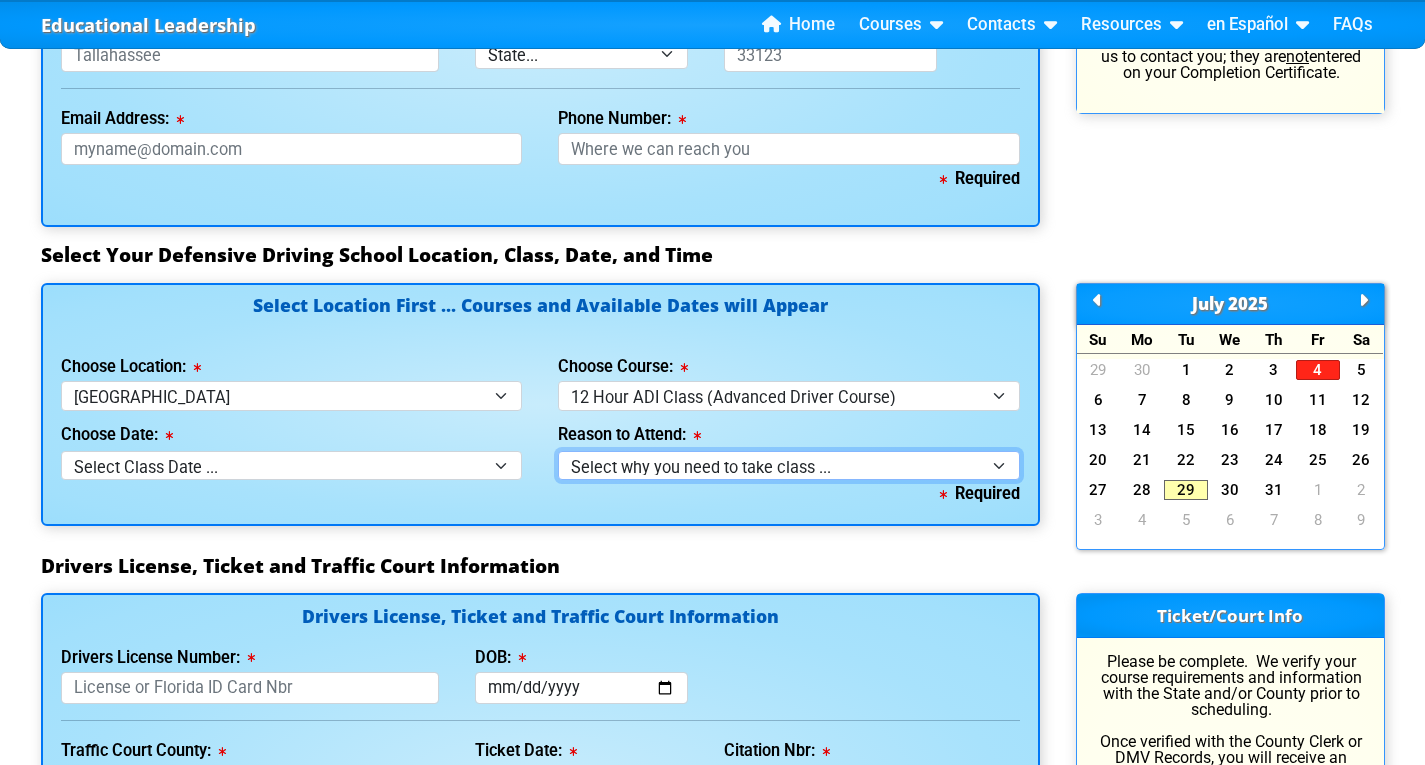 click on "Select why you need to take class ... Court Ordered by a Judge - 12 Hour Advanced Course   DMV Hardship License or HTO Hearing - 12 Hour ADI Class DMV Points Suspension - 12 Hour ADI Class   Florida DMV Requirement for 3 Collisions in 3 Years   Employer Required" at bounding box center [789, 465] 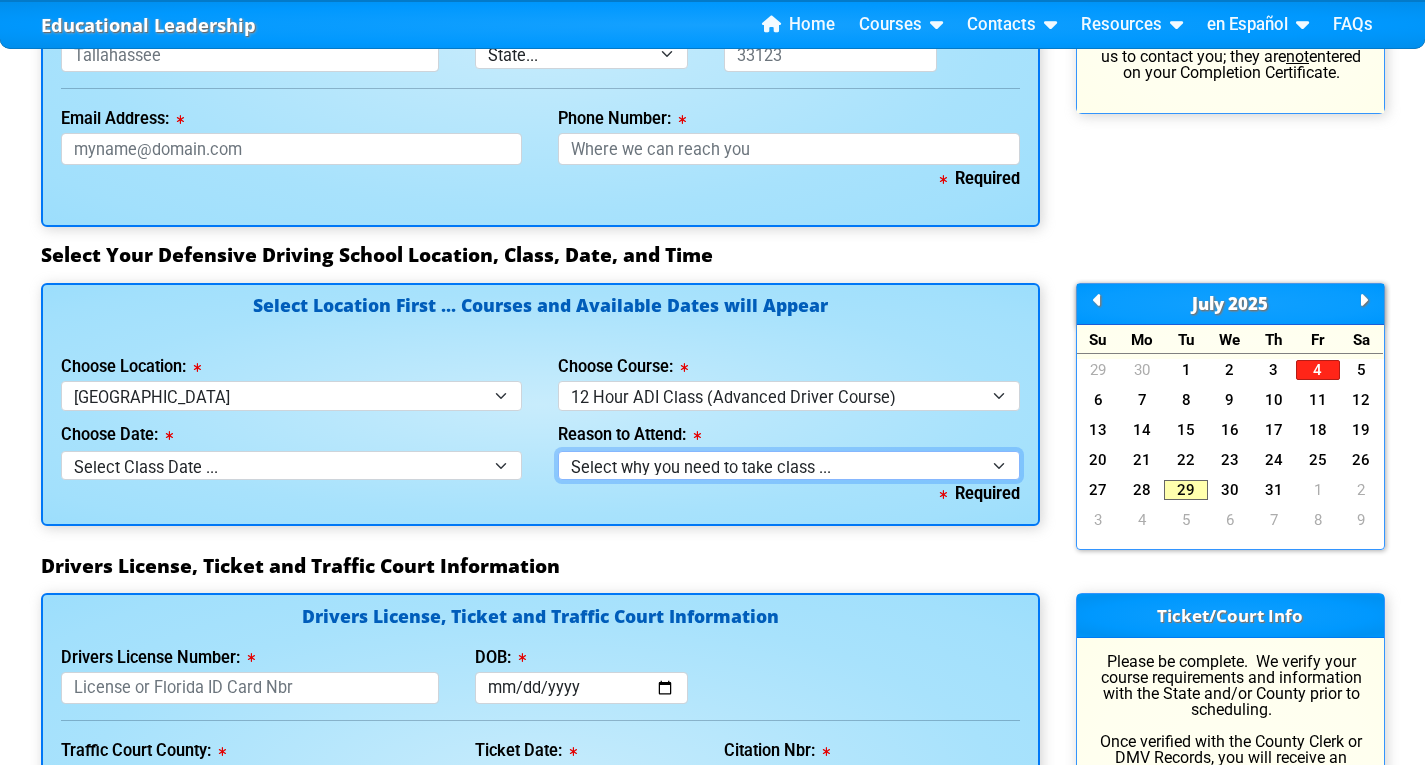 select on "12 Hour ADI - Court Ordered" 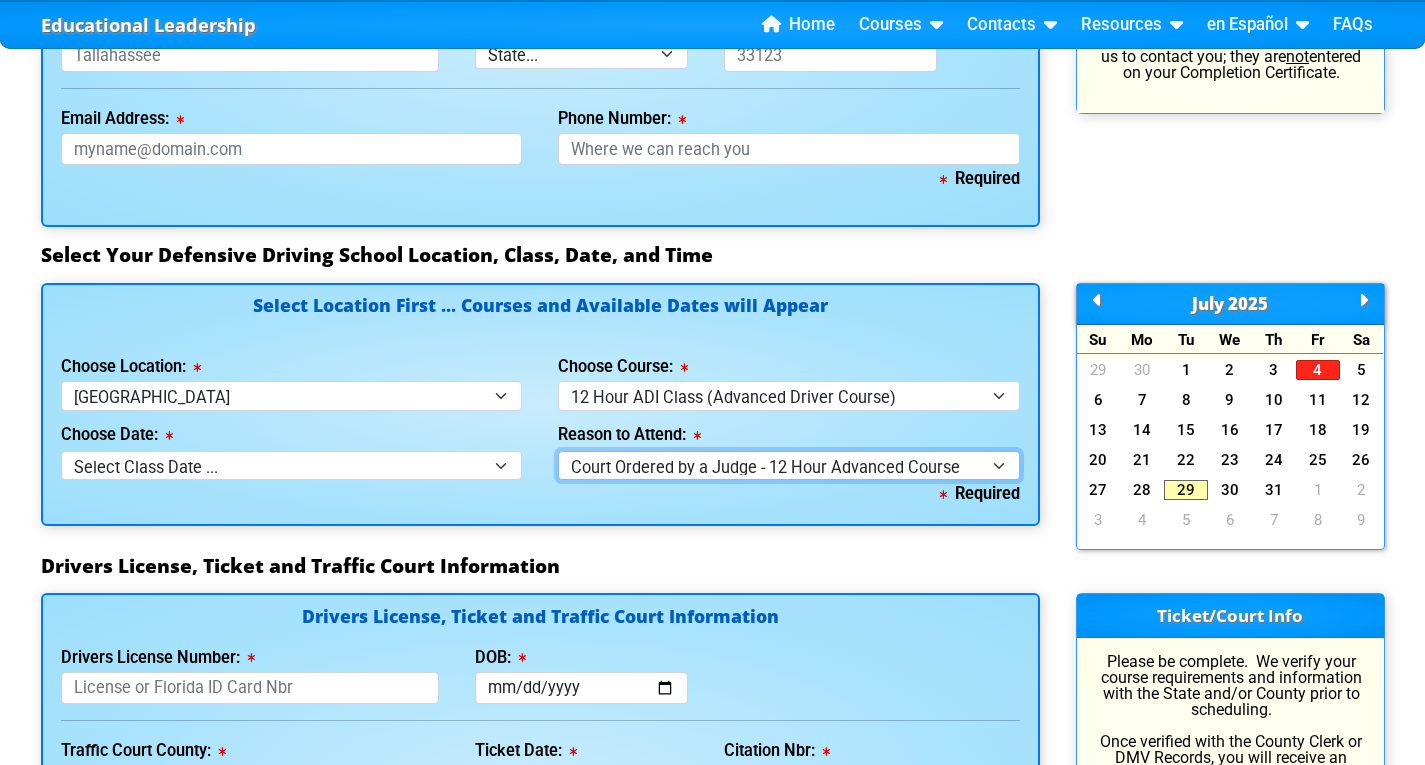 click on "Select why you need to take class ... Court Ordered by a Judge - 12 Hour Advanced Course   DMV Hardship License or HTO Hearing - 12 Hour ADI Class DMV Points Suspension - 12 Hour ADI Class   Florida DMV Requirement for 3 Collisions in 3 Years   Employer Required" at bounding box center [789, 465] 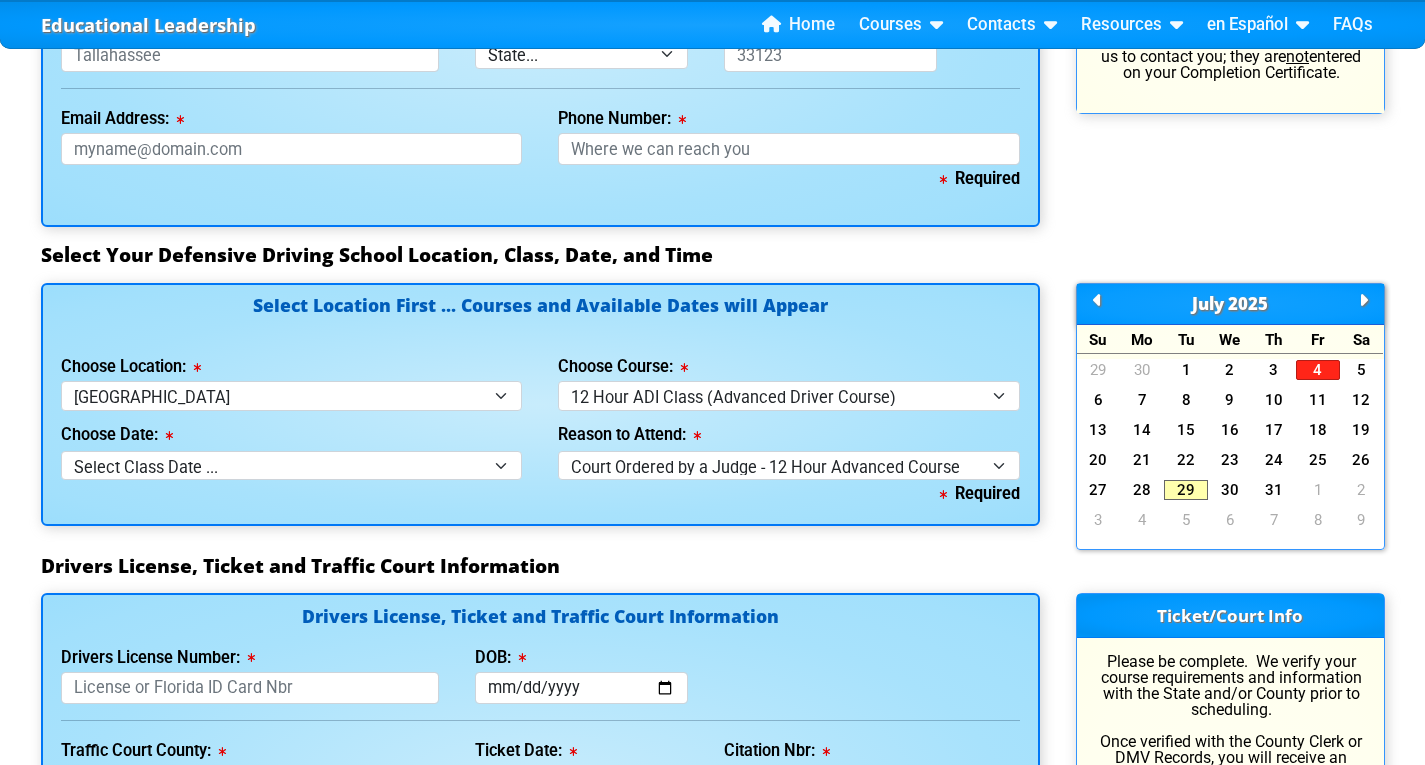 click on "Select Location First ... Courses and Available Dates will Appear
Choose Location:
Select Location ... Tampa Orlando Kissimmee Tampa - en español Kissimmee - en español Live Virtual Classroom via MS Teams
Choose Course:
Select Course ... 4 Hour BDI Class (Basic Course & TCAC) 4 Hour Under 25 Class (STOP or Youthful Offender) Mature Defensive Driver for Insurance Discount Course 8 Hour Aggressive Driver Course 8 Hour DDS / Intermediate Course 8 Hour DWLS/R / FACT Course 12 Hour ADI Class (Advanced Driver Course)
Choose Date:
Select Class Date ... Aug 9 -- (Saturday from 8:30am-8:30pm) Aug 23 -- (Saturday from 8:30am-8:30pm)" at bounding box center (540, 418) 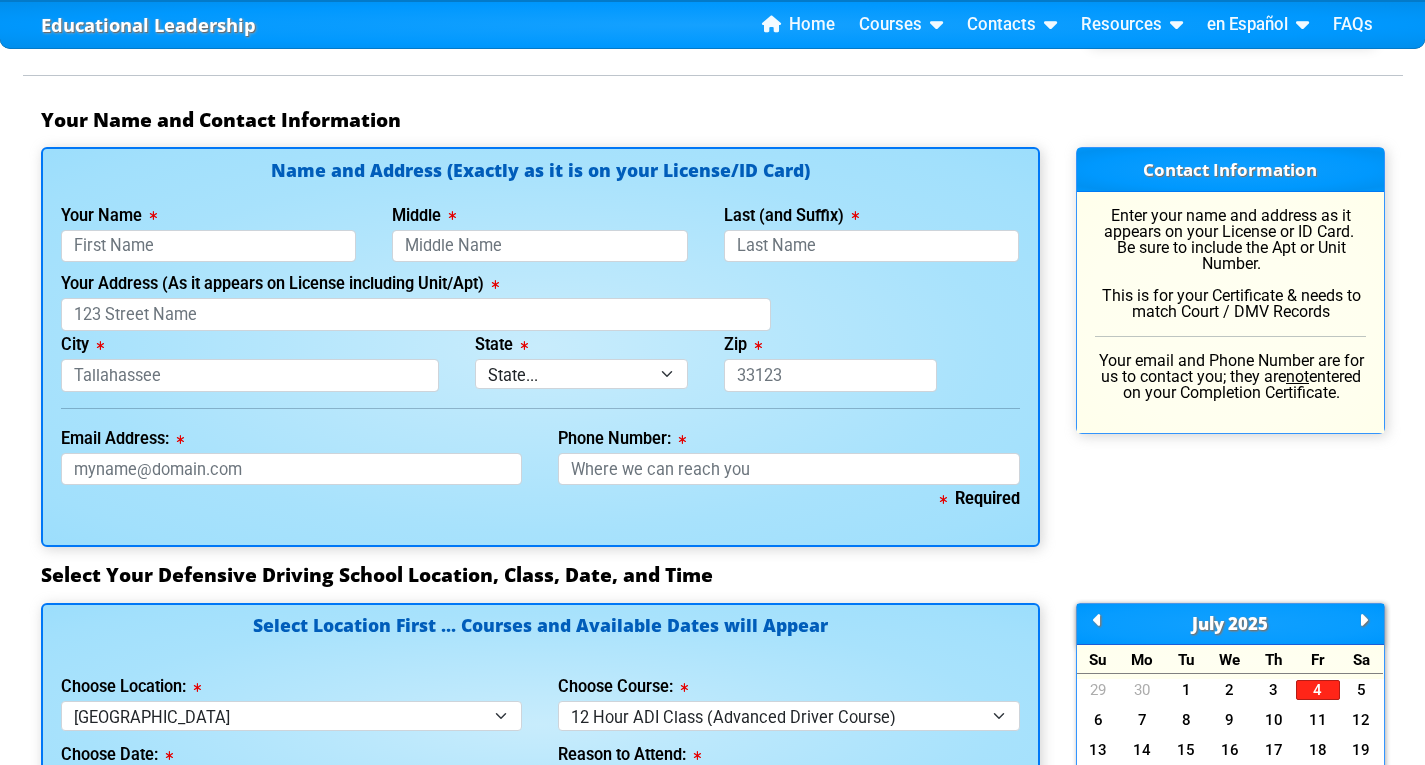 scroll, scrollTop: 1240, scrollLeft: 0, axis: vertical 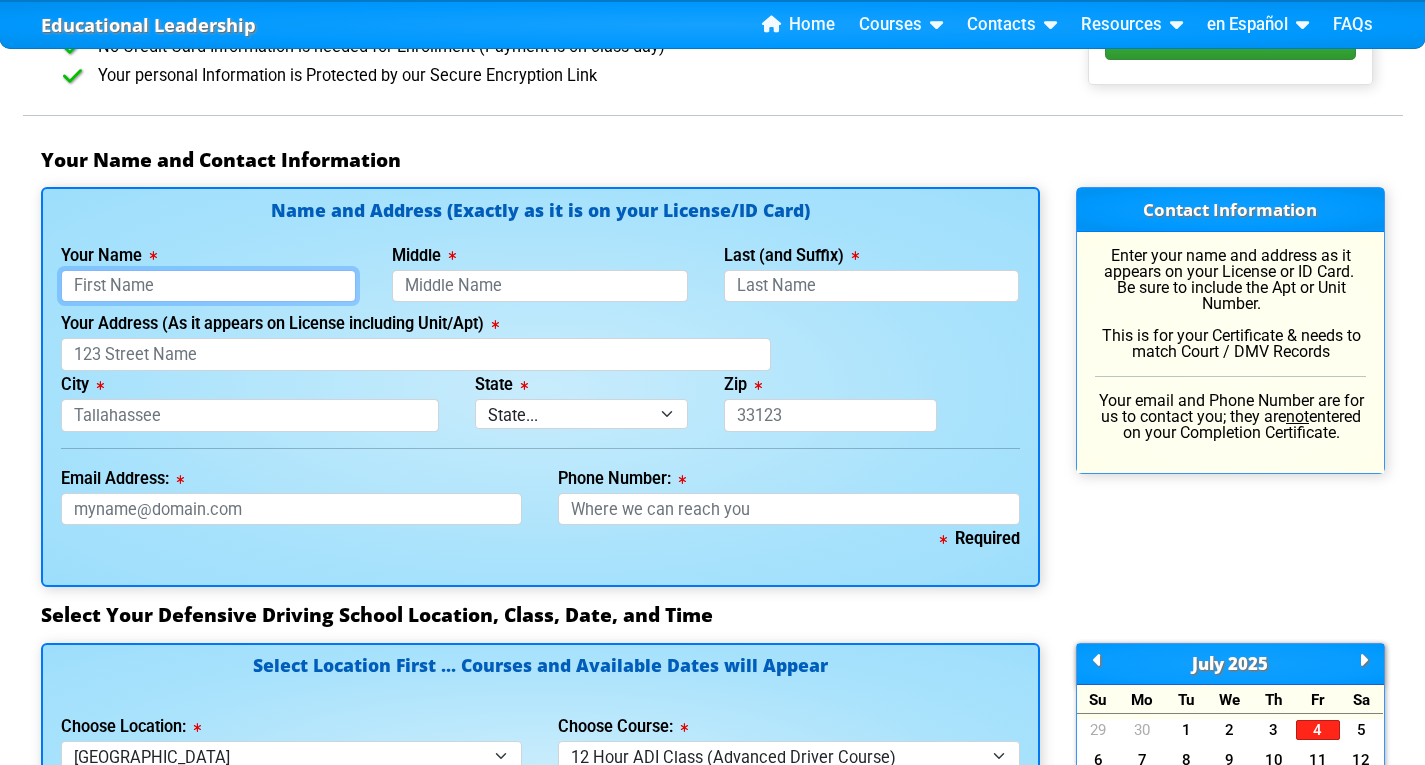 click on "Your Name" at bounding box center [209, 286] 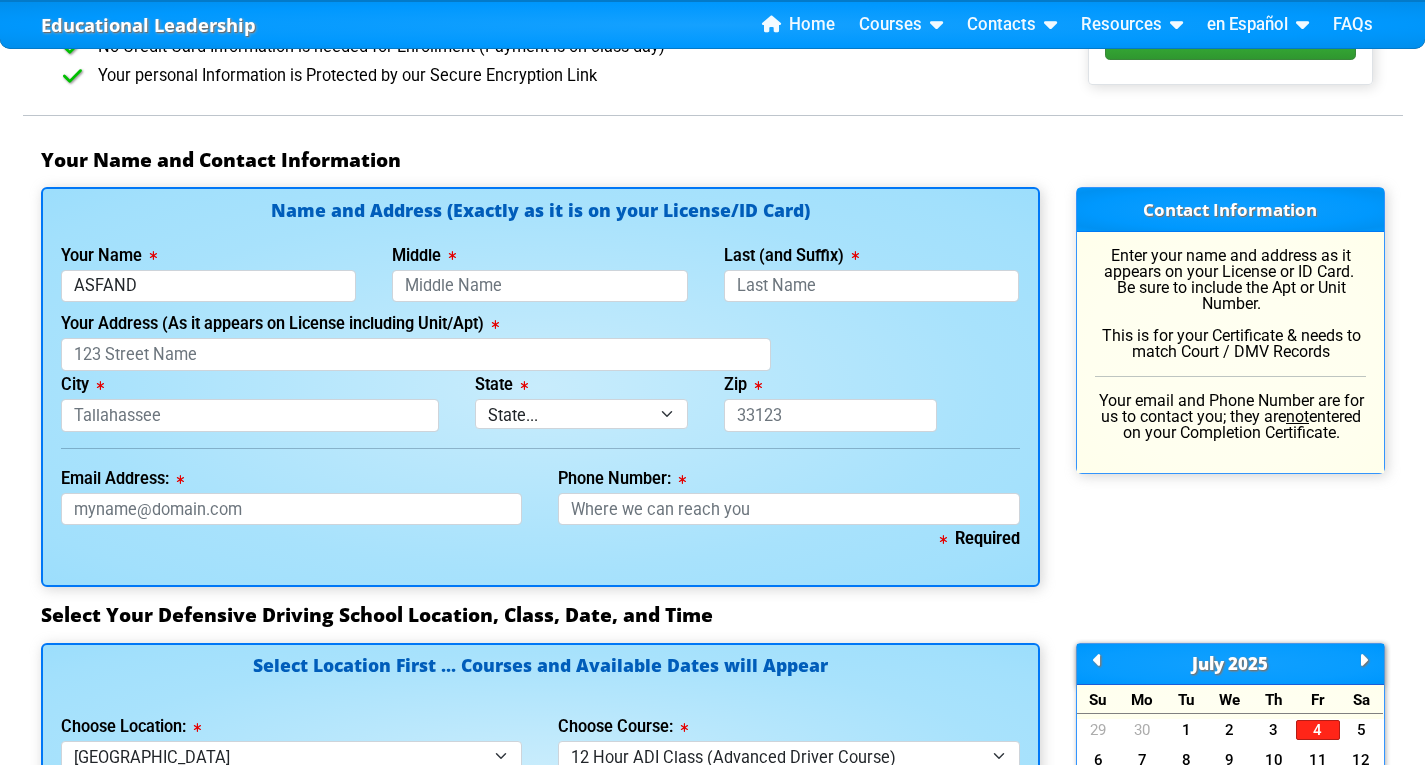 type on "Asfand" 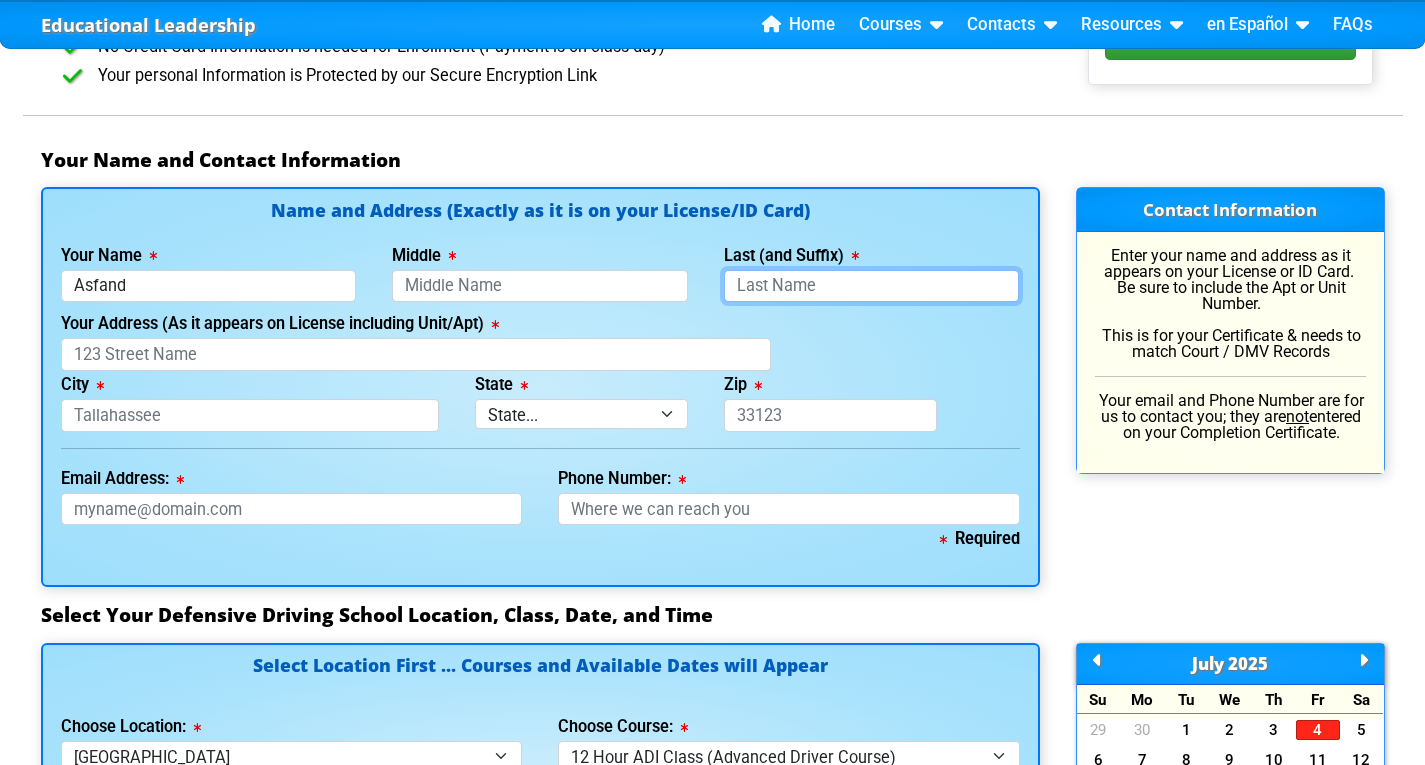type on "Khuhro" 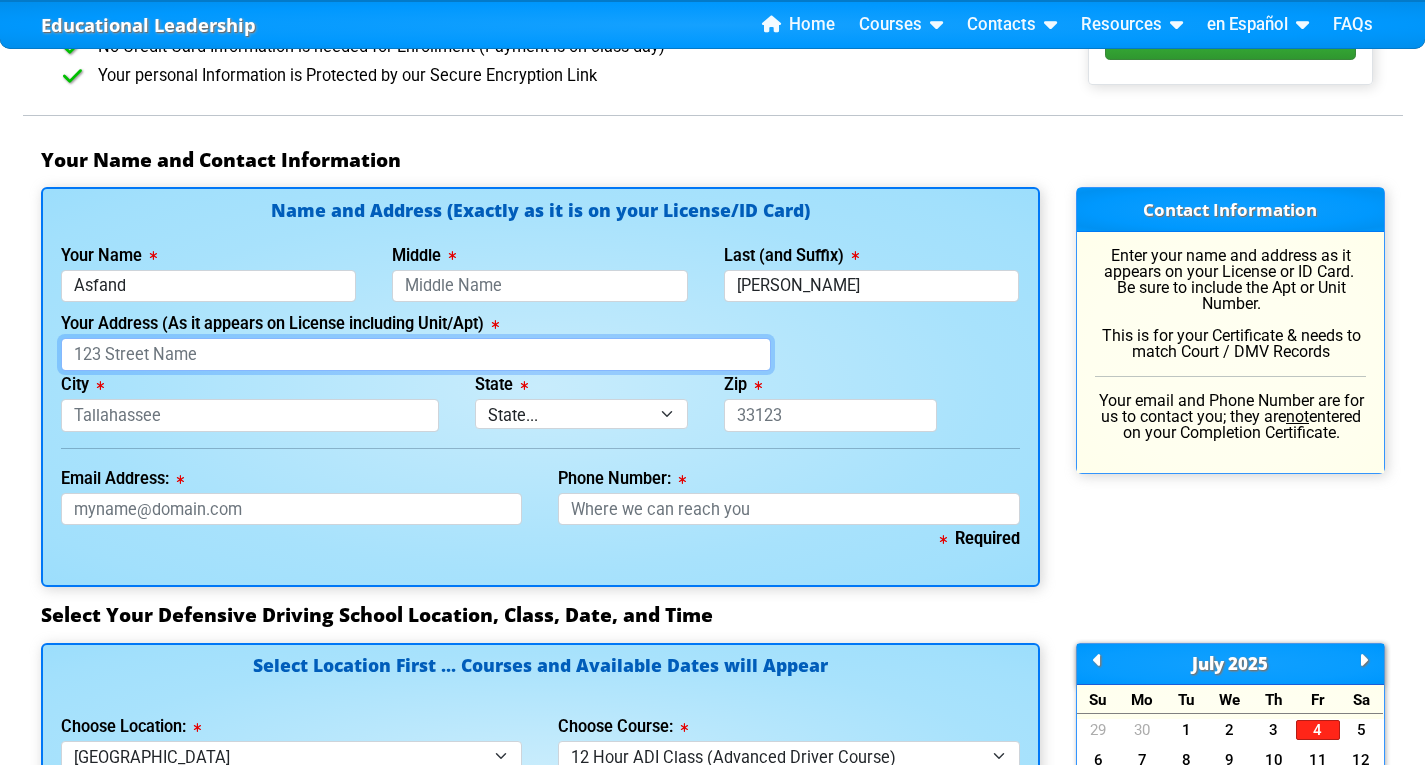 type on "3326 Arden Villas blvd, Apt 7" 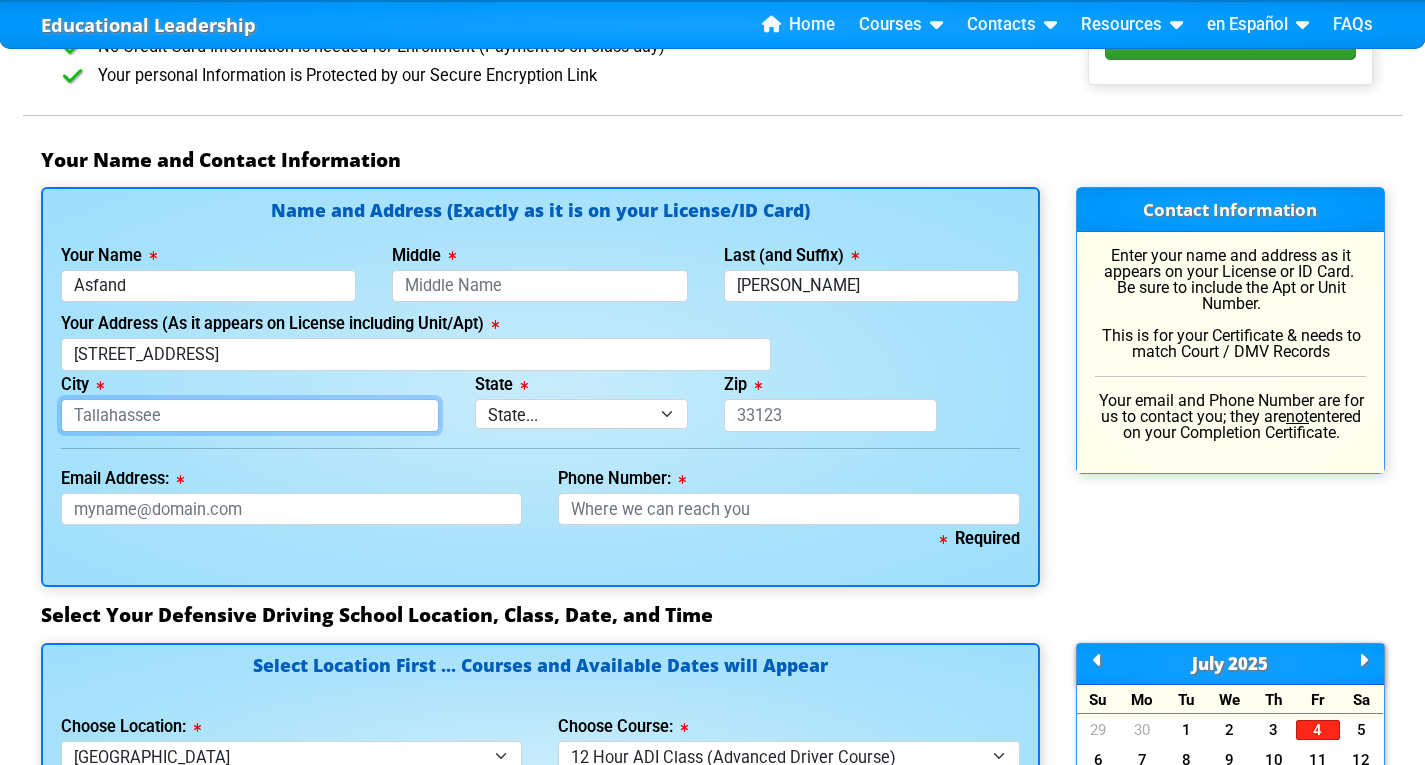 type on "Orlando" 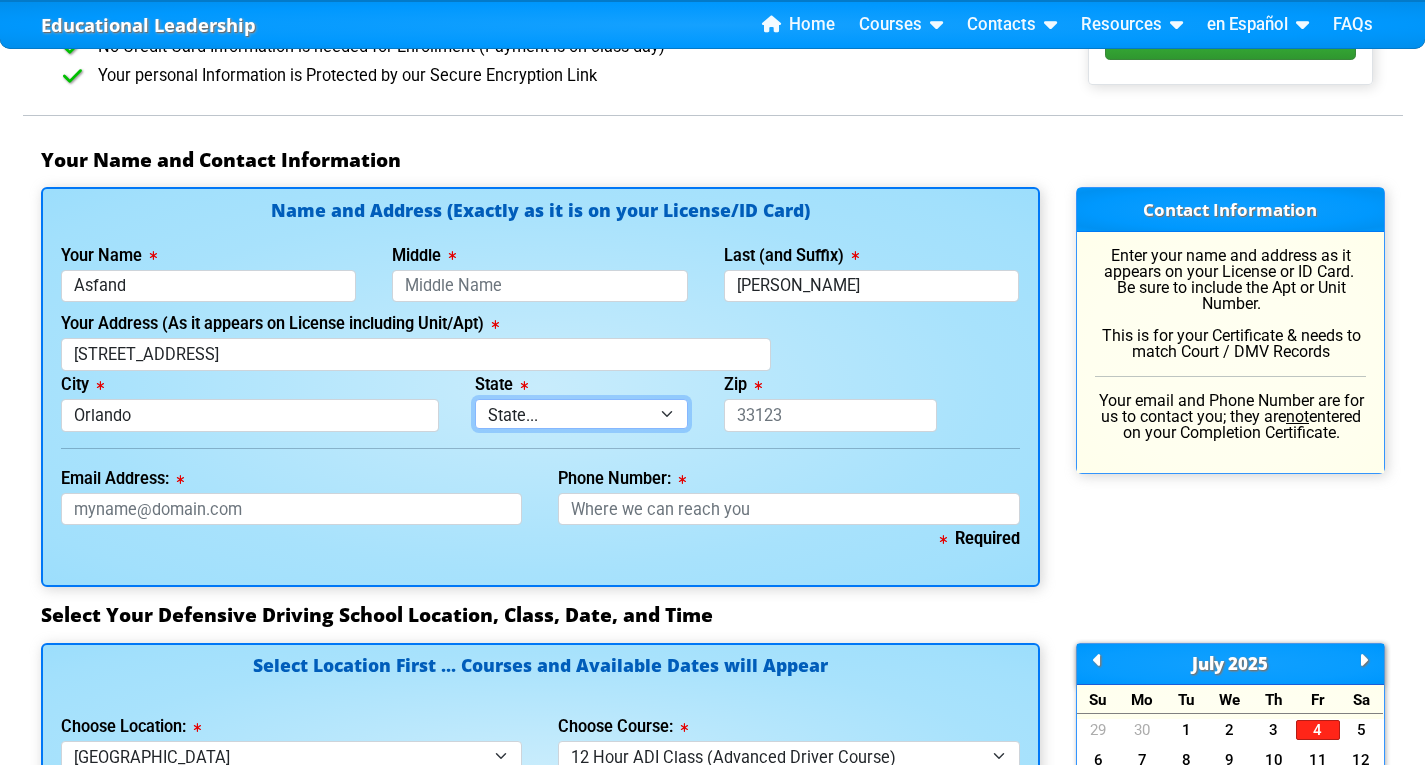 select on "{"fullName":"Florida","abbreviation":"FL","uniqueId":"1d559909-6cf0-4a4d-848e-acfa82e492b5","id":9,"createdOn":"2025-07-30T01:19:34.7372872+00:00","createdByUserId":0,"lastModifiedOn":"2025-07-30T01:19:34.7372875+00:00","modifiedByUserId":0,"modifiedByUserFullName":null,"isDeleted":false}" 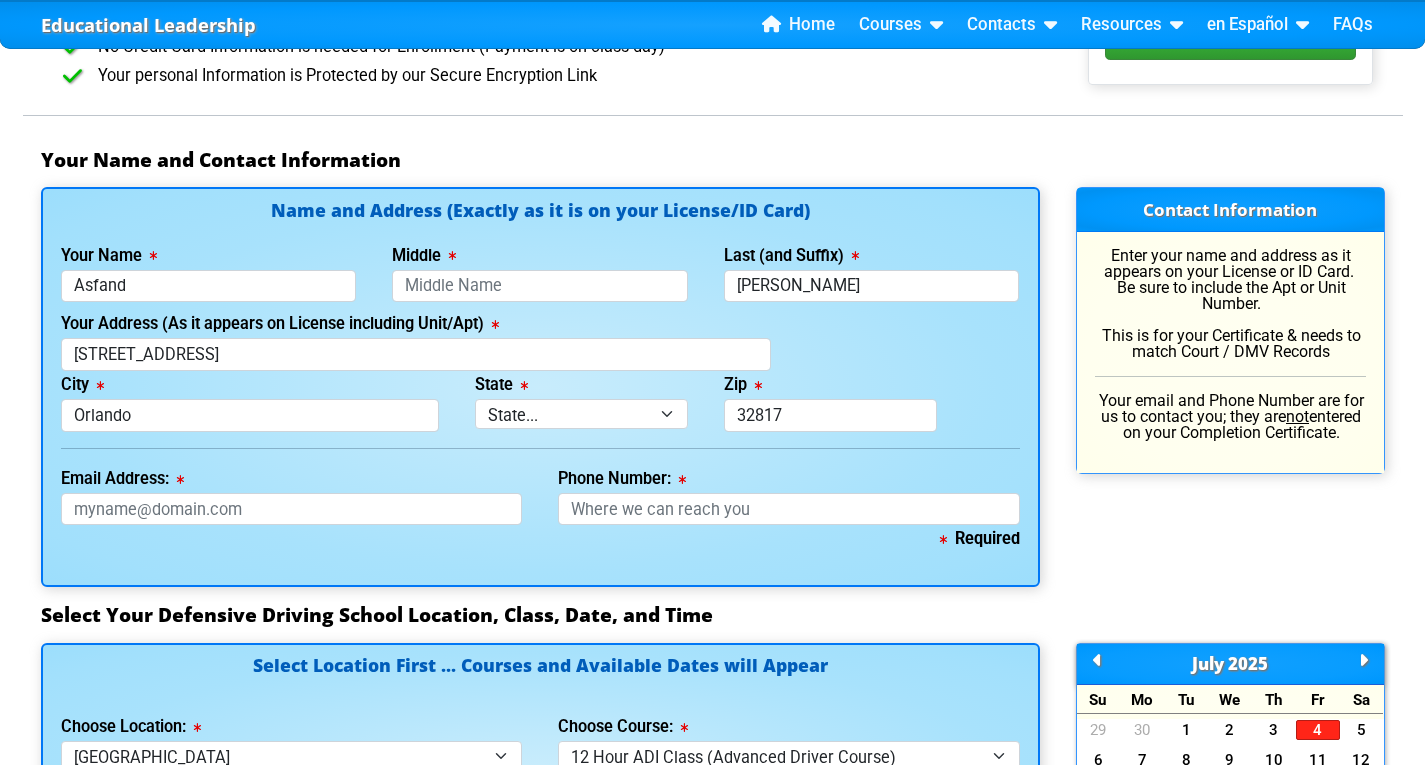 type on "UZKHUHRO0@GMAIL.COM" 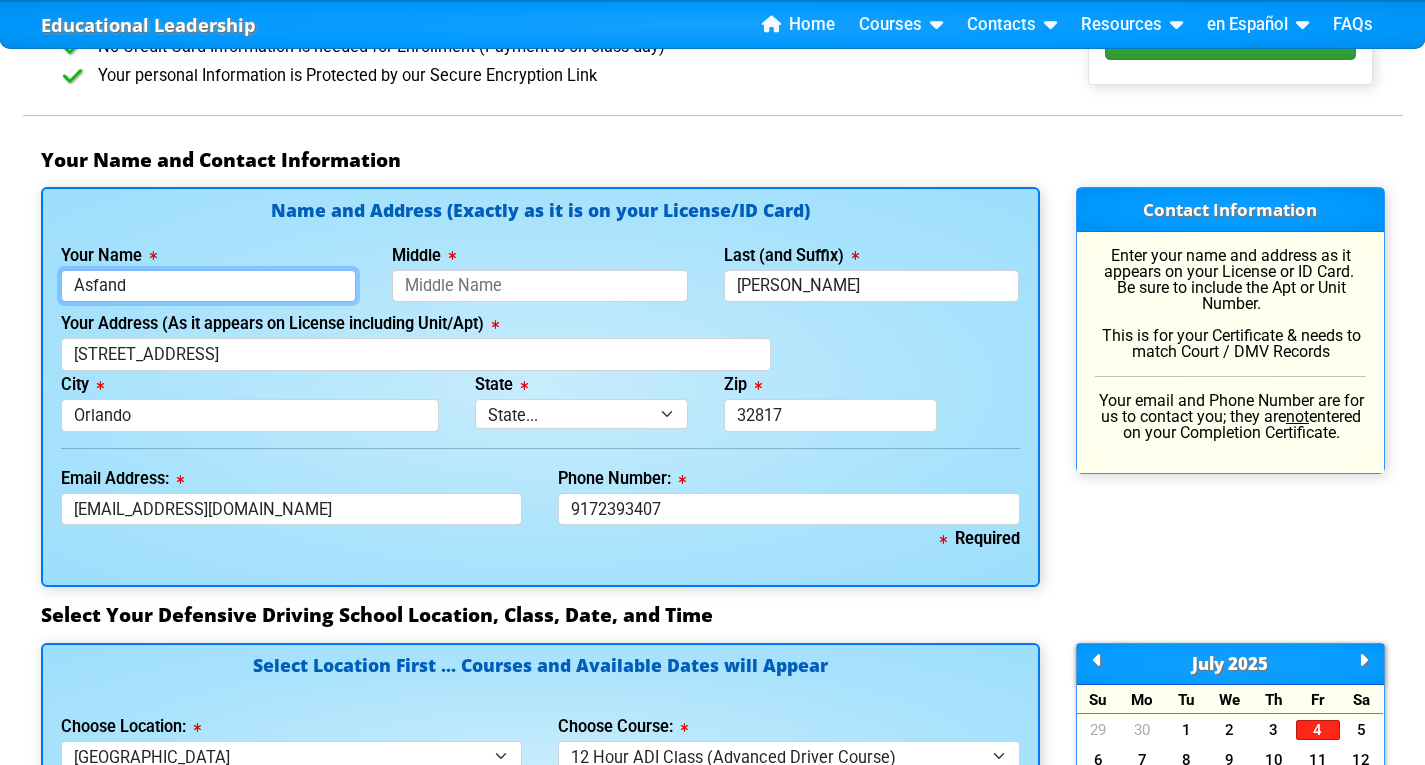 type on "917-239-3407" 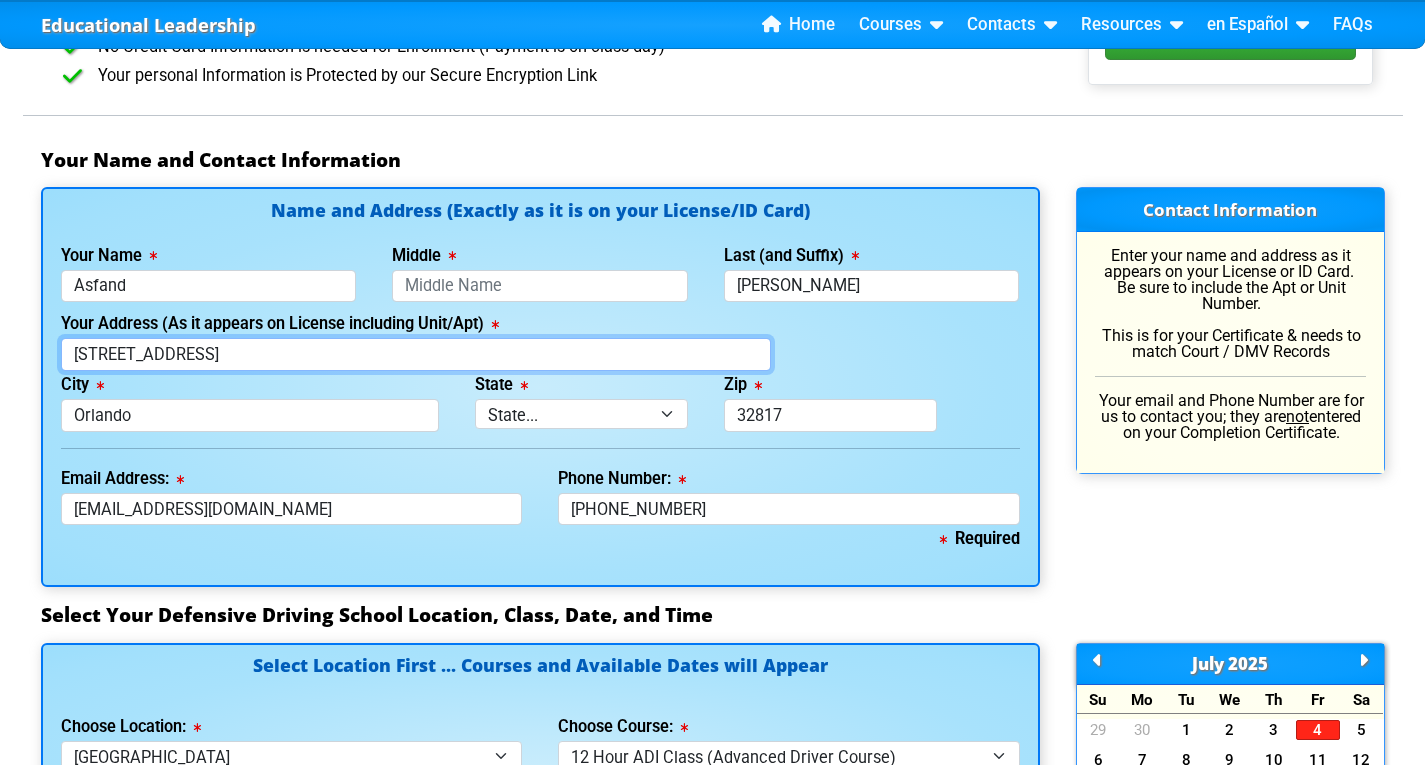 drag, startPoint x: 303, startPoint y: 351, endPoint x: 315, endPoint y: 359, distance: 14.422205 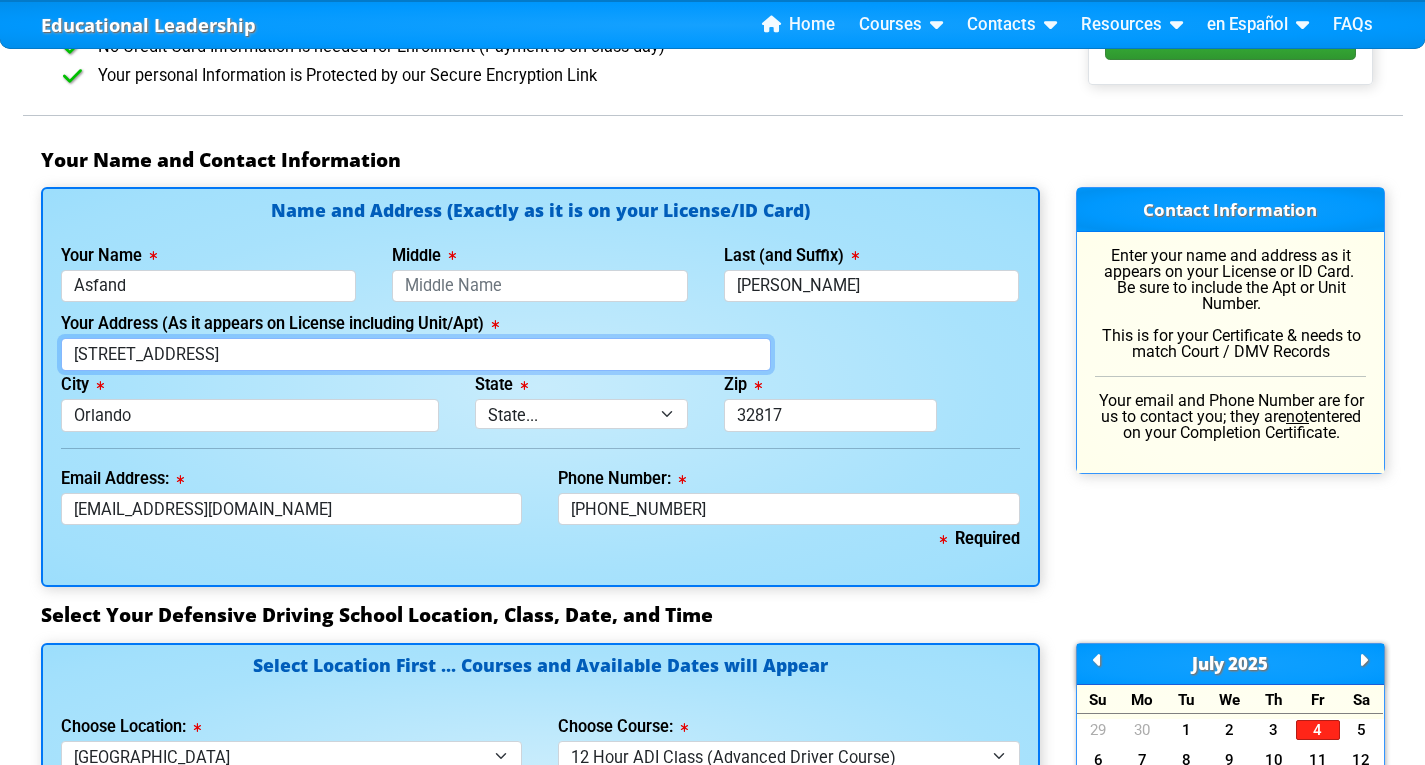 drag, startPoint x: 283, startPoint y: 355, endPoint x: 110, endPoint y: 348, distance: 173.14156 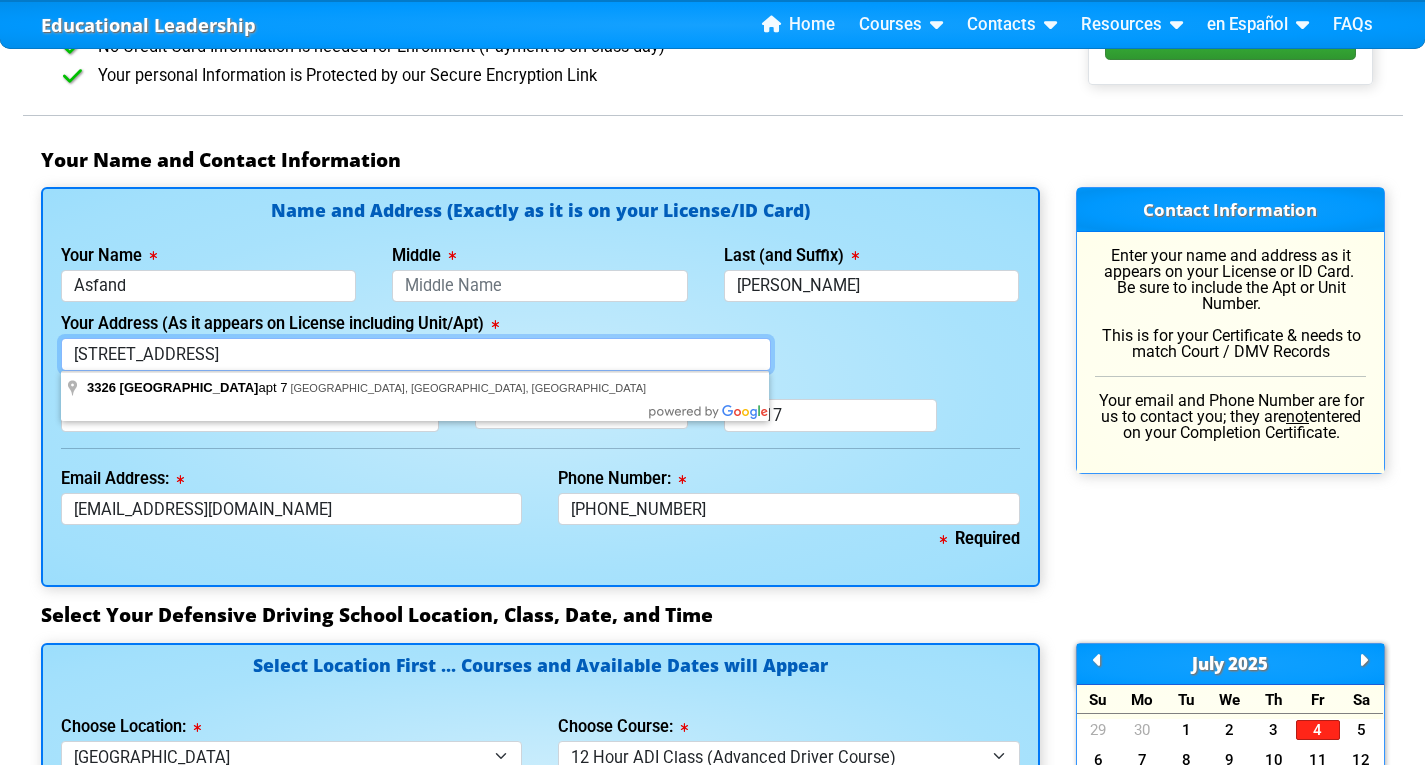 type on "3326 ARDEN VILLAS BLVD APT 7" 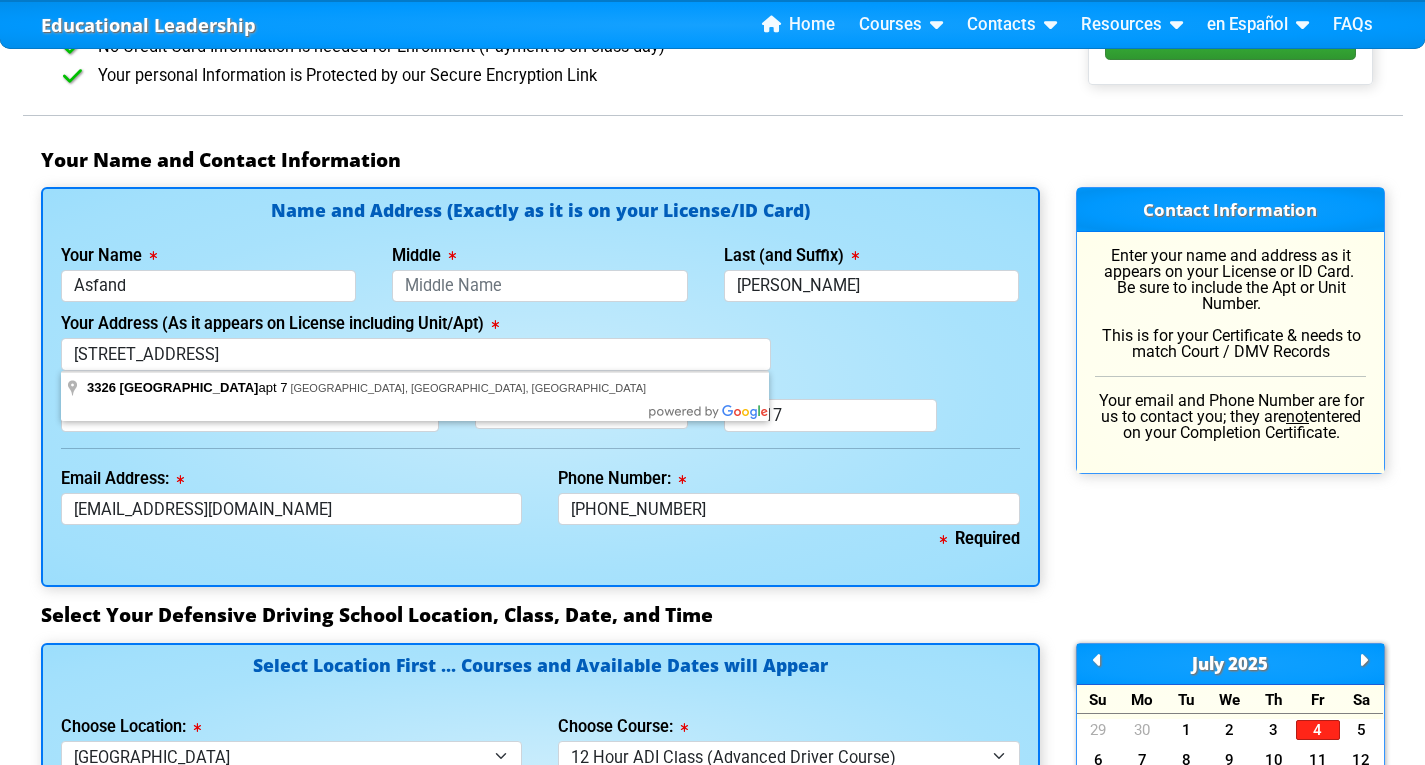 click on "Your Address (As it appears on License including Unit/Apt)
3326 ARDEN VILLAS BLVD APT 7" at bounding box center (540, 340) 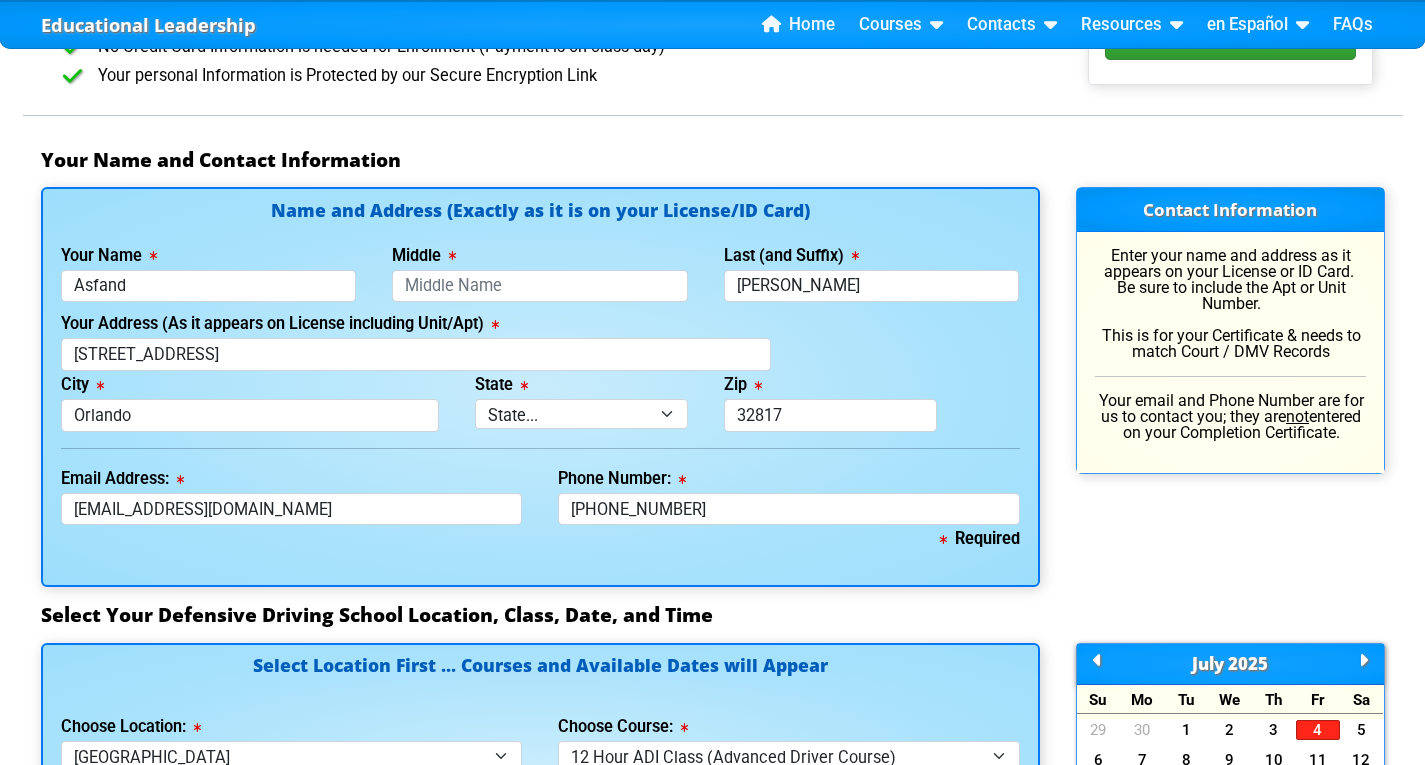 click on "Name and Address (Exactly as it is on your License/ID Card)
Your Name
Asfand
Middle
Last (and Suffix)
Khuhro
Your Address (As it appears on License including Unit/Apt)
3326 ARDEN VILLAS BLVD APT 7
City
Orlando
State
State...
FL
AK
AL
AR
AZ
CA
CO
CT
DE
GA
HI
IA
ID
IL
IN
KS
KY
LA
MA
MD
ME
MI
MN
MO
MS
MT
NC
ND
NE
NH
NJ
NM
NV
NY
OH
OK
OR
PA
RI
SC
SD
TN
TX
UT
VA
VT
WA
WI
WV
WY
Zip
32817" at bounding box center [540, 387] 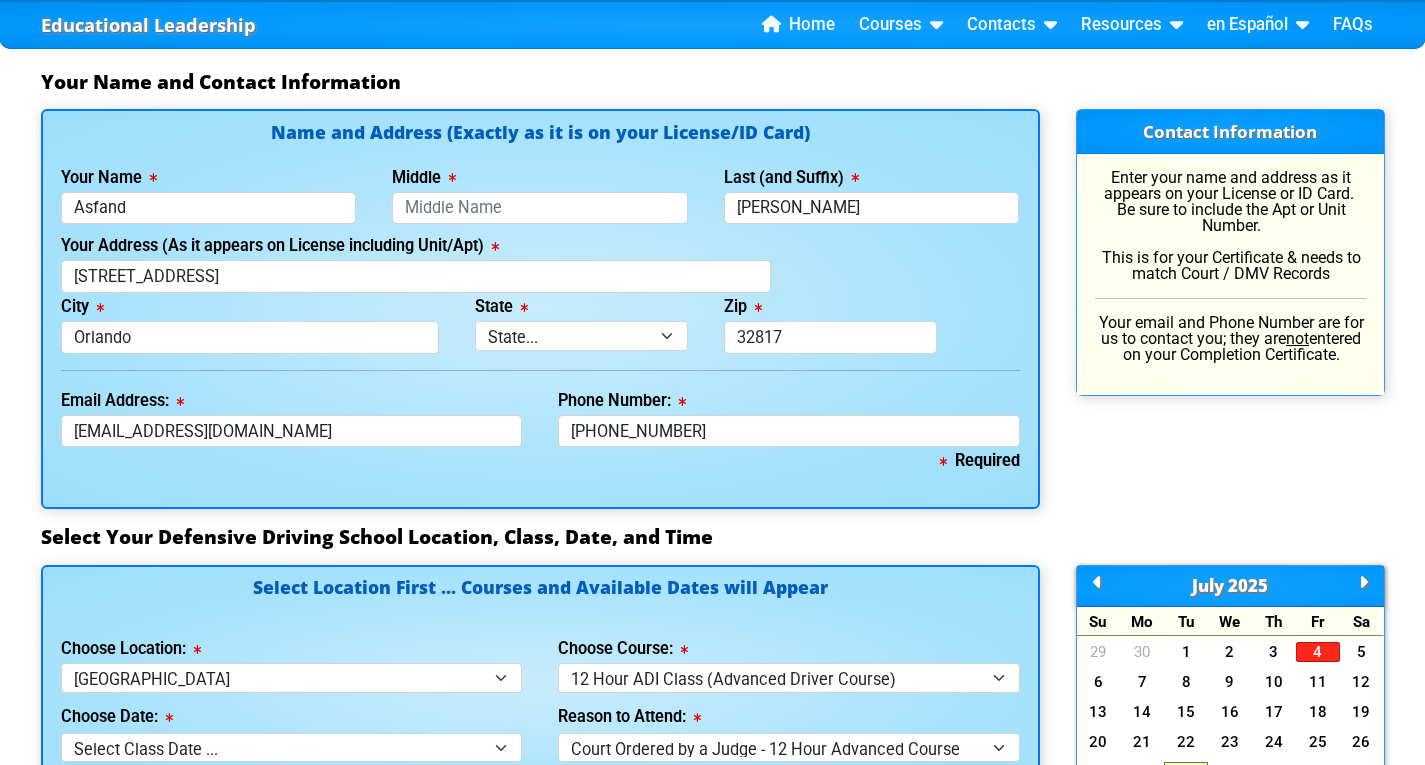 scroll, scrollTop: 1320, scrollLeft: 0, axis: vertical 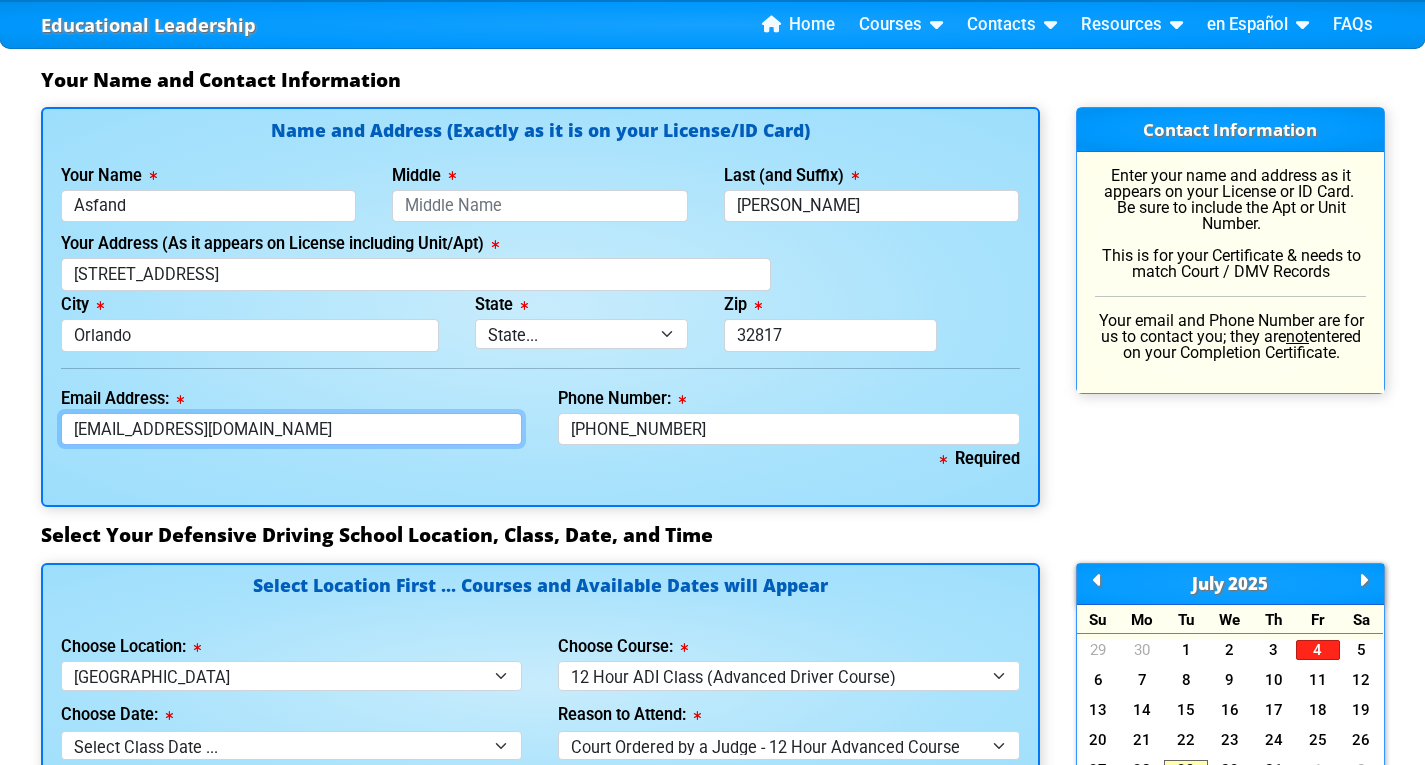 drag, startPoint x: 311, startPoint y: 434, endPoint x: 37, endPoint y: 388, distance: 277.83447 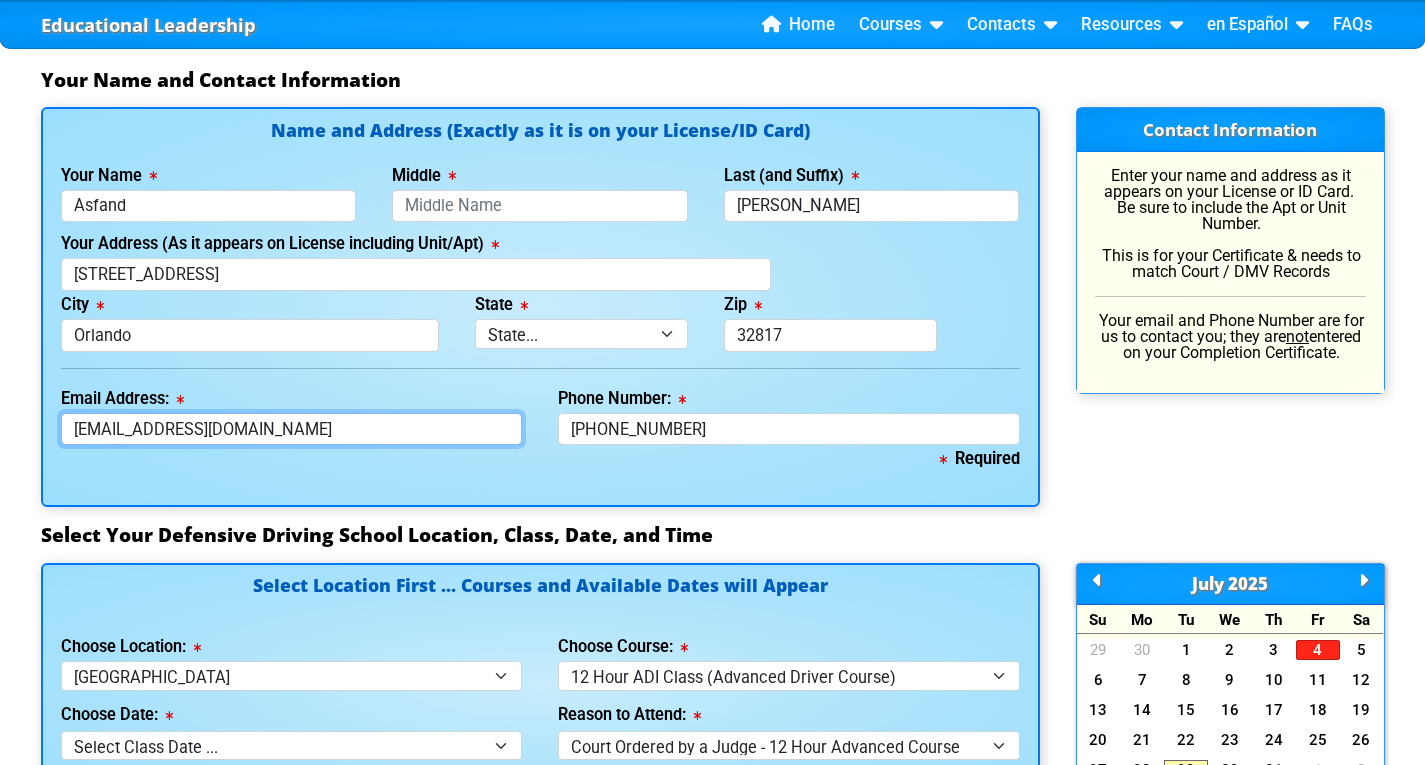 type on "uzkhuhro0@gmail.com" 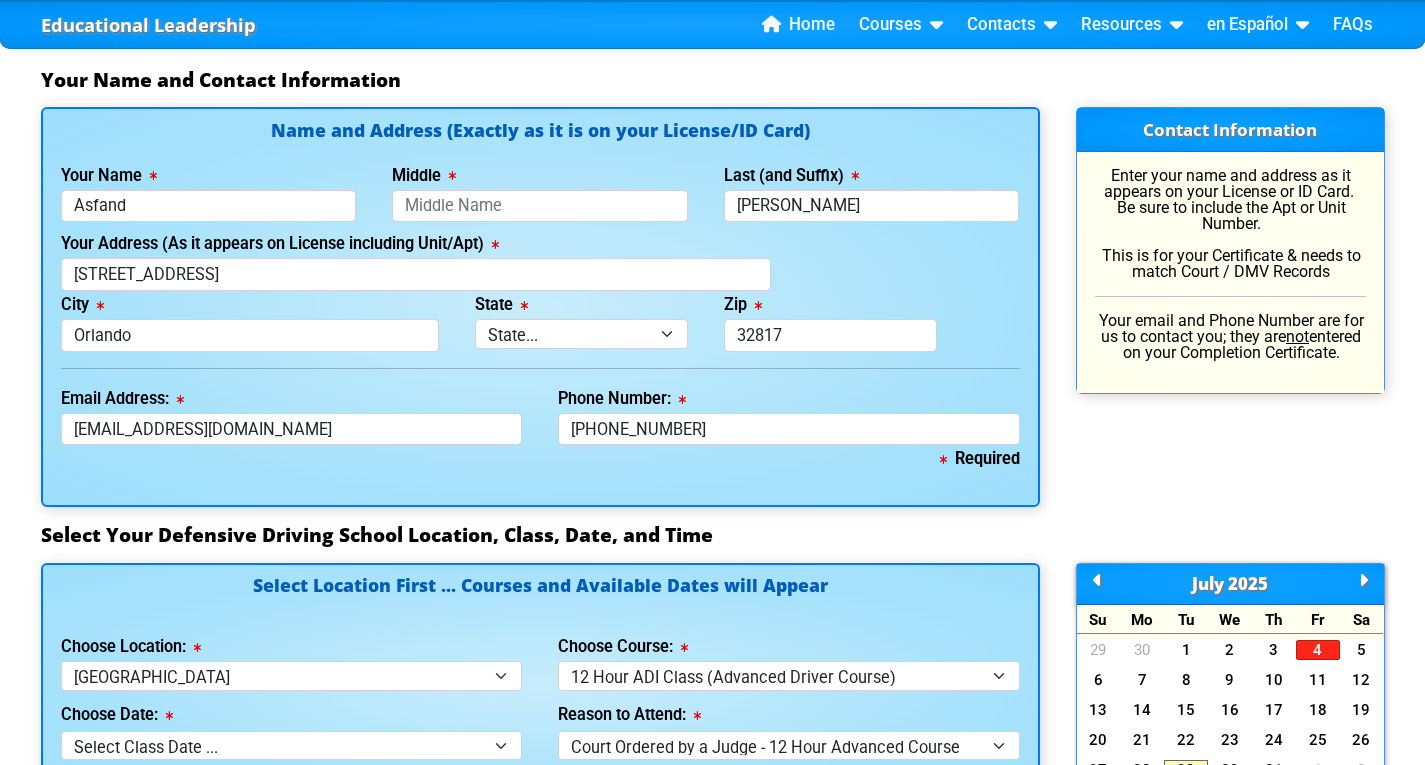 click on "Your Name and Contact Information
Name and Address (Exactly as it is on your License/ID Card)
Your Name
Asfand
Middle
Last (and Suffix)
Khuhro
Your Address (As it appears on License including Unit/Apt)
3326 ARDEN VILLAS BLVD APT 7
City
Orlando
State
State...
FL
AK
AL
AR
AZ
CA
CO
CT
DE
GA
HI
IA
ID
IL
IN
KS
KY
LA
MA
MD
ME
MI
MN
MO
MS
MT
NC
ND
NE
NH
NJ
NM
NV
NY
OH
OK
OR
PA
RI
SC
SD
TN
TX
UT
VA
VT
WA
WI
WV
WY" at bounding box center [713, 1014] 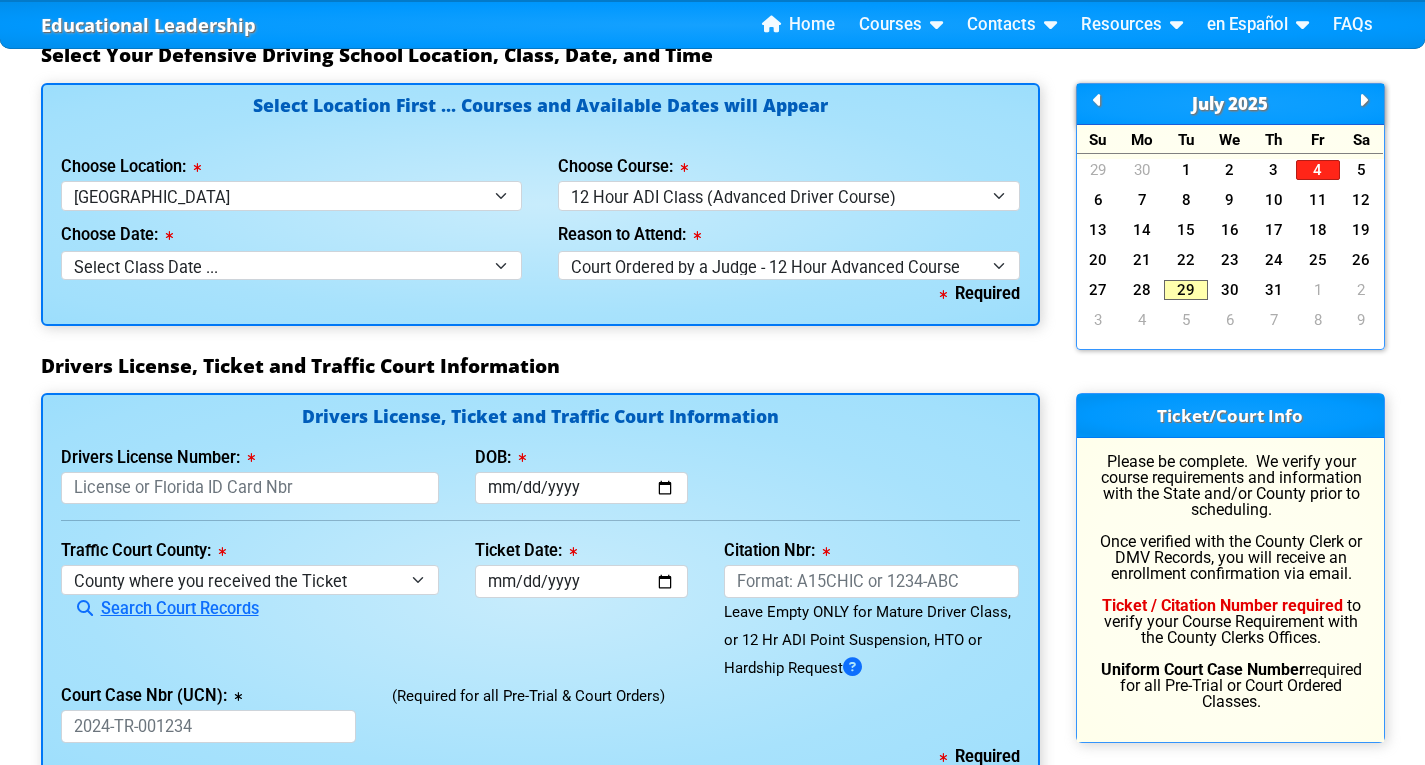 scroll, scrollTop: 1840, scrollLeft: 0, axis: vertical 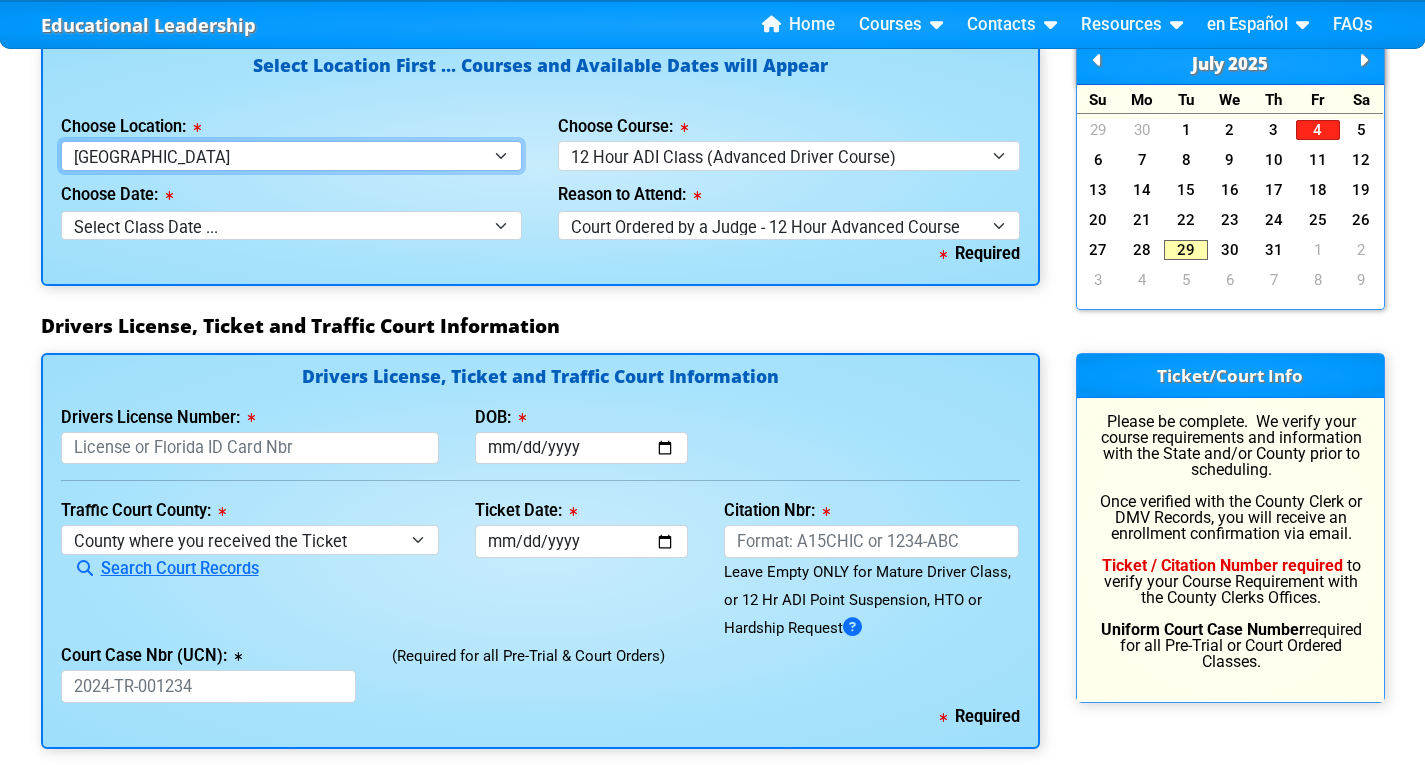 click on "Select Location ... Tampa Orlando Kissimmee Tampa - en español Kissimmee - en español Live Virtual Classroom via MS Teams" at bounding box center (292, 155) 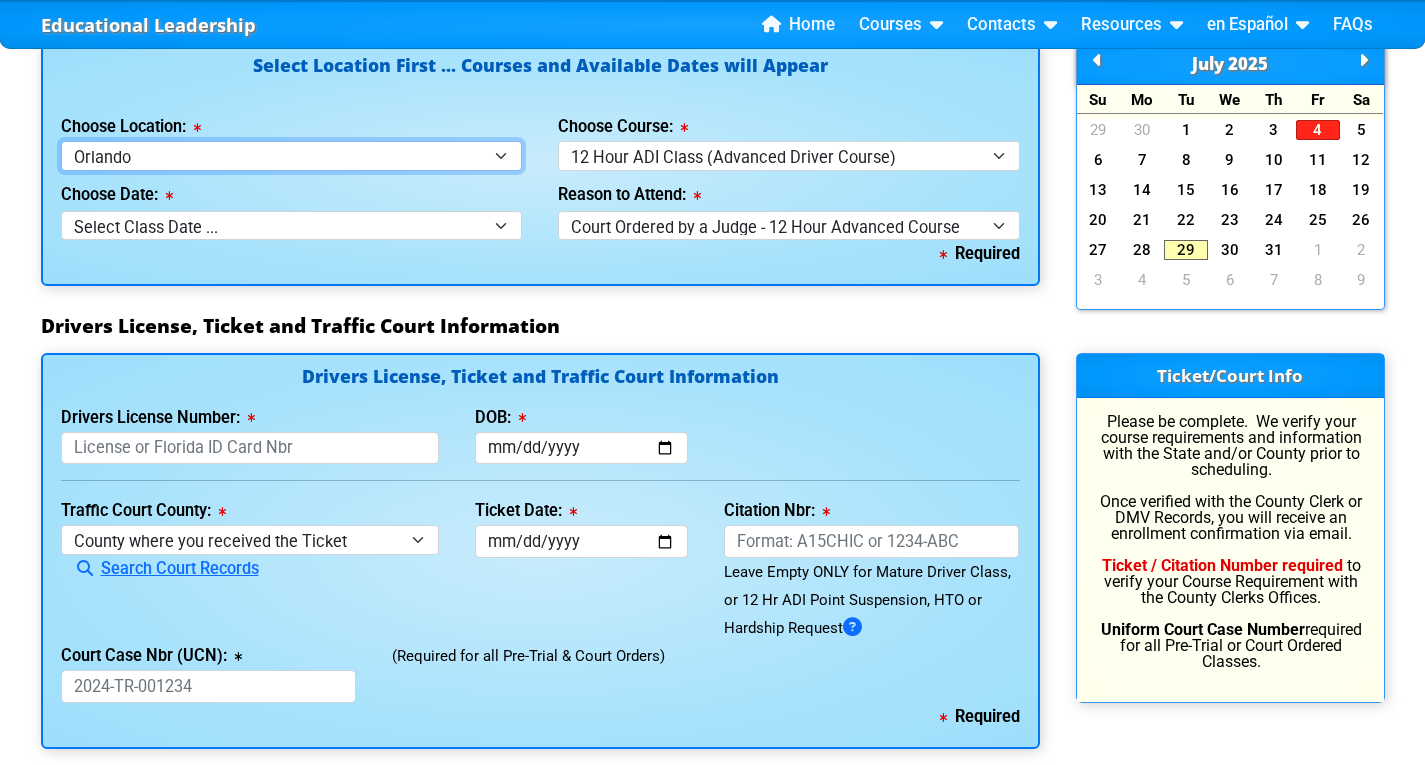 click on "Select Location ... Tampa Orlando Kissimmee Tampa - en español Kissimmee - en español Live Virtual Classroom via MS Teams" at bounding box center [292, 155] 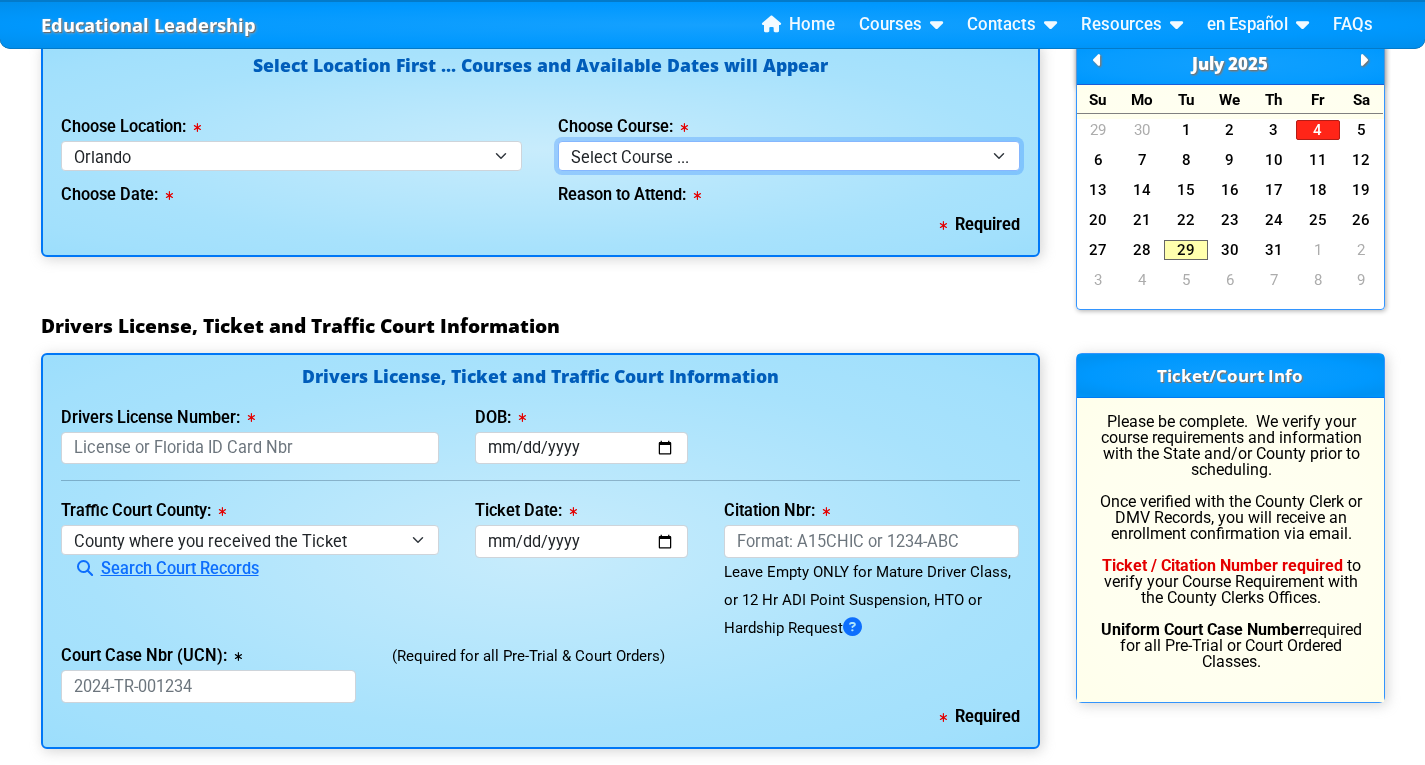 click on "Select Course ... 4 Hour Under 25 Class (STOP or Youthful Offender) 8 Hour Aggressive Driver Class 8 Hour DDS/DDC for Basic or Intermediate Course 8 Hour DWLS/R / FACT Course" at bounding box center (789, 155) 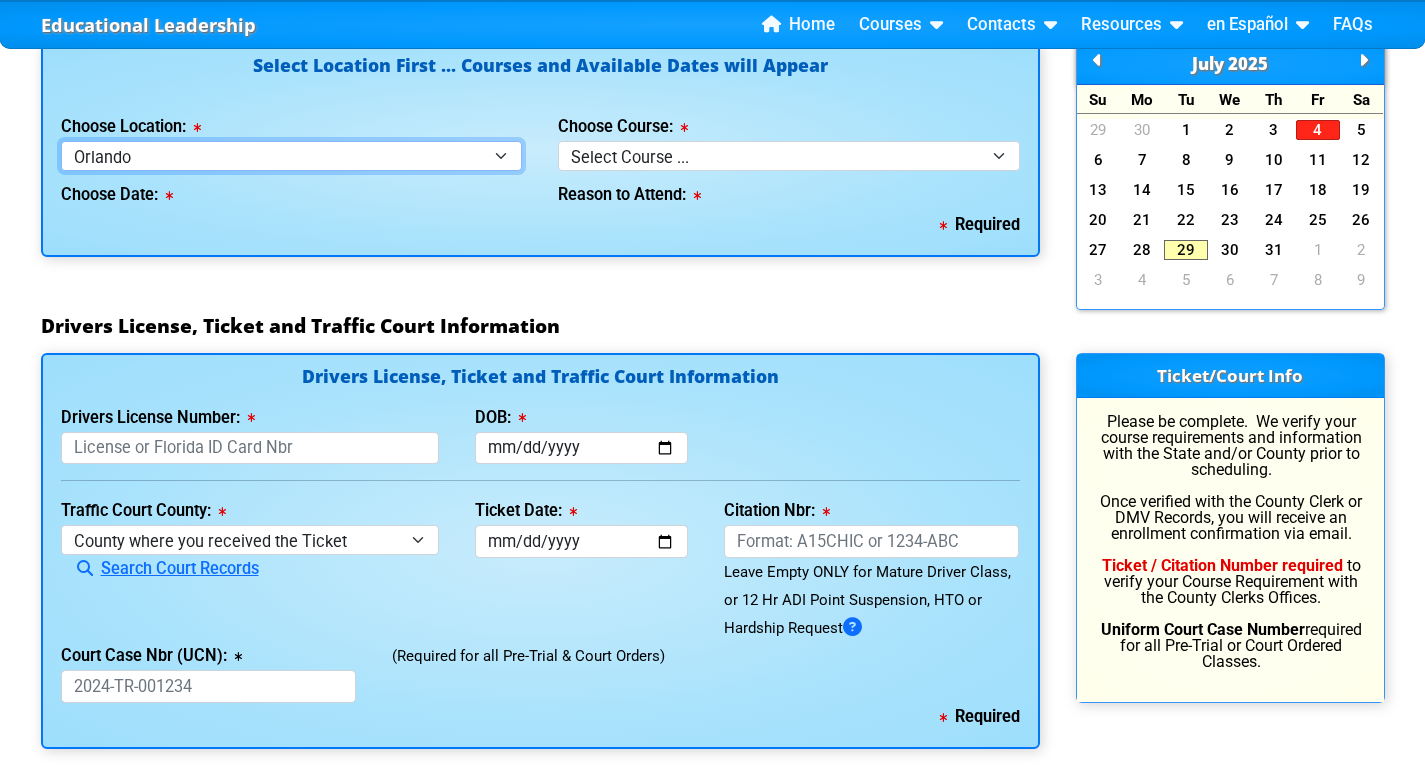 click on "Select Location ... Tampa Orlando Kissimmee Tampa - en español Kissimmee - en español Live Virtual Classroom via MS Teams" at bounding box center [292, 155] 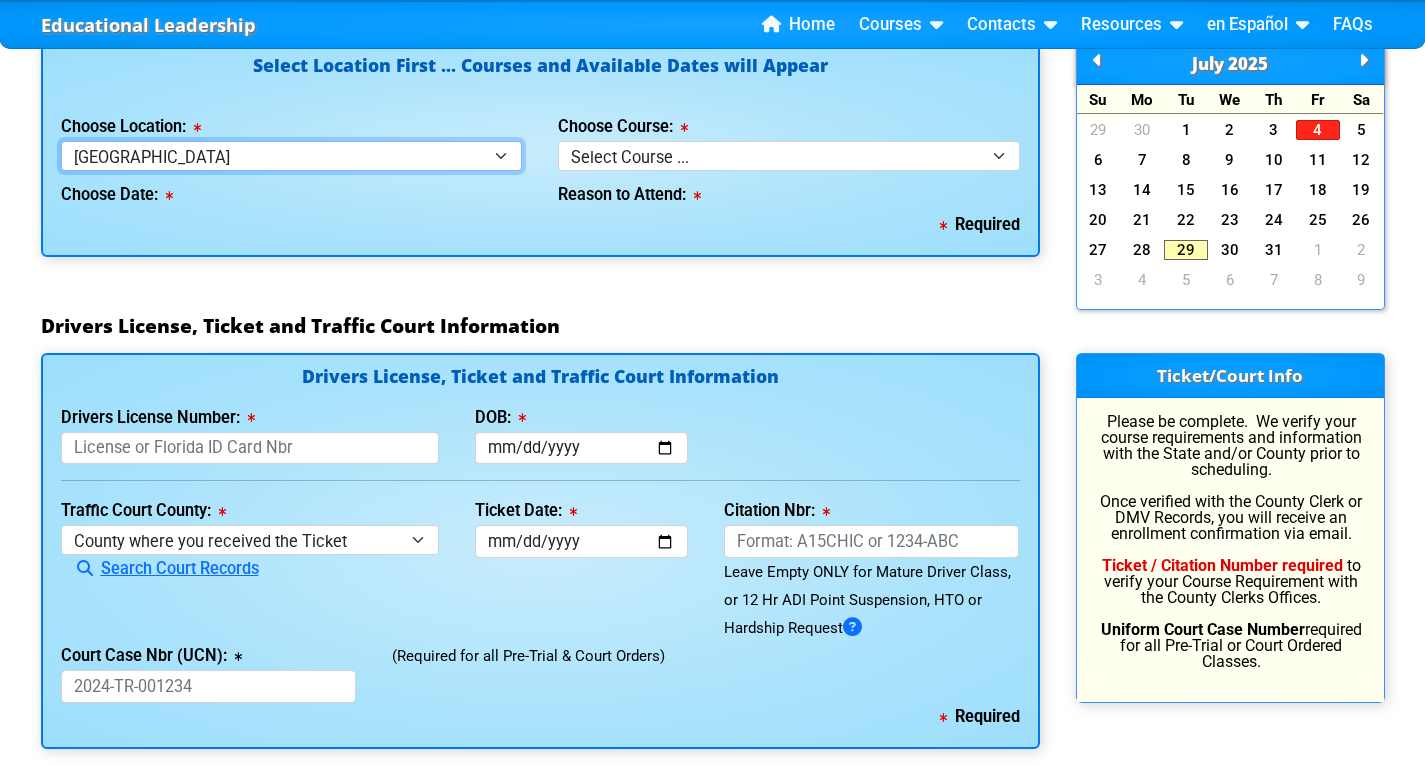 click on "Select Location ... Tampa Orlando Kissimmee Tampa - en español Kissimmee - en español Live Virtual Classroom via MS Teams" at bounding box center [292, 155] 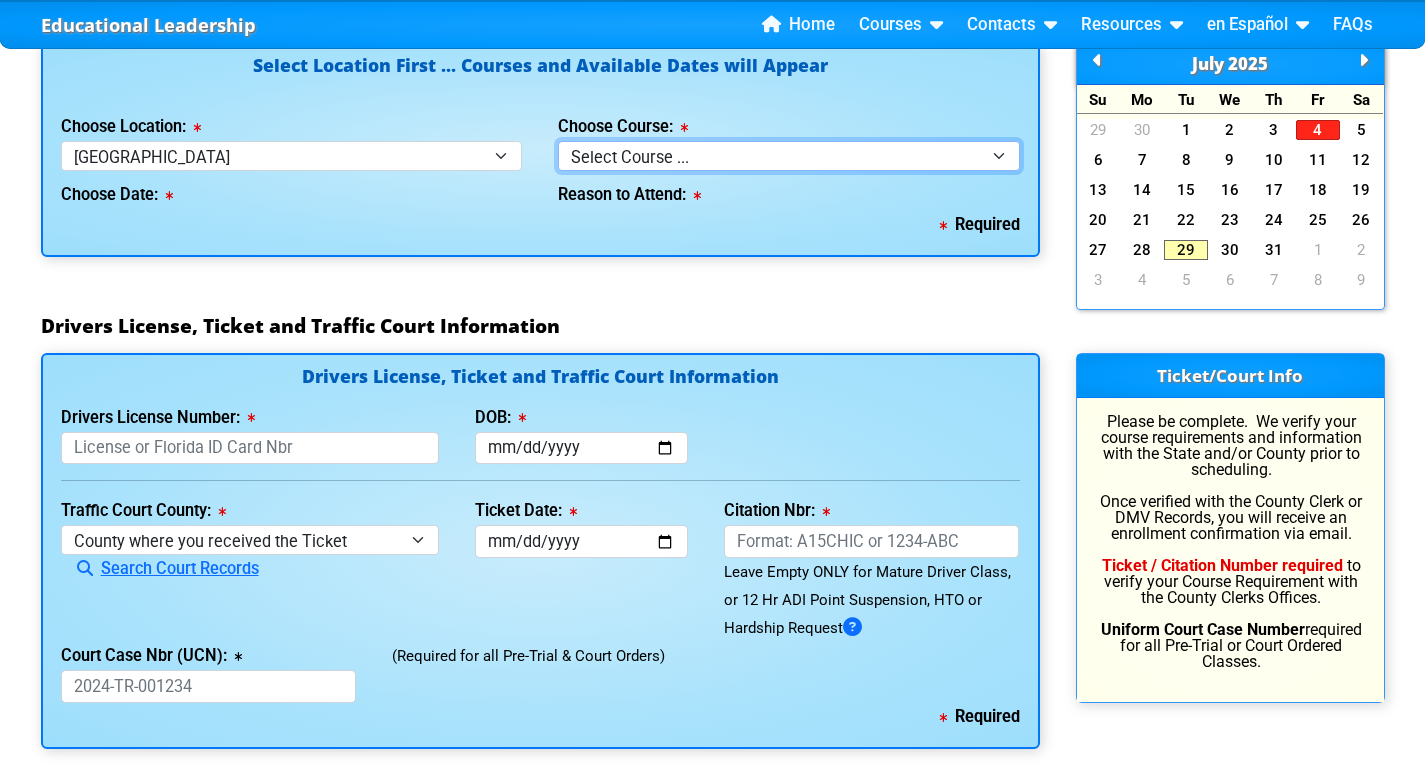 click on "Select Course ... 4 Hour BDI Class (Basic Course & TCAC) 4 Hour Under 25 Class (STOP or Youthful Offender) Mature Defensive Driver for Insurance Discount Course 8 Hour Aggressive Driver Course 8 Hour DDS / Intermediate Course 8 Hour DWLS/R / FACT Course 12 Hour ADI Class (Advanced Driver Course)" at bounding box center (789, 155) 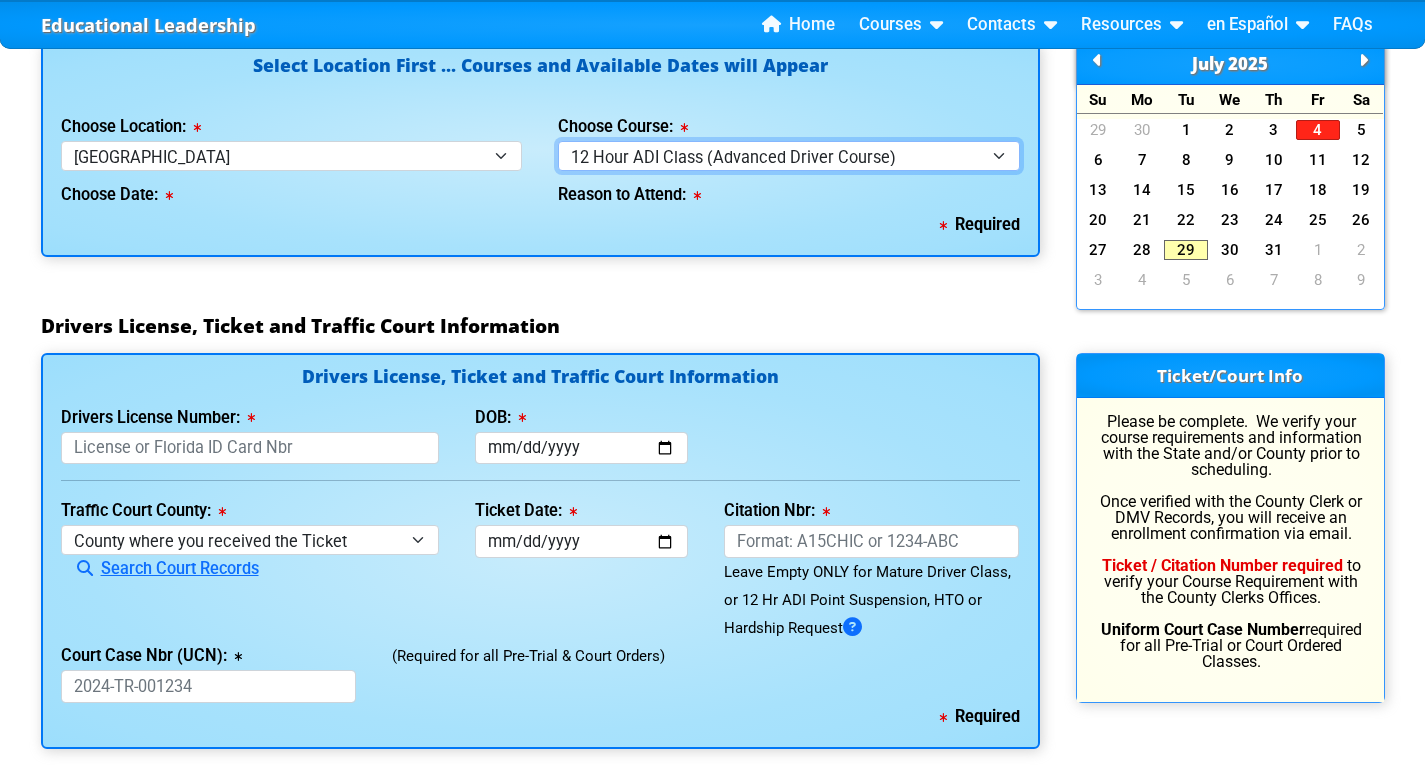 click on "Select Course ... 4 Hour BDI Class (Basic Course & TCAC) 4 Hour Under 25 Class (STOP or Youthful Offender) Mature Defensive Driver for Insurance Discount Course 8 Hour Aggressive Driver Course 8 Hour DDS / Intermediate Course 8 Hour DWLS/R / FACT Course 12 Hour ADI Class (Advanced Driver Course)" at bounding box center [789, 155] 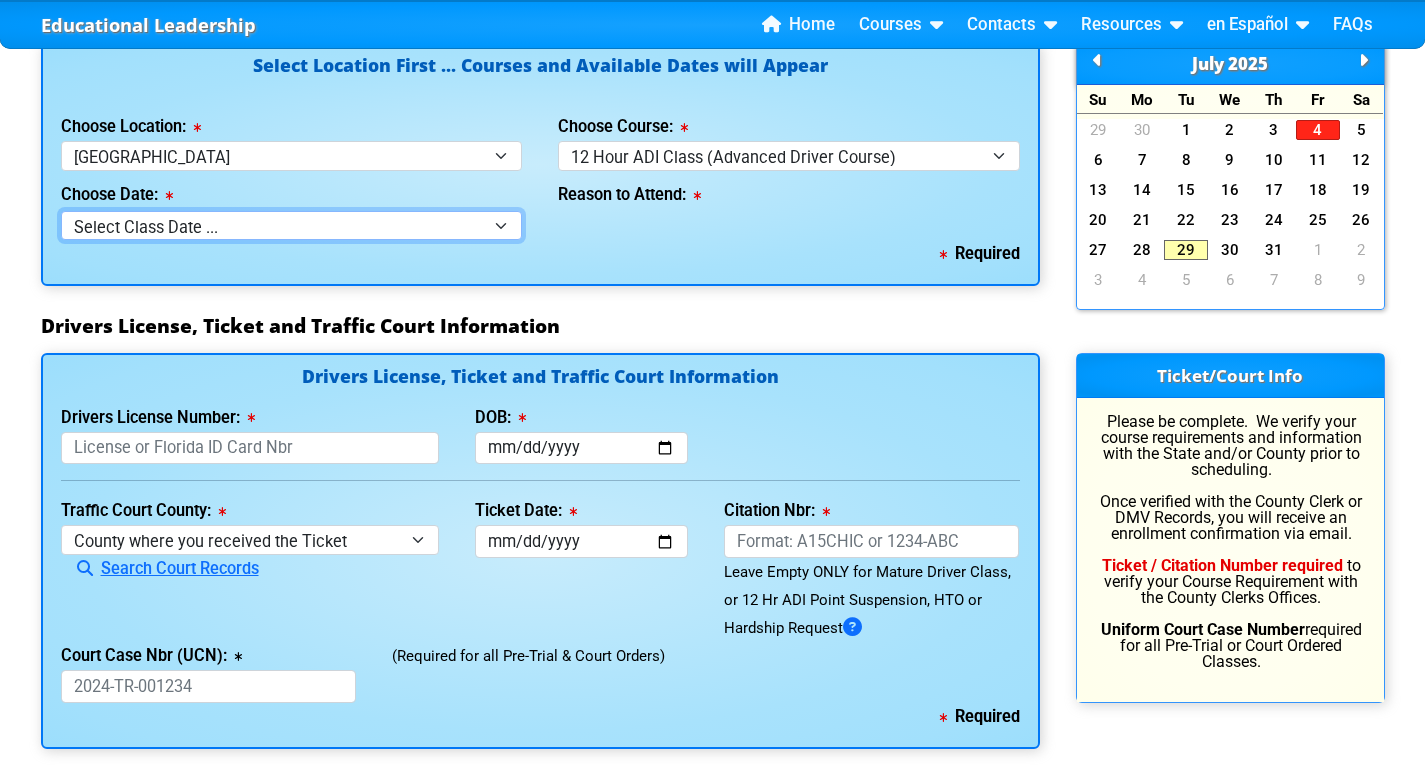 click on "Select Class Date ... Aug 9 -- (Saturday from 8:30am-8:30pm) Aug 23 -- (Saturday from 8:30am-8:30pm)" at bounding box center [292, 225] 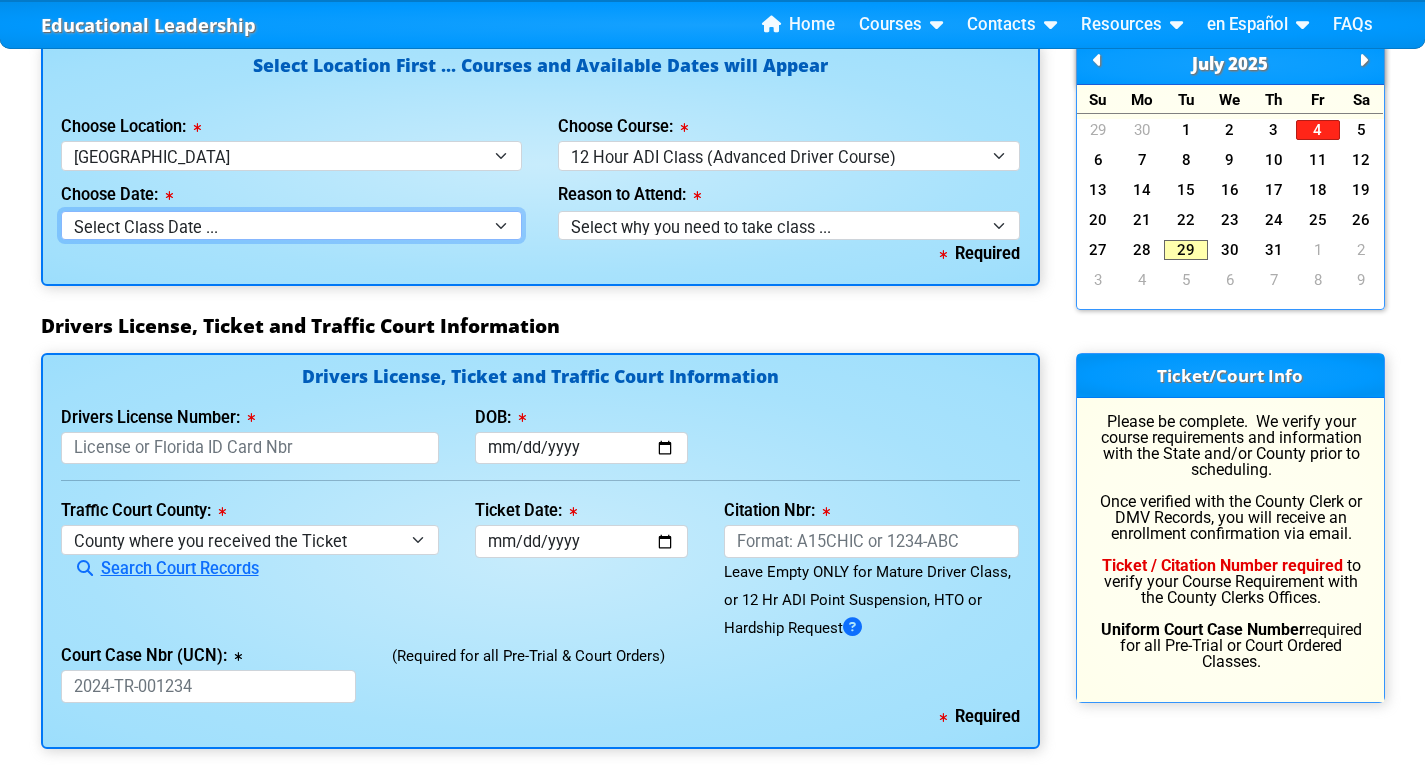 click on "Select Class Date ... Aug 9 -- (Saturday from 8:30am-8:30pm) Aug 23 -- (Saturday from 8:30am-8:30pm)" at bounding box center (292, 225) 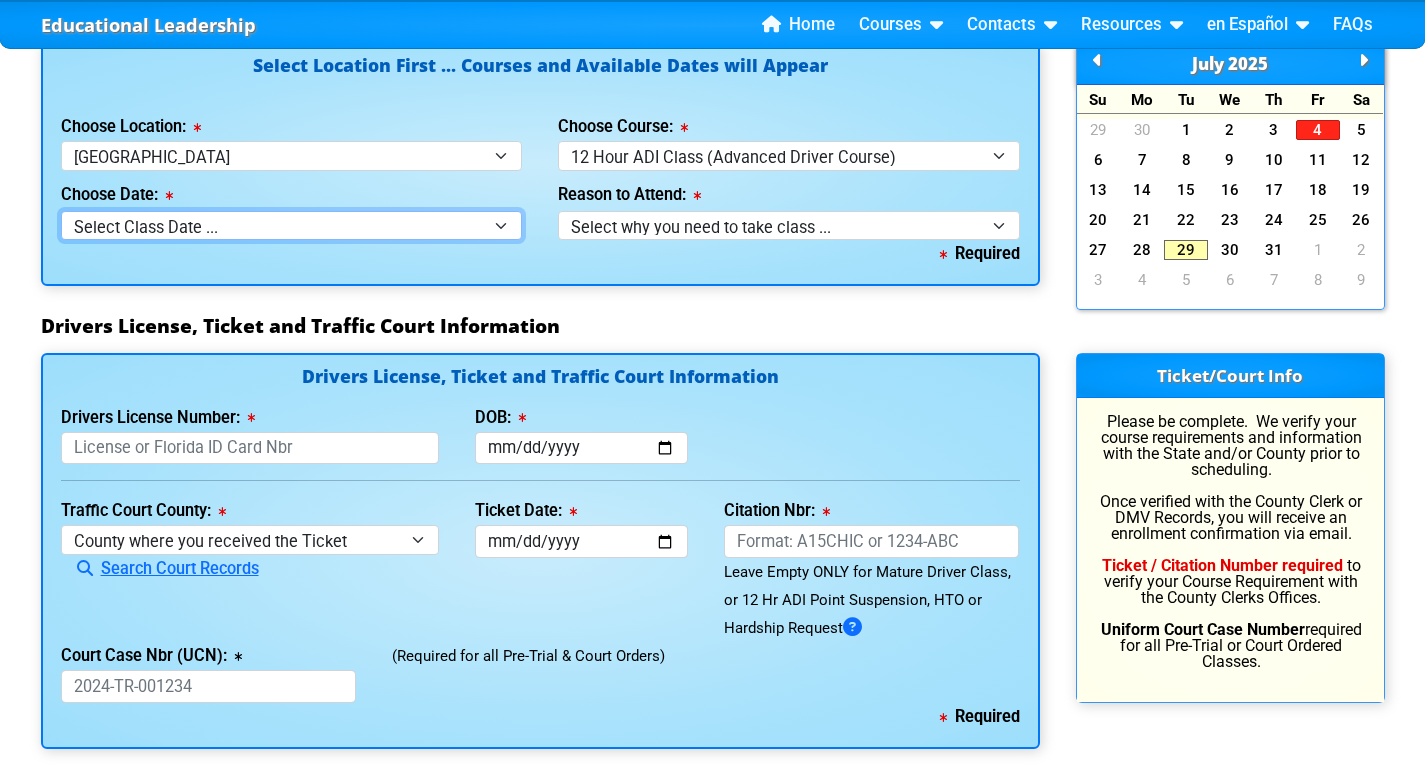 click on "Select Class Date ... Aug 9 -- (Saturday from 8:30am-8:30pm) Aug 23 -- (Saturday from 8:30am-8:30pm)" at bounding box center (292, 225) 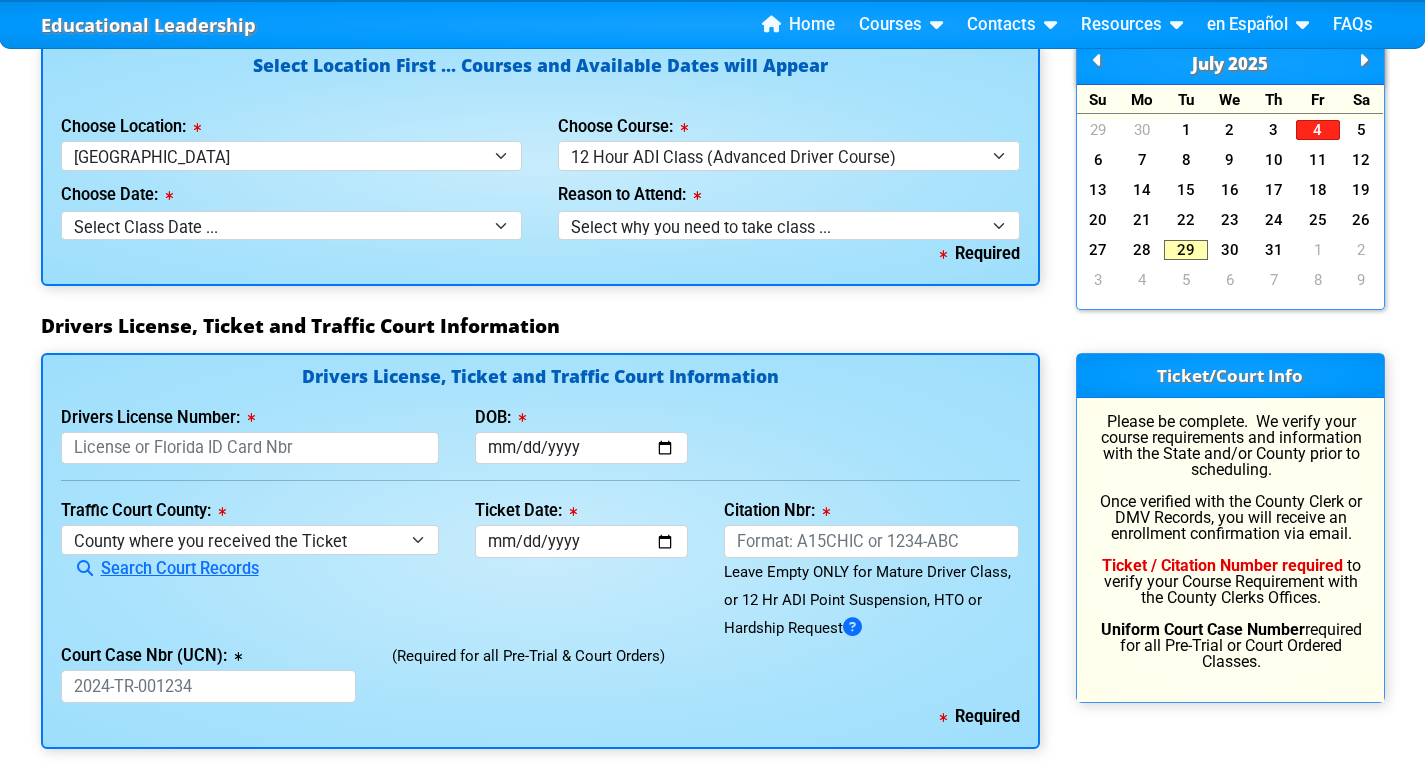 click on "Drivers License, Ticket and Traffic Court Information" at bounding box center (713, 326) 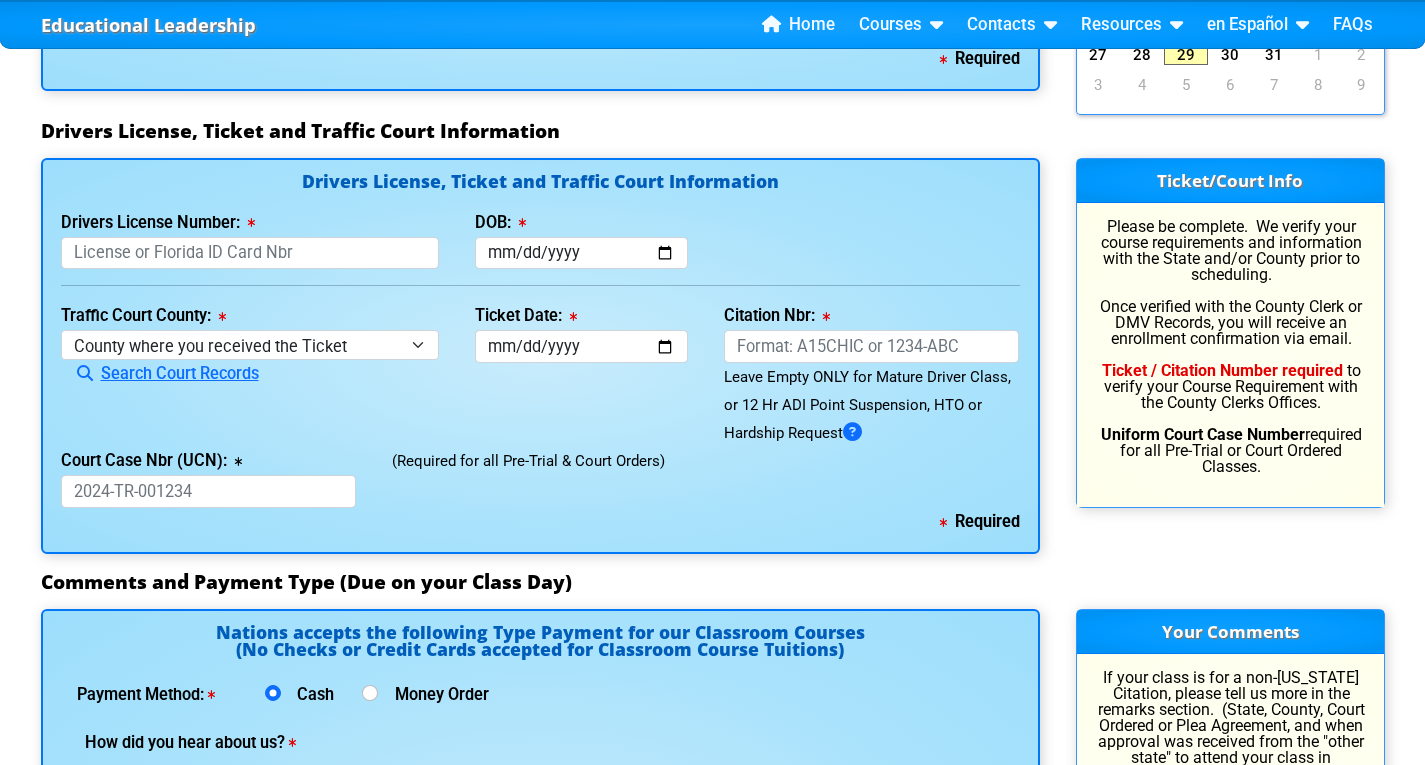 scroll, scrollTop: 2040, scrollLeft: 0, axis: vertical 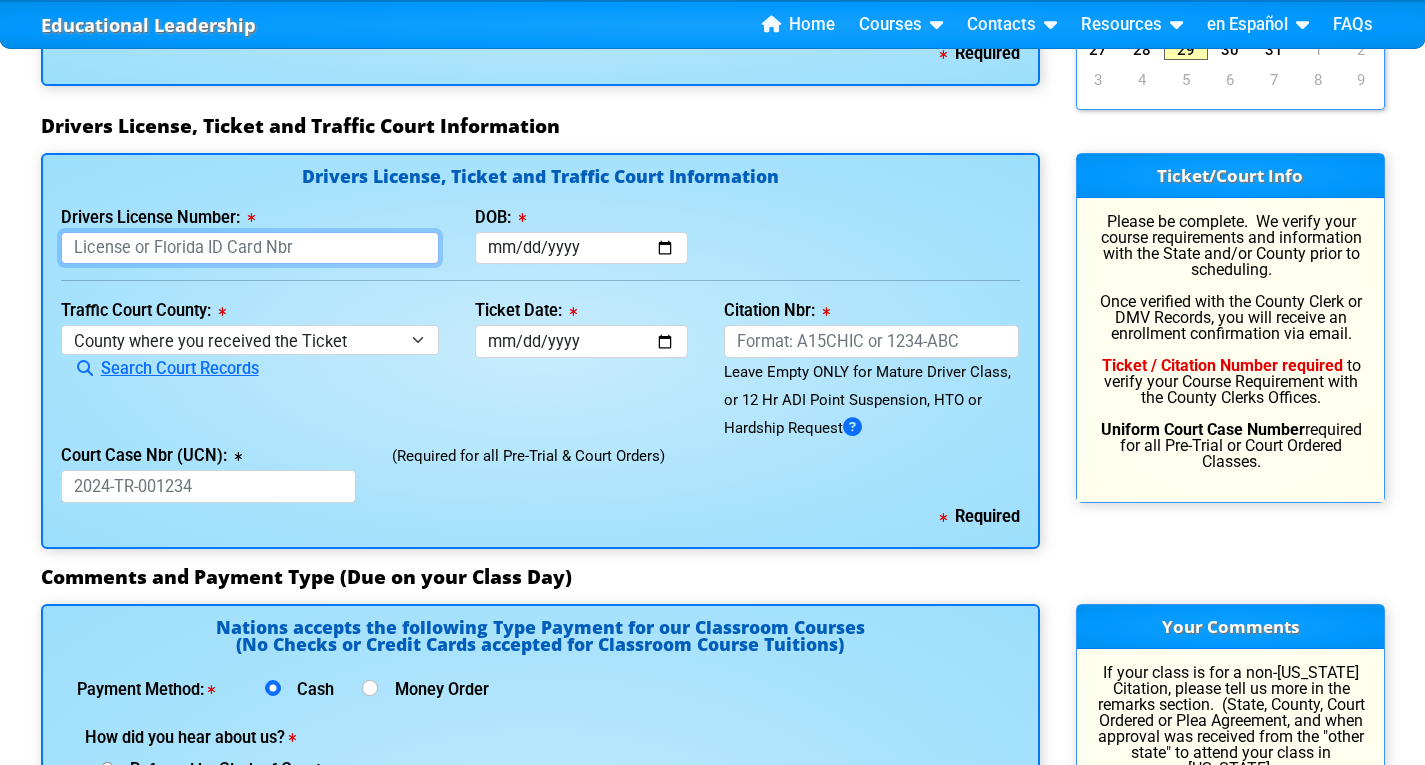 click on "Drivers License Number:" at bounding box center [250, 248] 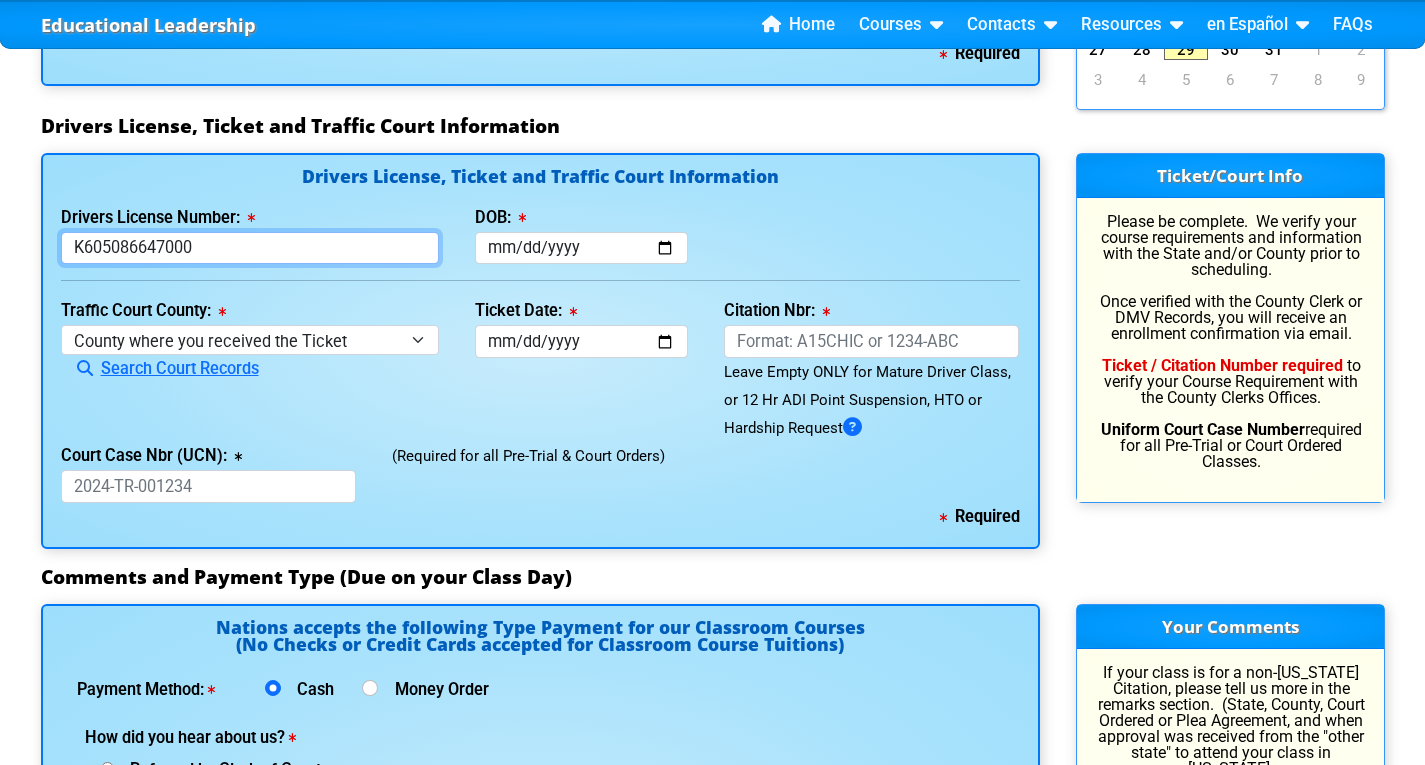 type on "K605086647000" 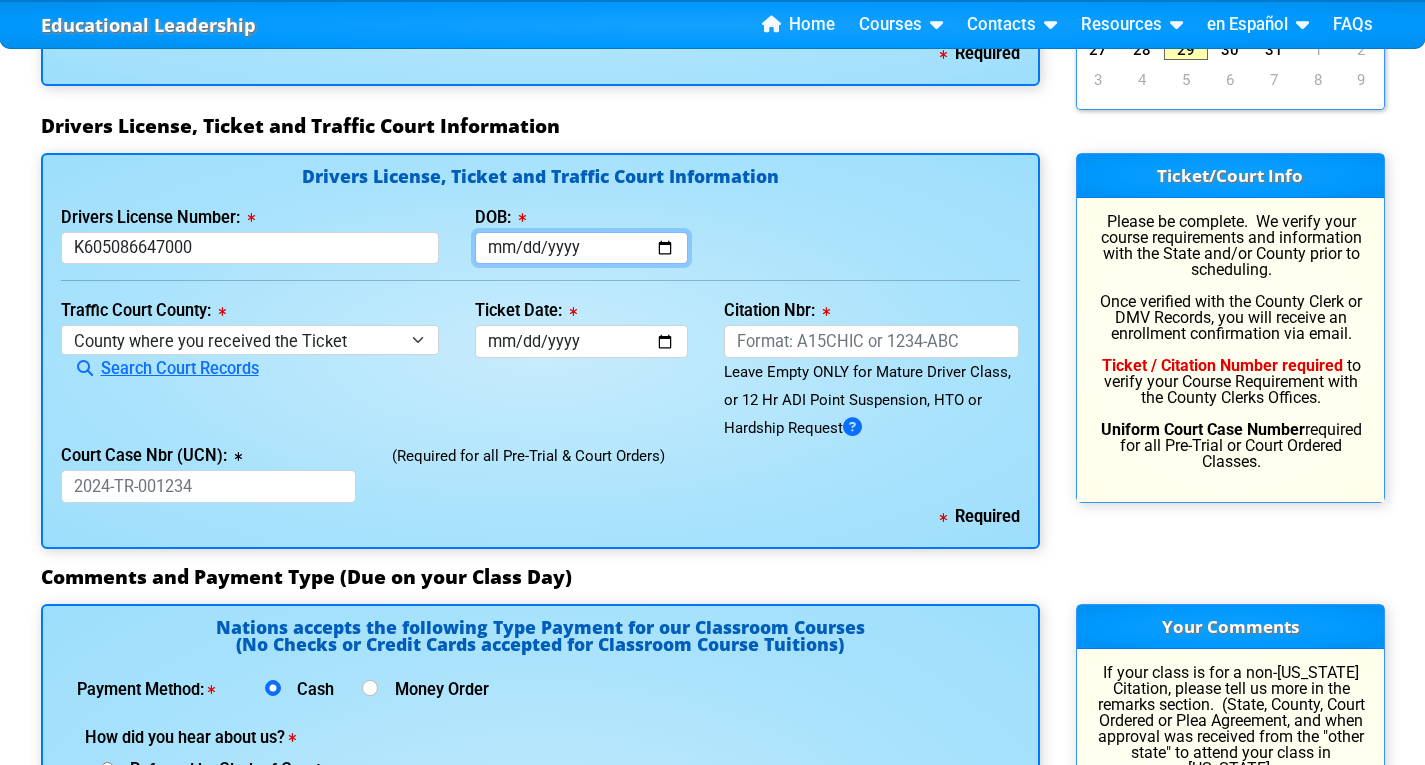 click on "DOB:" at bounding box center [581, 248] 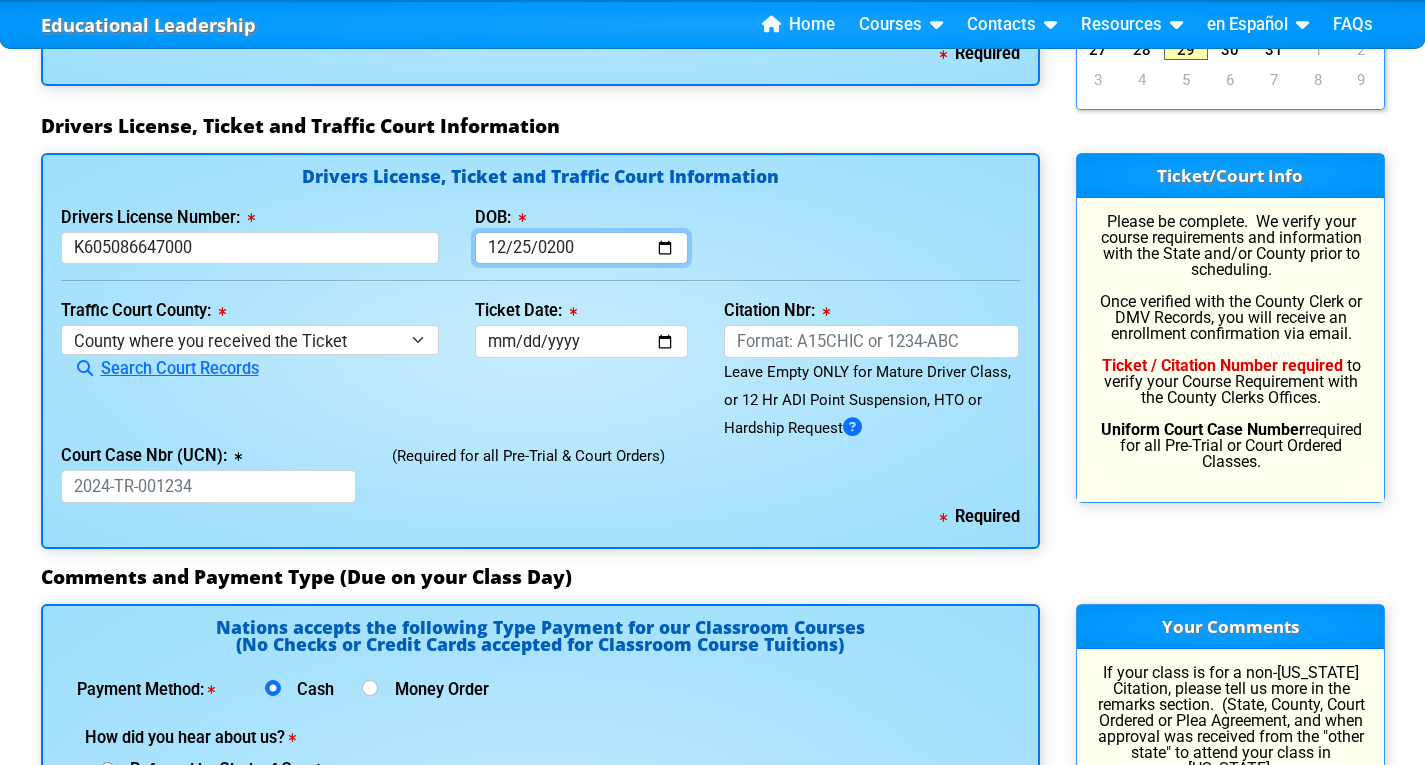 type on "2001-12-25" 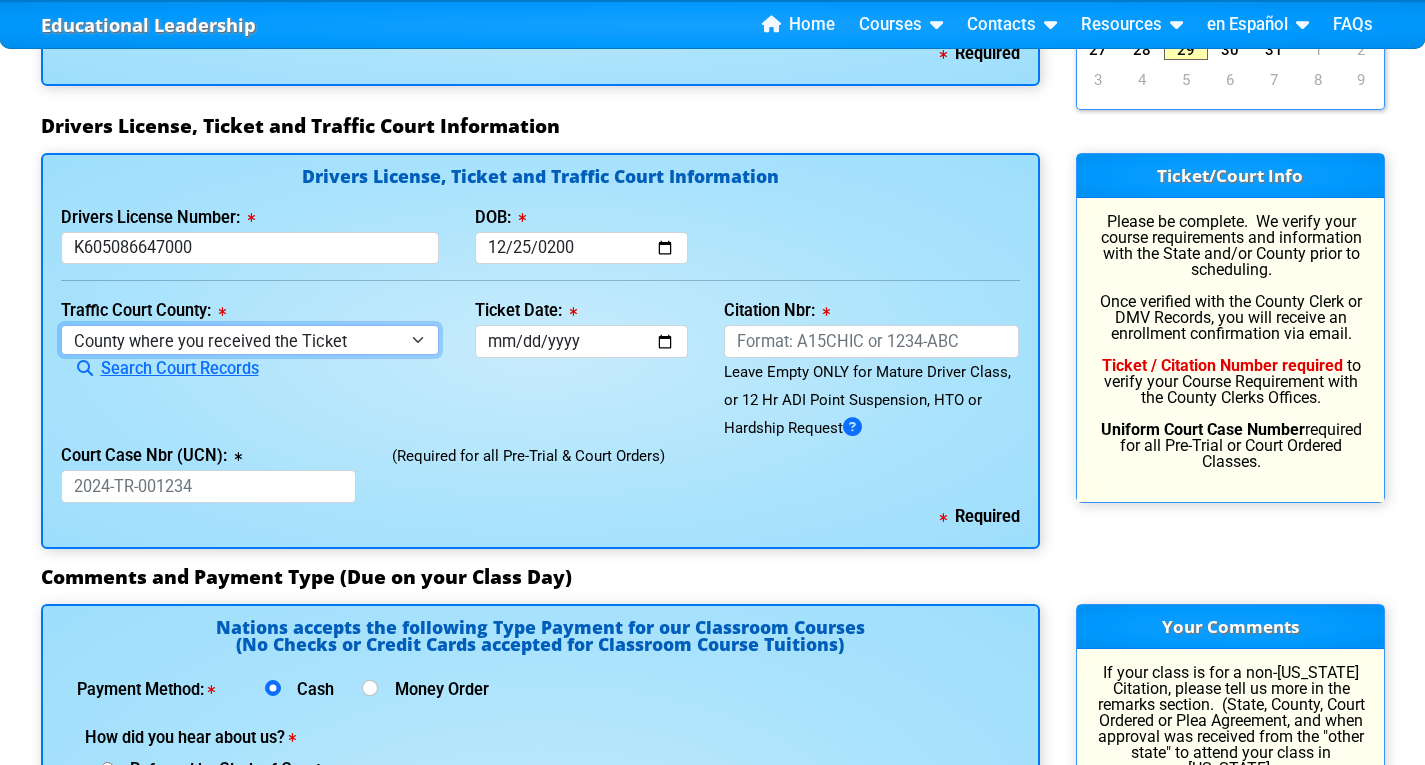 click on "County where you received the Ticket
Out of State
Out of State - Georgia
Out of State - North Carolina
Out of State - Virginia
Alachua County
Baker County
Bay County
Bradford County
Brevard County
Broward County
Calhoun County
Charlotte County
Citrus County
Clay County
Collier County
Columbia County
Dade County
Desoto County
Dixie County
Duval County
Escambia County
Flagler County
Franklin County
Gadsden County
Gilchrist County
Glades County
Gulf County
Hamilton County
Hardee County
Hendry County
Hernando County
Highlands County
Hillsborough County
Holmes County
Indian County
Jackson County
Jefferson County
Lafayette County
Lake County
Lee County
Leon County
Levy County
Liberty County
Madison County
Manatee County
Marion County
Martin County
Monroe County
Nassau County
Not Set County
Okaloosa County
Okeechobee County
Orange County
Osceola County
Palm Beach County
Pasco County" at bounding box center [250, 339] 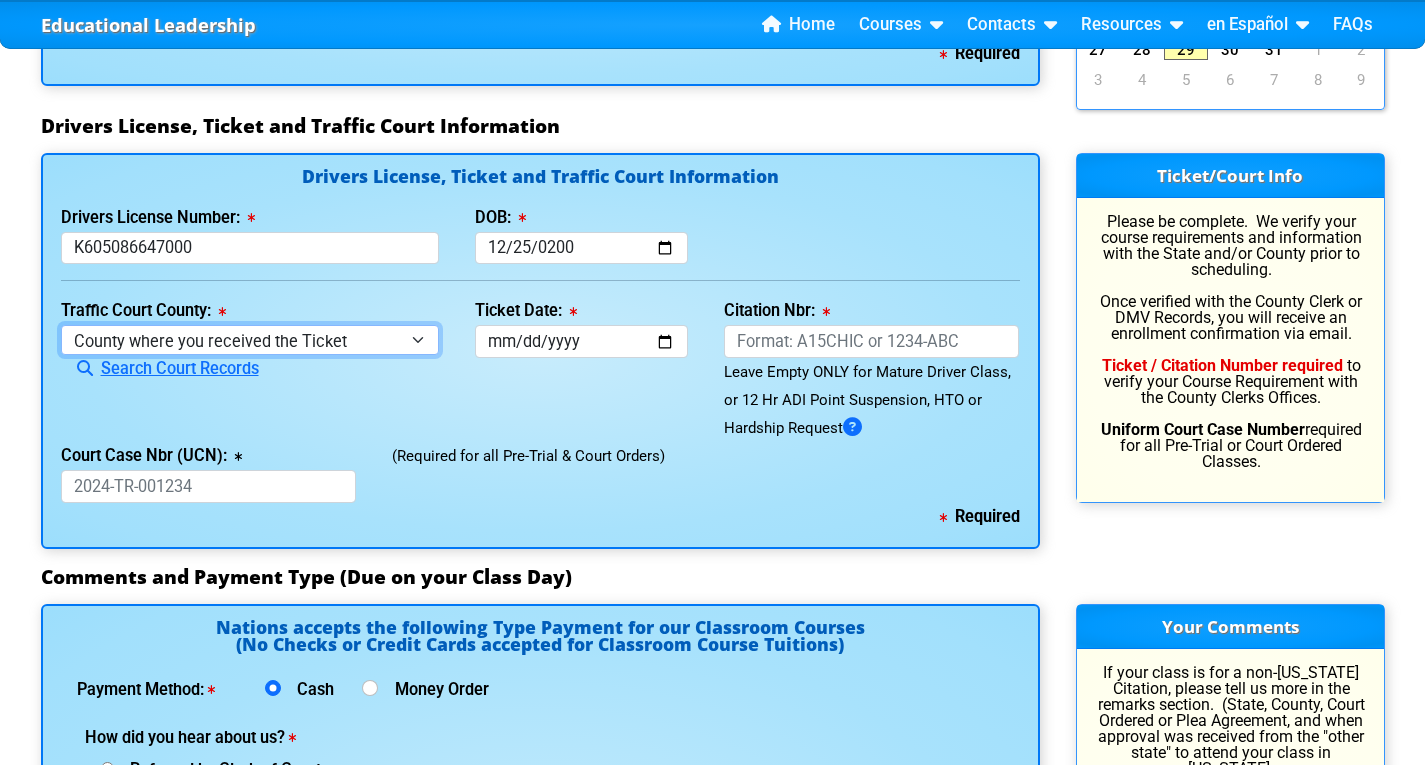 select on "{"countyName":"Orange","state":"FL","uniqueId":"72cd9516-2a86-4b1d-9e65-12a0ae98e521","id":48,"createdOn":"2025-07-30T01:19:34.7370765+00:00","createdByUserId":0,"lastModifiedOn":"2025-07-30T01:19:34.7370768+00:00","modifiedByUserId":0,"modifiedByUserFullName":null,"isDeleted":false}" 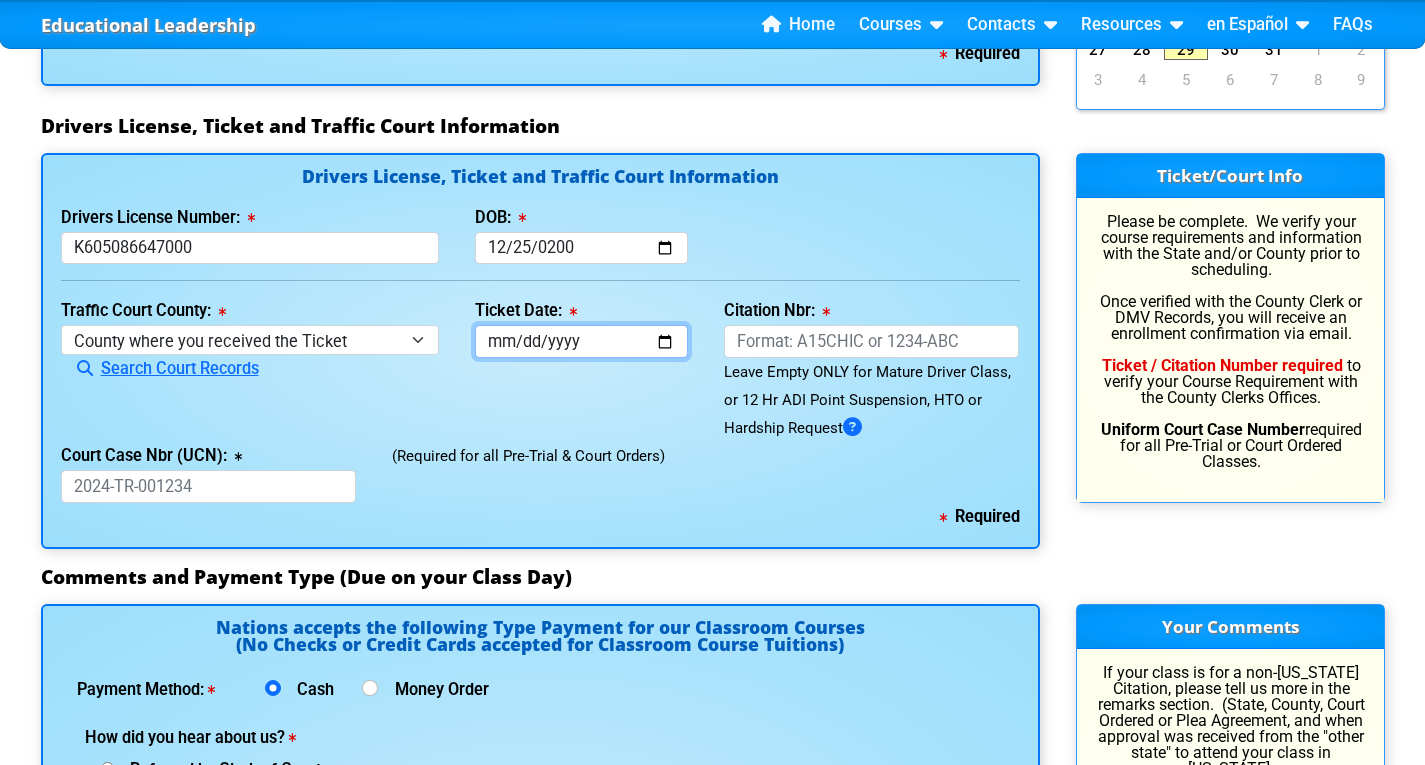 click on "Ticket Date:" at bounding box center (581, 341) 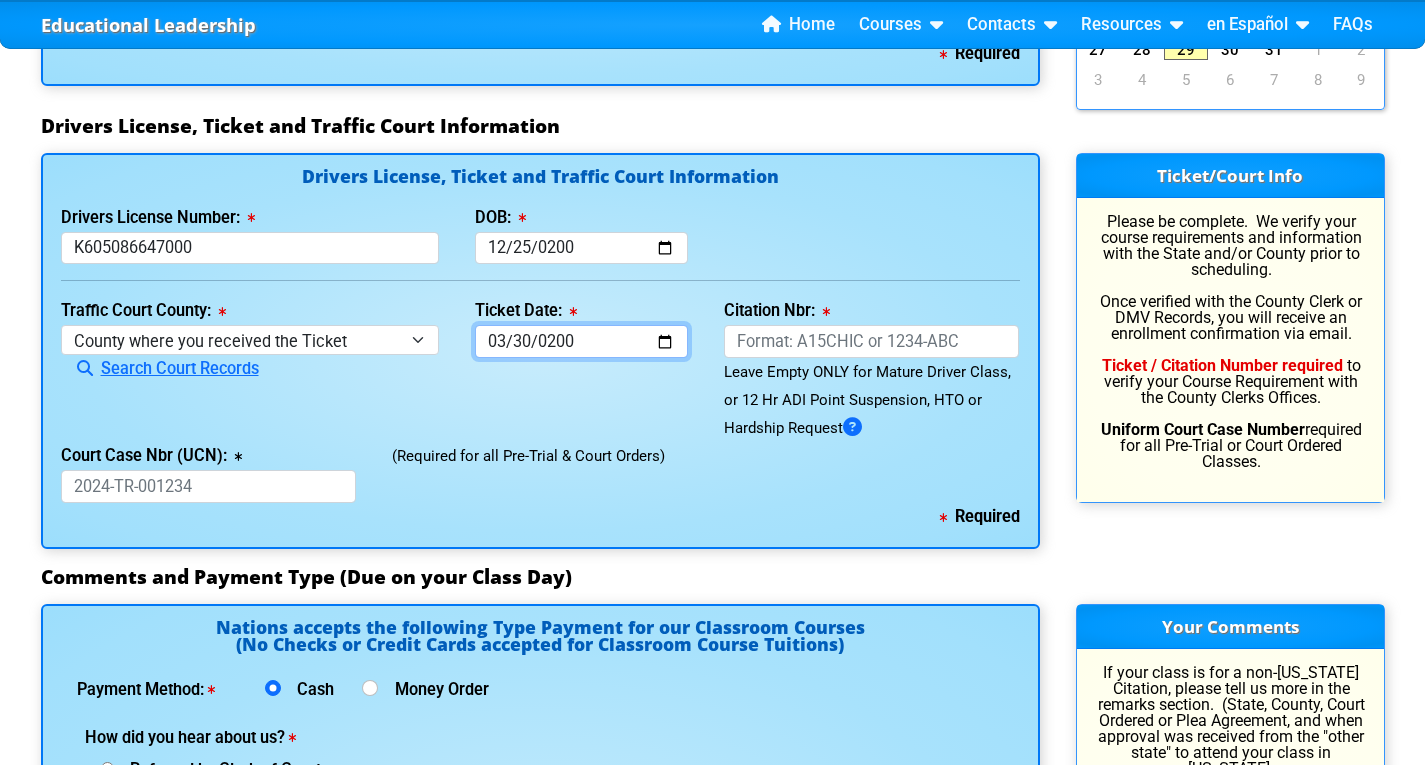 type on "2001-03-30" 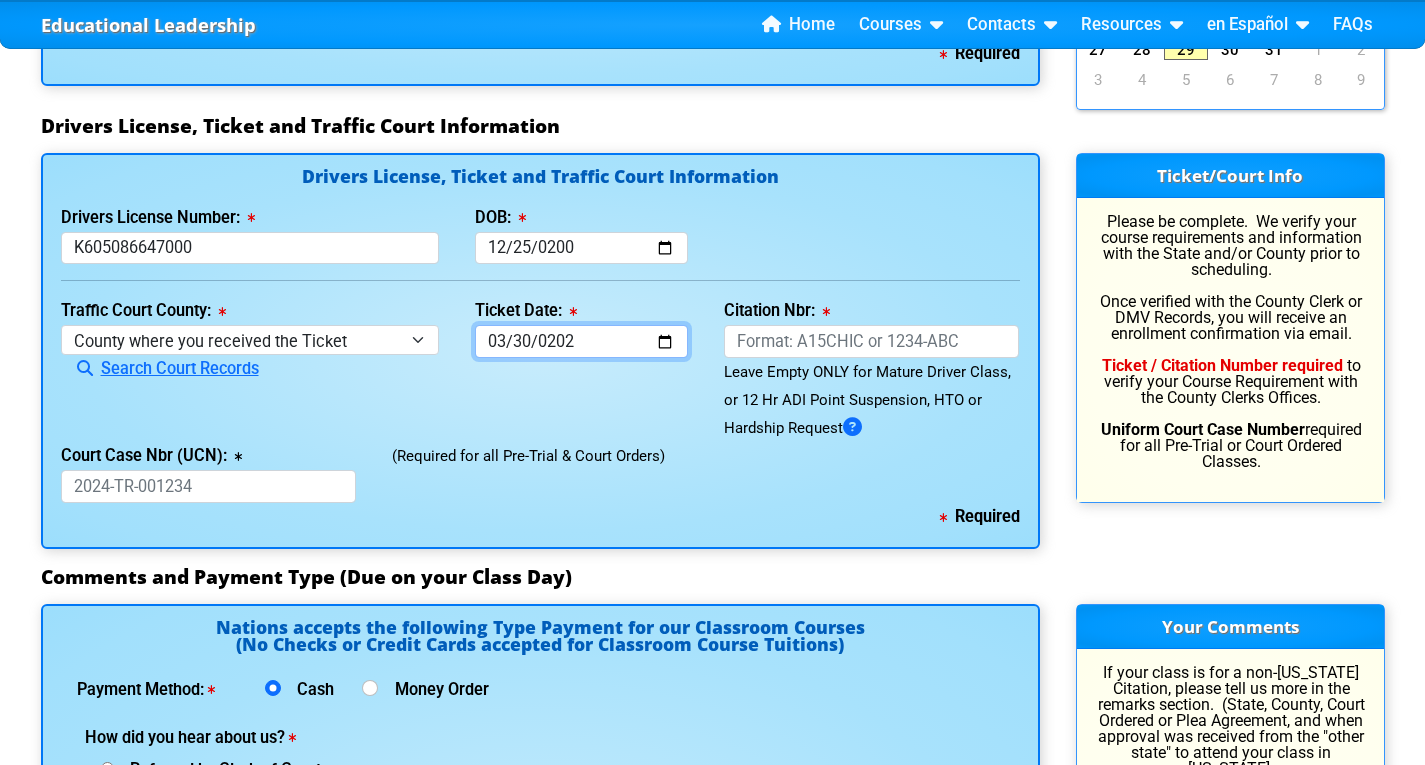 type on "2025-03-30" 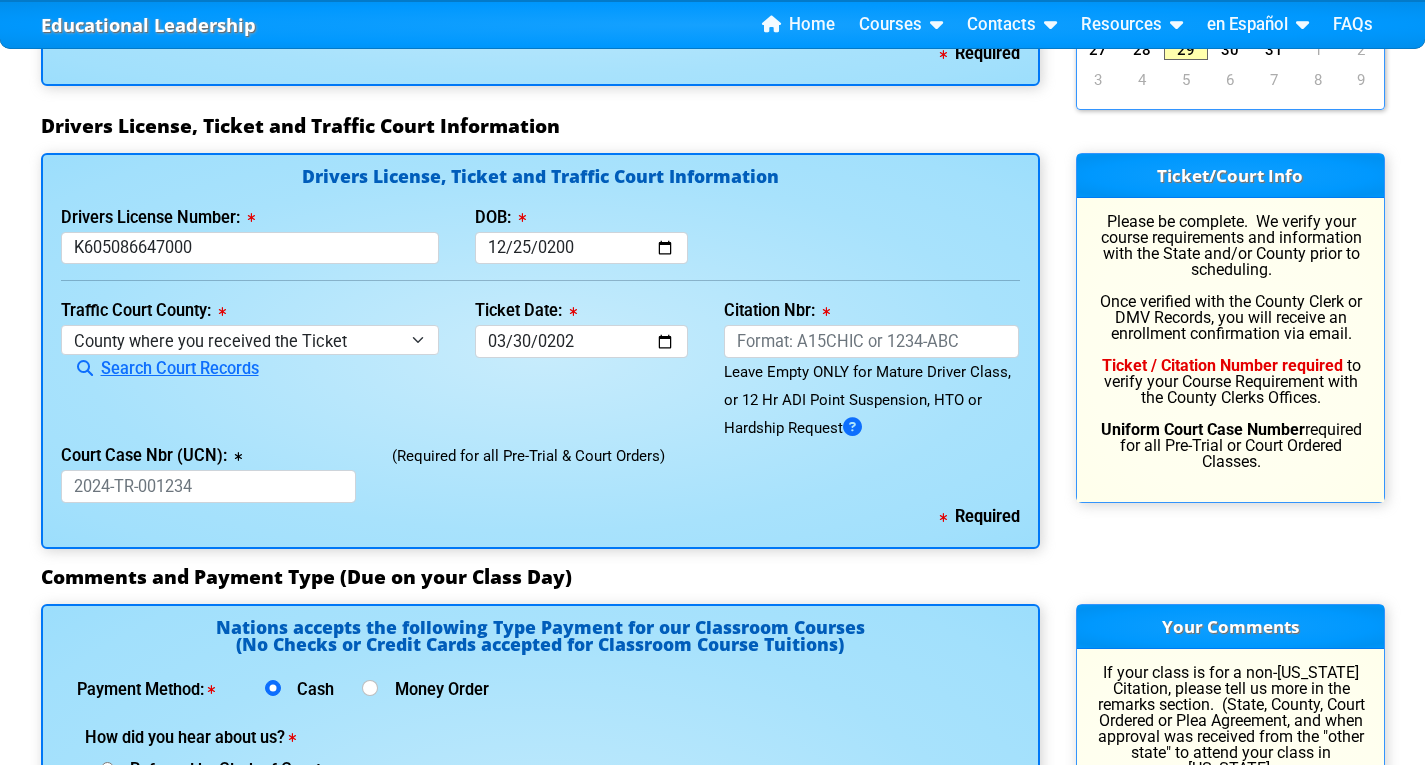 click on "Ticket Date:
2025-03-30" at bounding box center (581, 369) 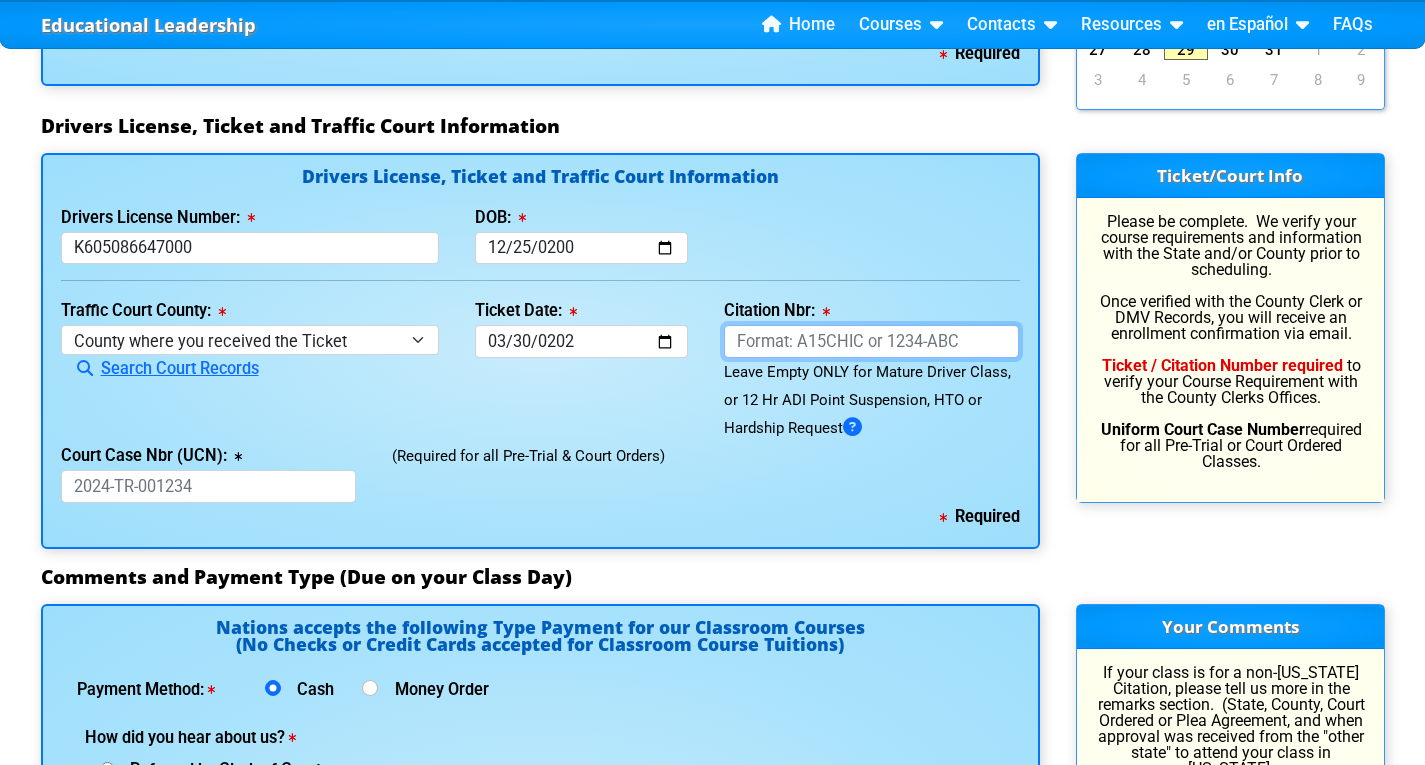 click on "Citation Nbr:" at bounding box center (872, 341) 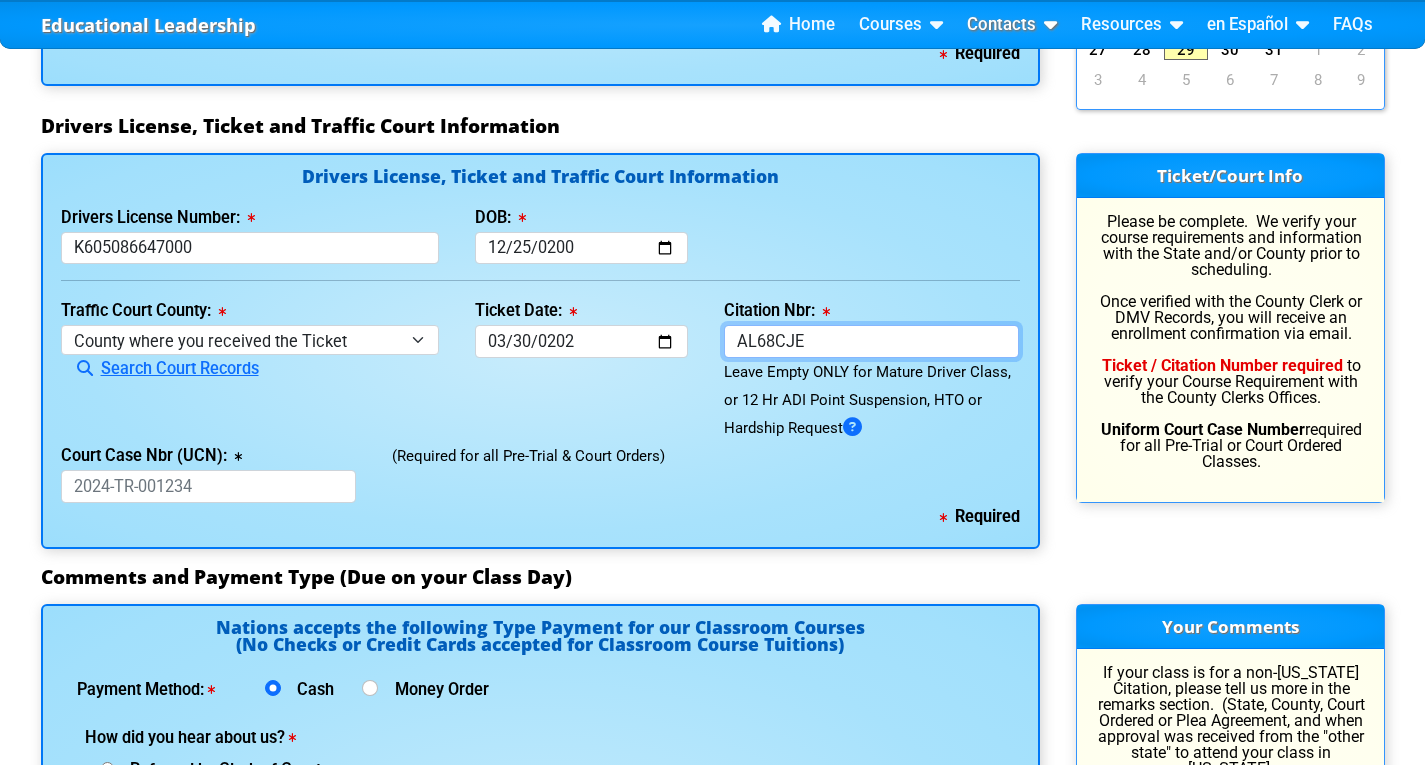 type on "AL68CJE" 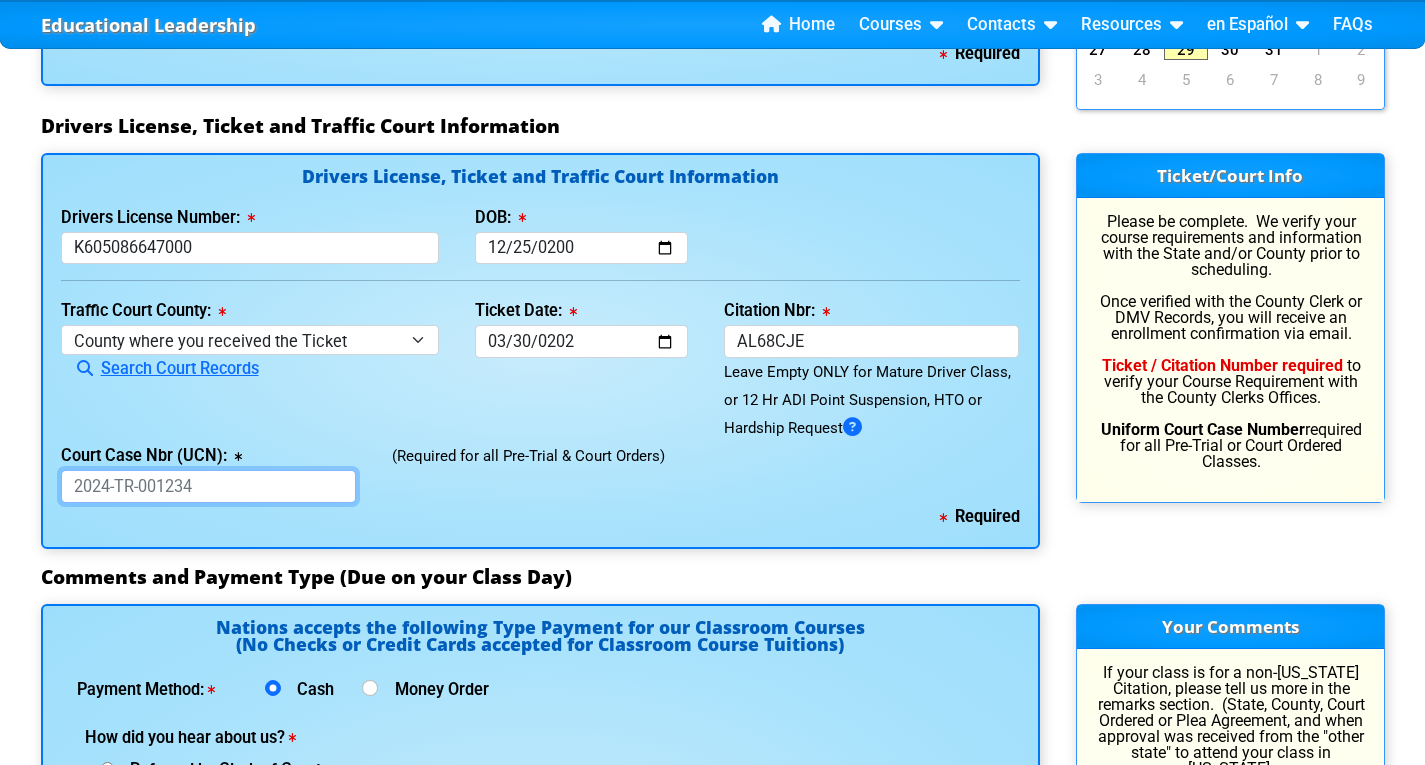 click on "Court Case Nbr (UCN):" at bounding box center [209, 486] 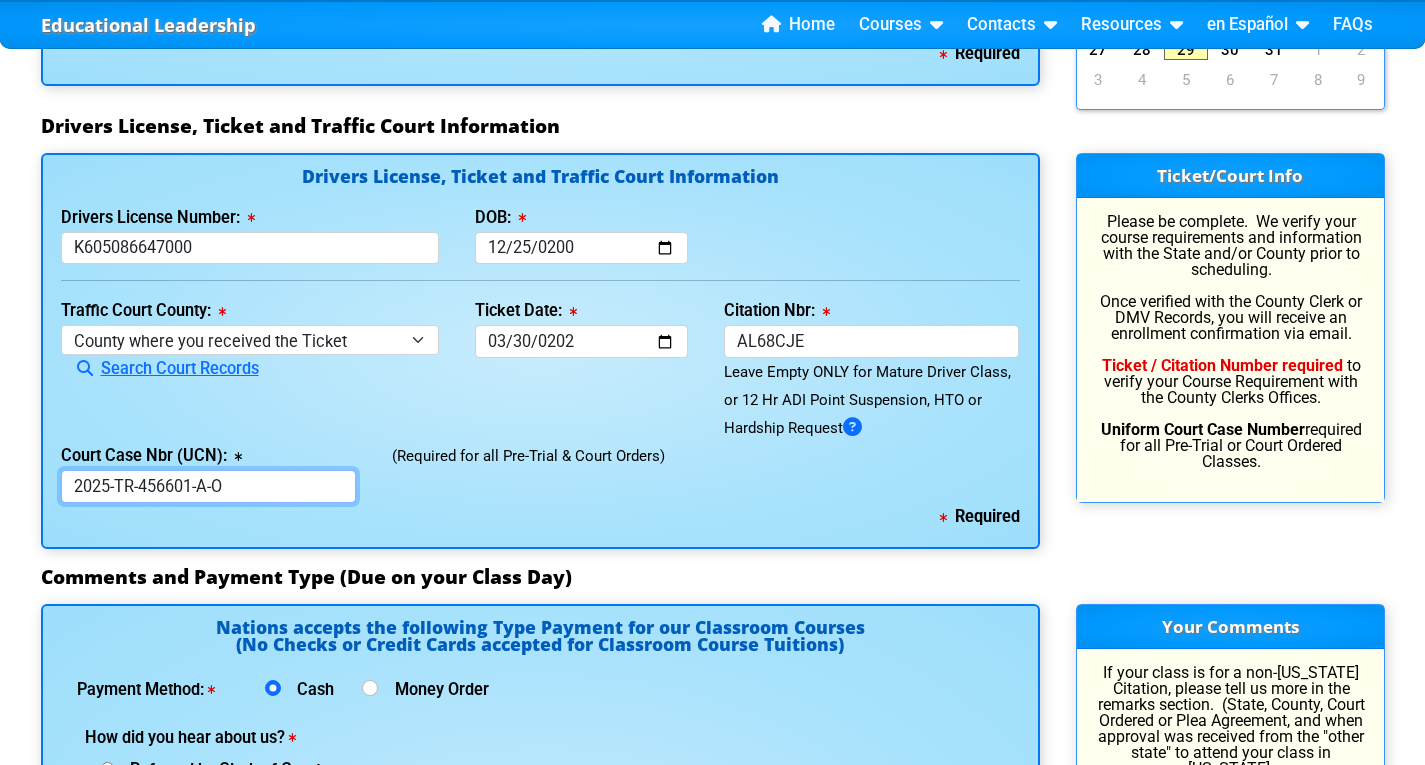 type on "2025-TR-456601-A-O" 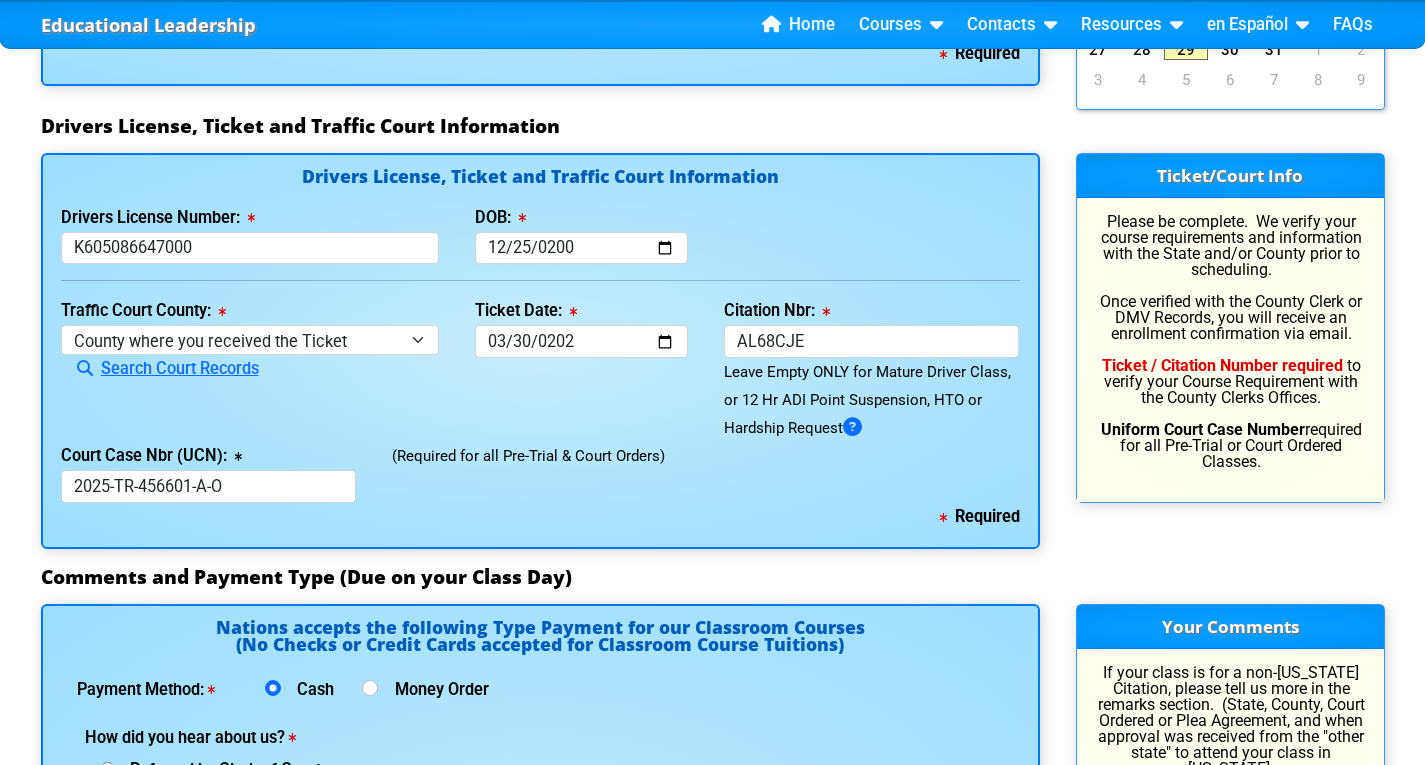 click on "Required" at bounding box center [540, 517] 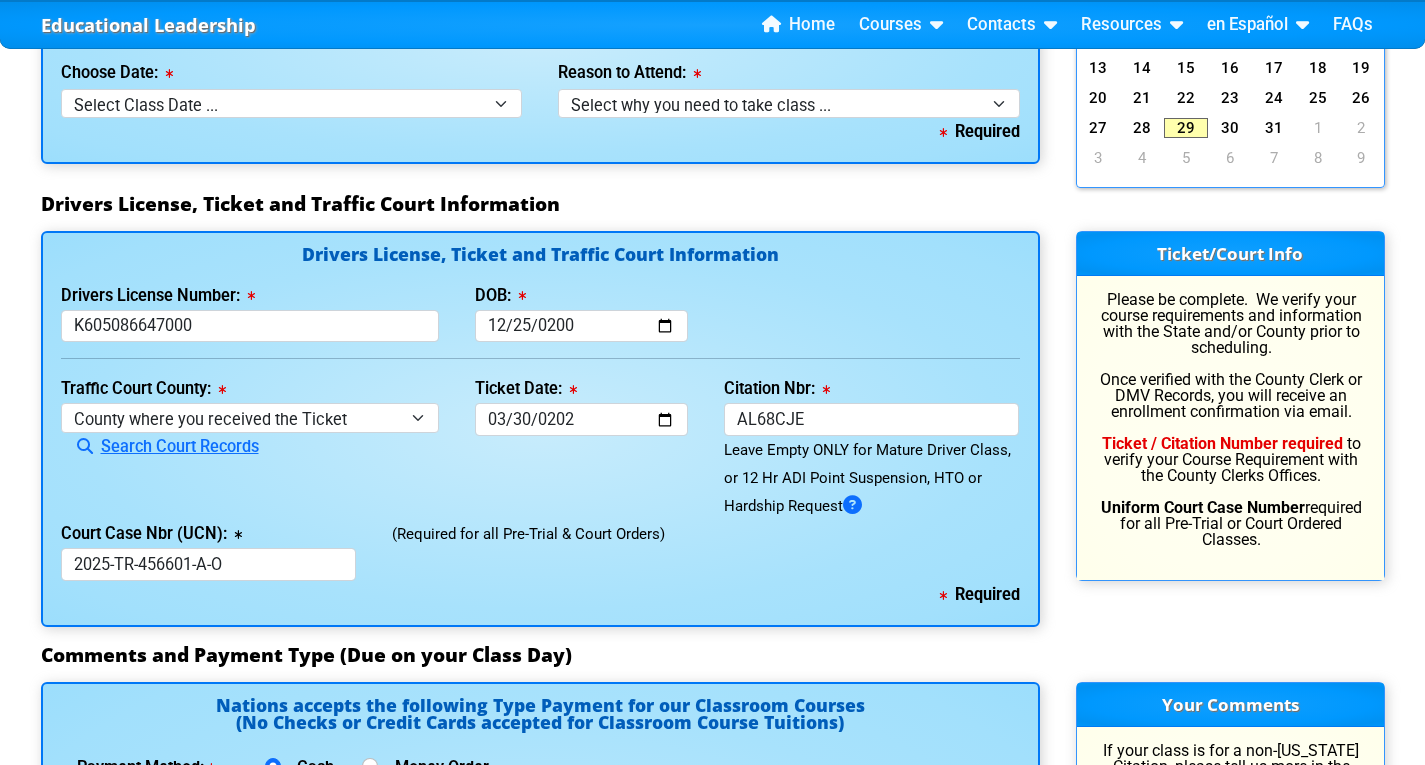 scroll, scrollTop: 1960, scrollLeft: 0, axis: vertical 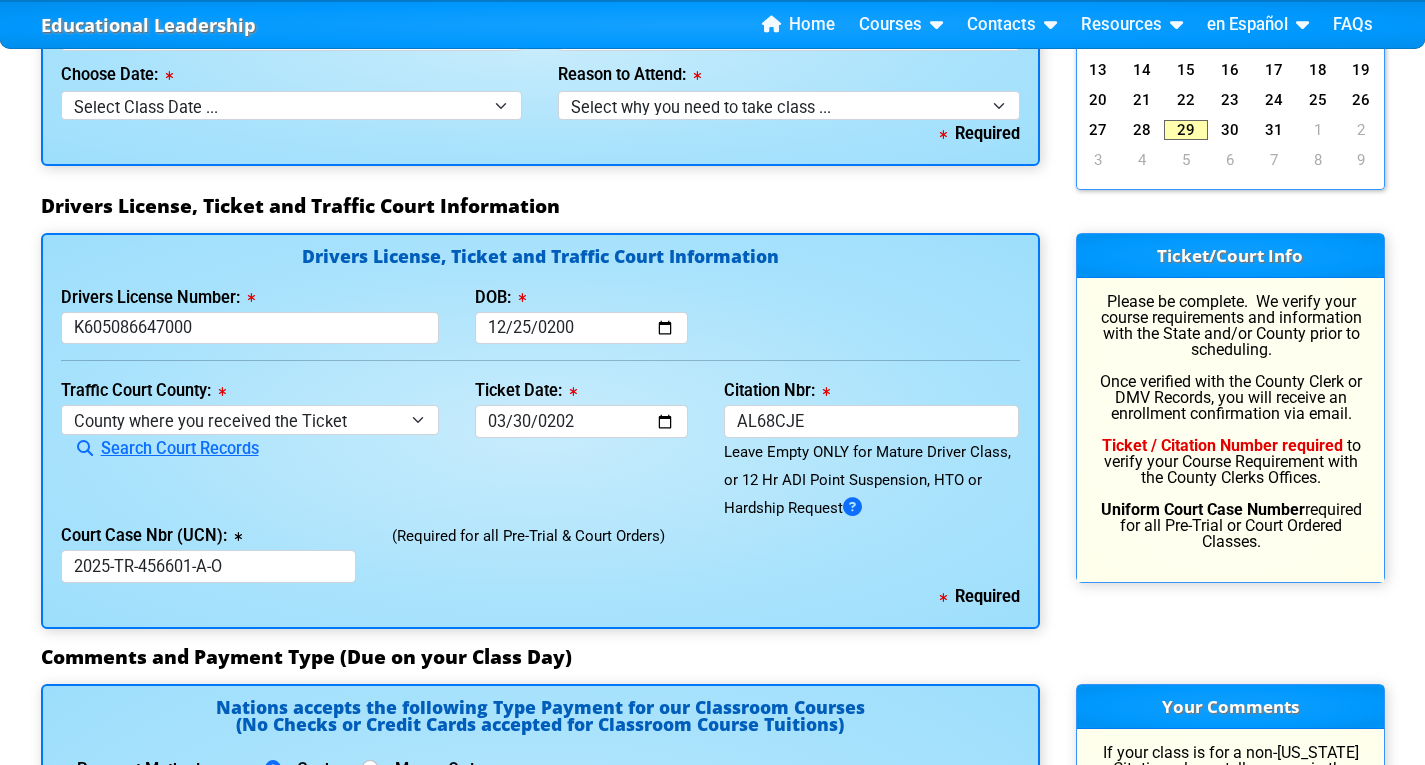 click on "Comments and Payment Type (Due on your Class Day)" at bounding box center [713, 657] 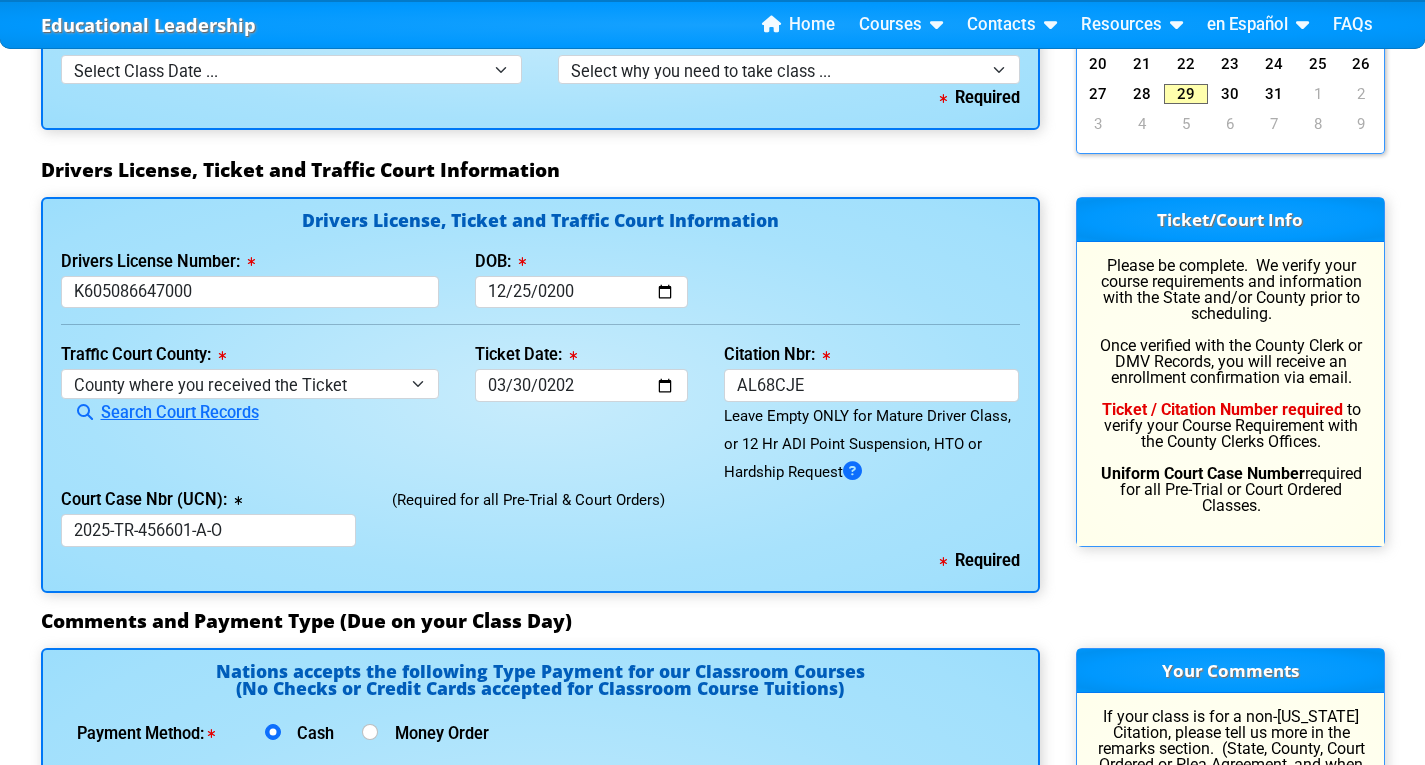 scroll, scrollTop: 2000, scrollLeft: 0, axis: vertical 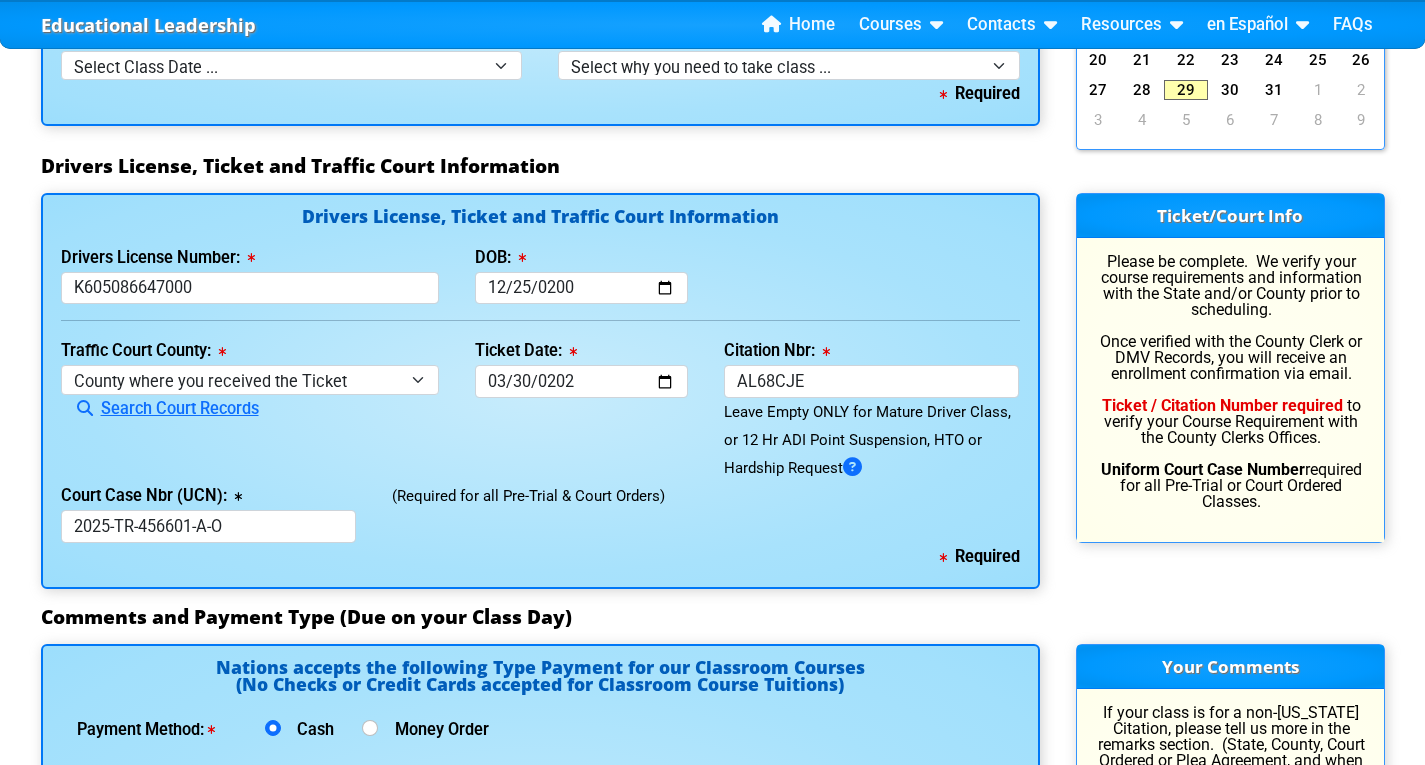 click on "Comments and Payment Type (Due on your Class Day)" at bounding box center [713, 617] 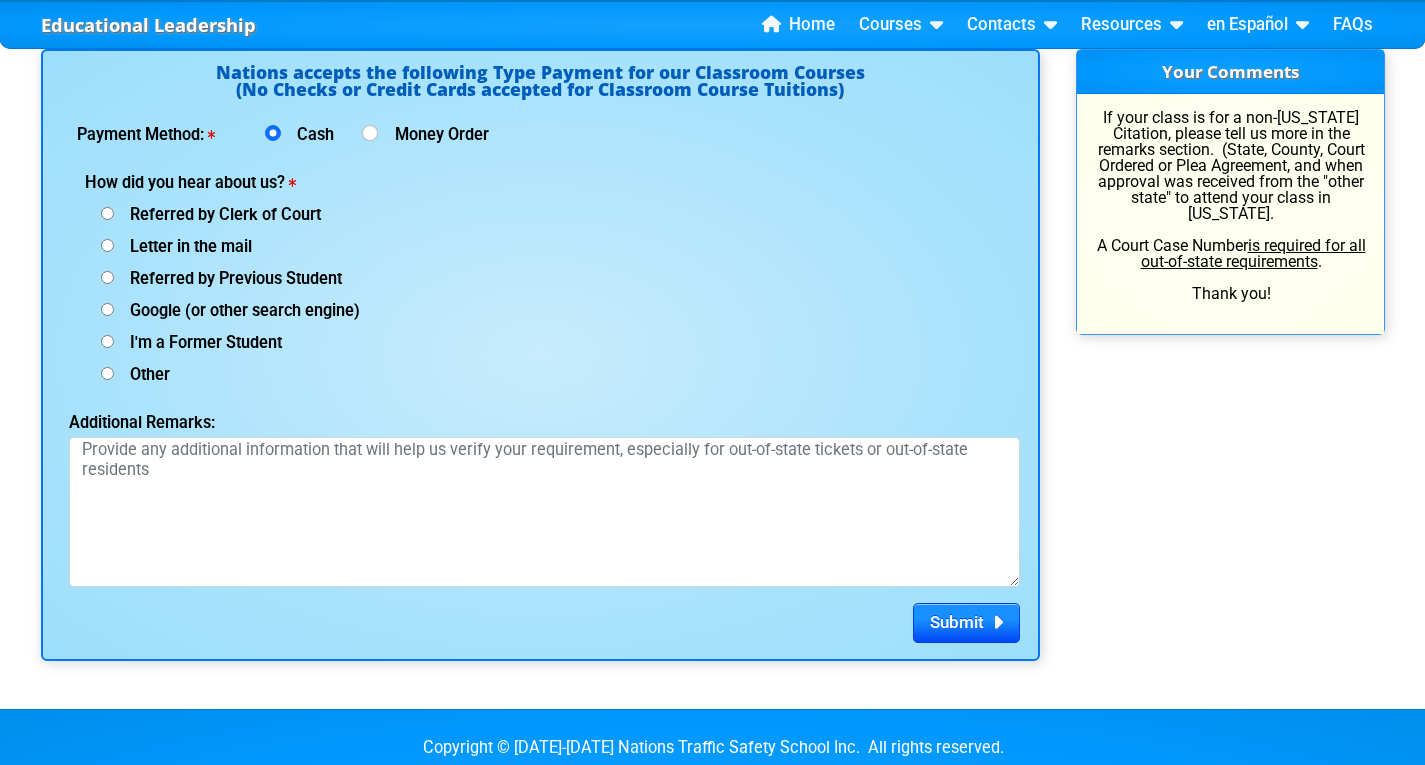 scroll, scrollTop: 2600, scrollLeft: 0, axis: vertical 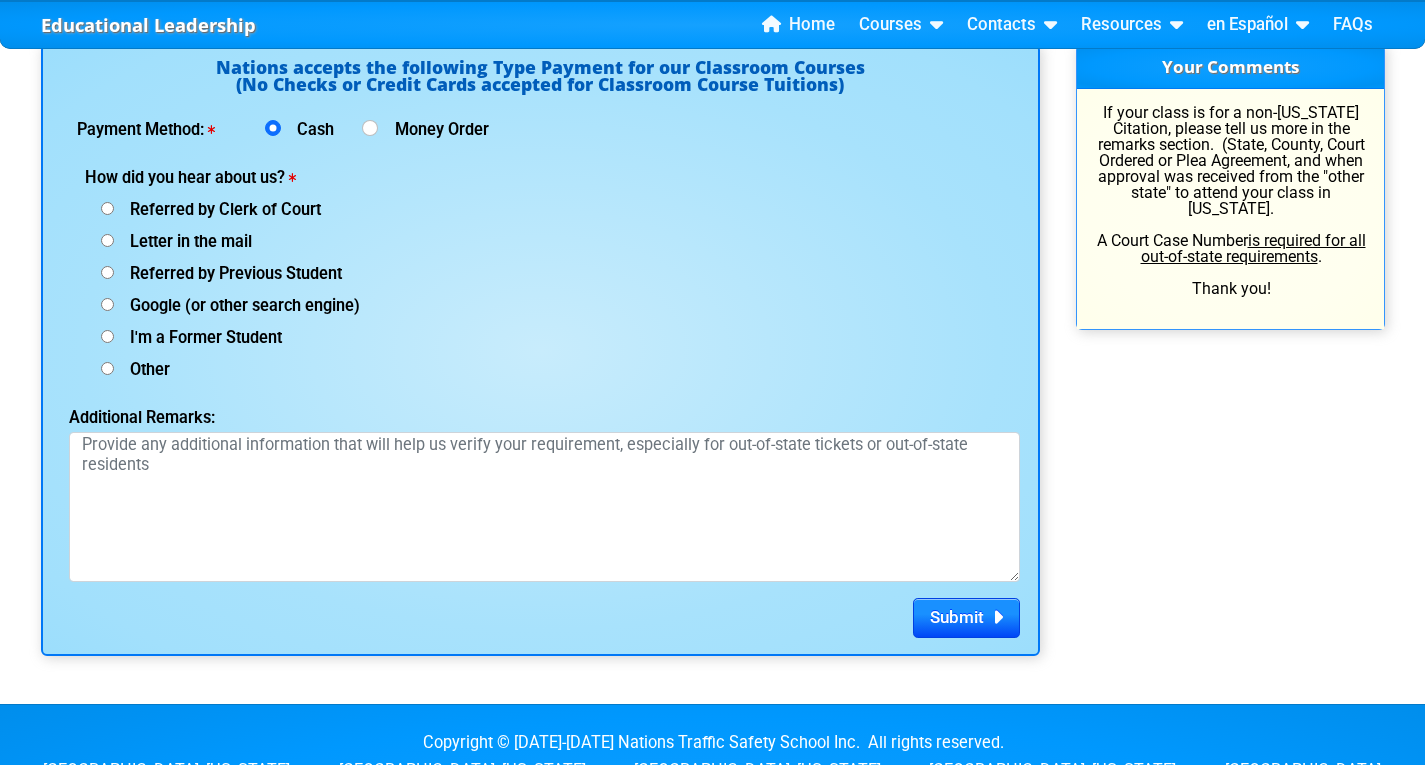 click on "Google (or other search engine)" at bounding box center (107, 208) 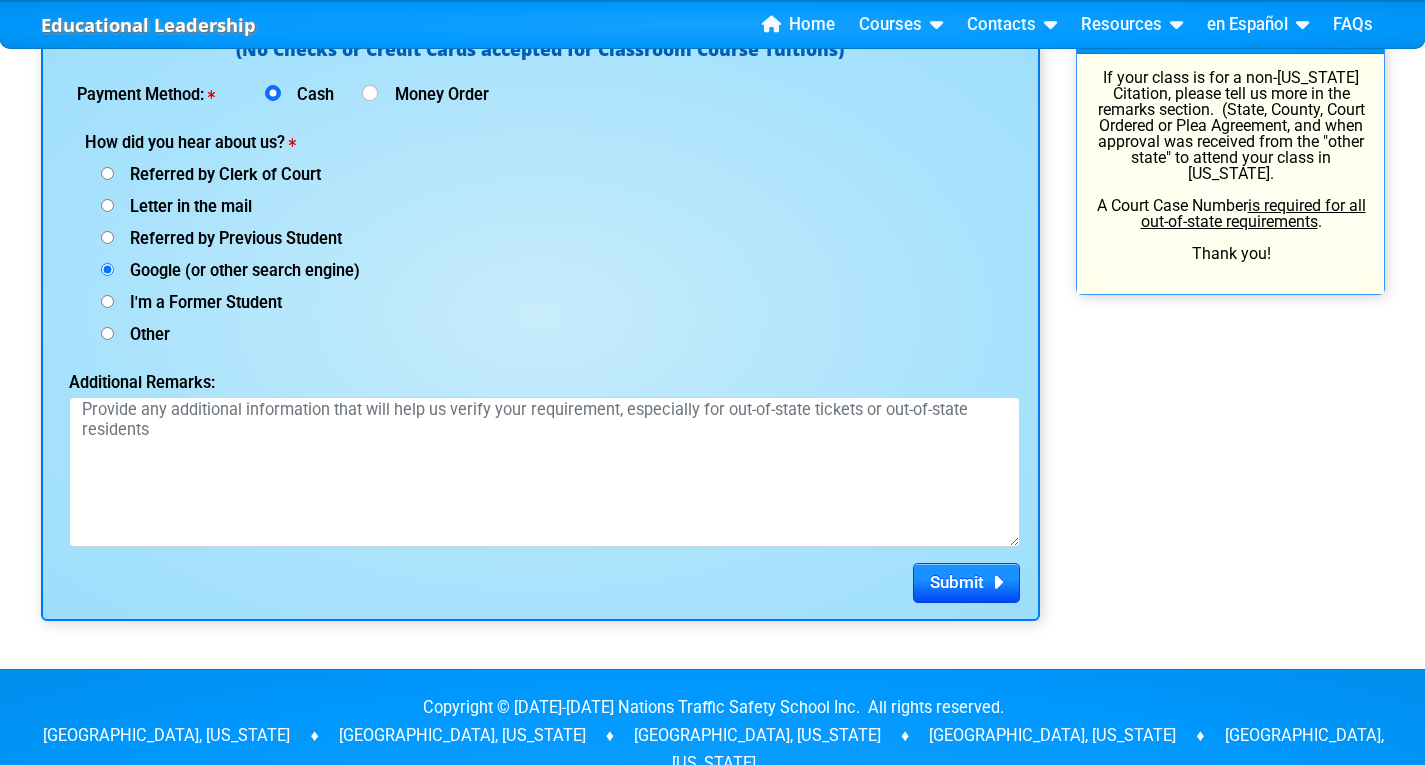 scroll, scrollTop: 2661, scrollLeft: 0, axis: vertical 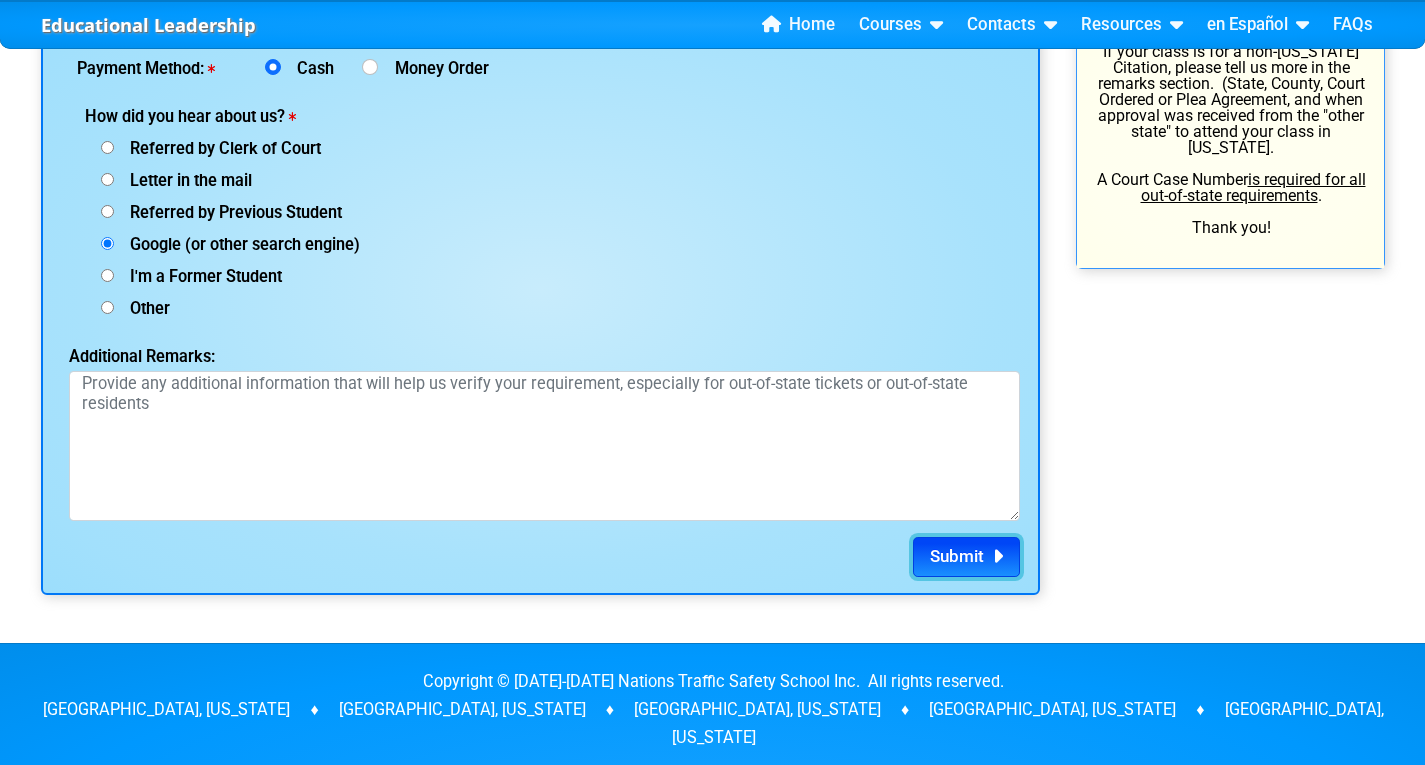 click on "Submit" at bounding box center [957, 556] 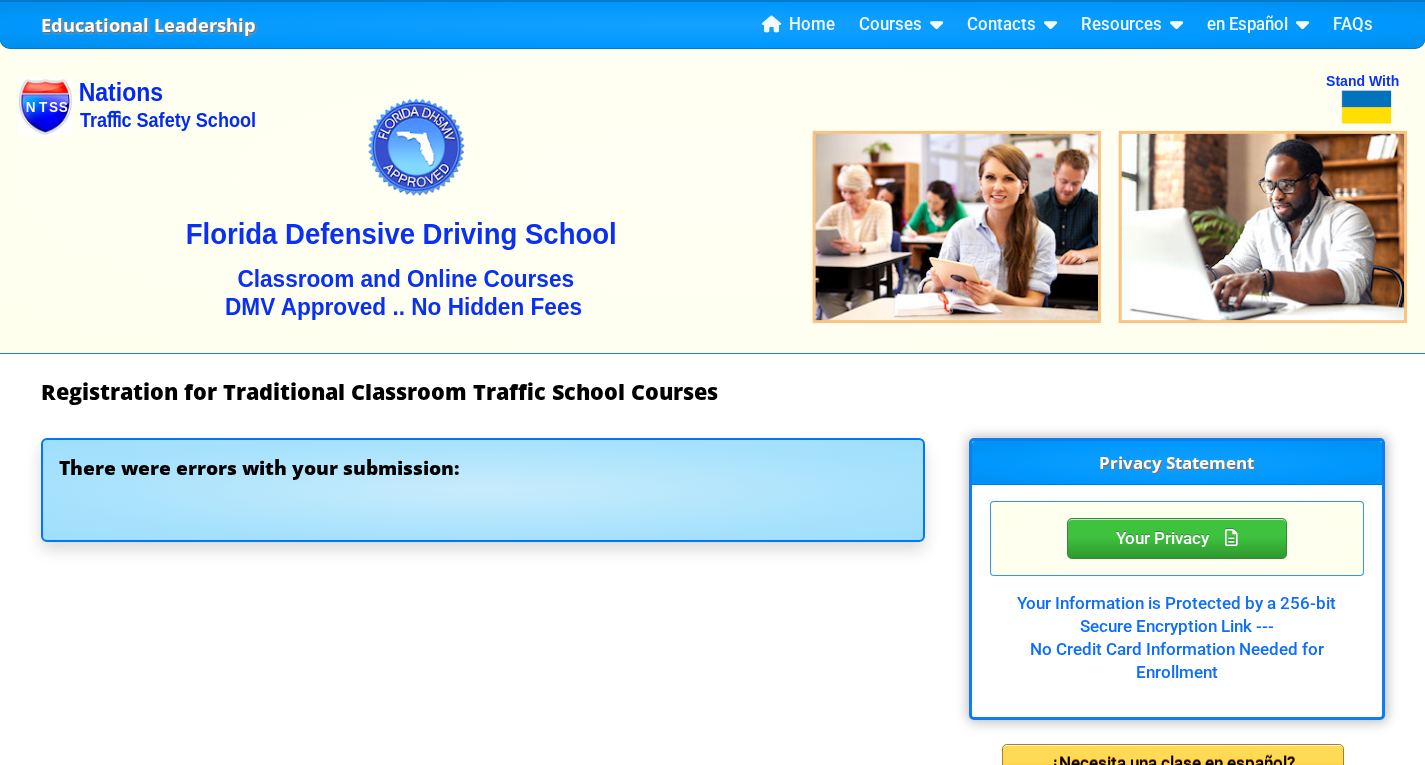 select on "{"fullName":"[US_STATE]","abbreviation":"FL","uniqueId":"1d559909-6cf0-4a4d-848e-acfa82e492b5","id":9,"createdOn":"[DATE]T01:23:36.5019135+00:00","createdByUserId":0,"lastModifiedOn":"[DATE]T01:23:36.5019138+00:00","modifiedByUserId":0,"modifiedByUserFullName":null,"isDeleted":false}" 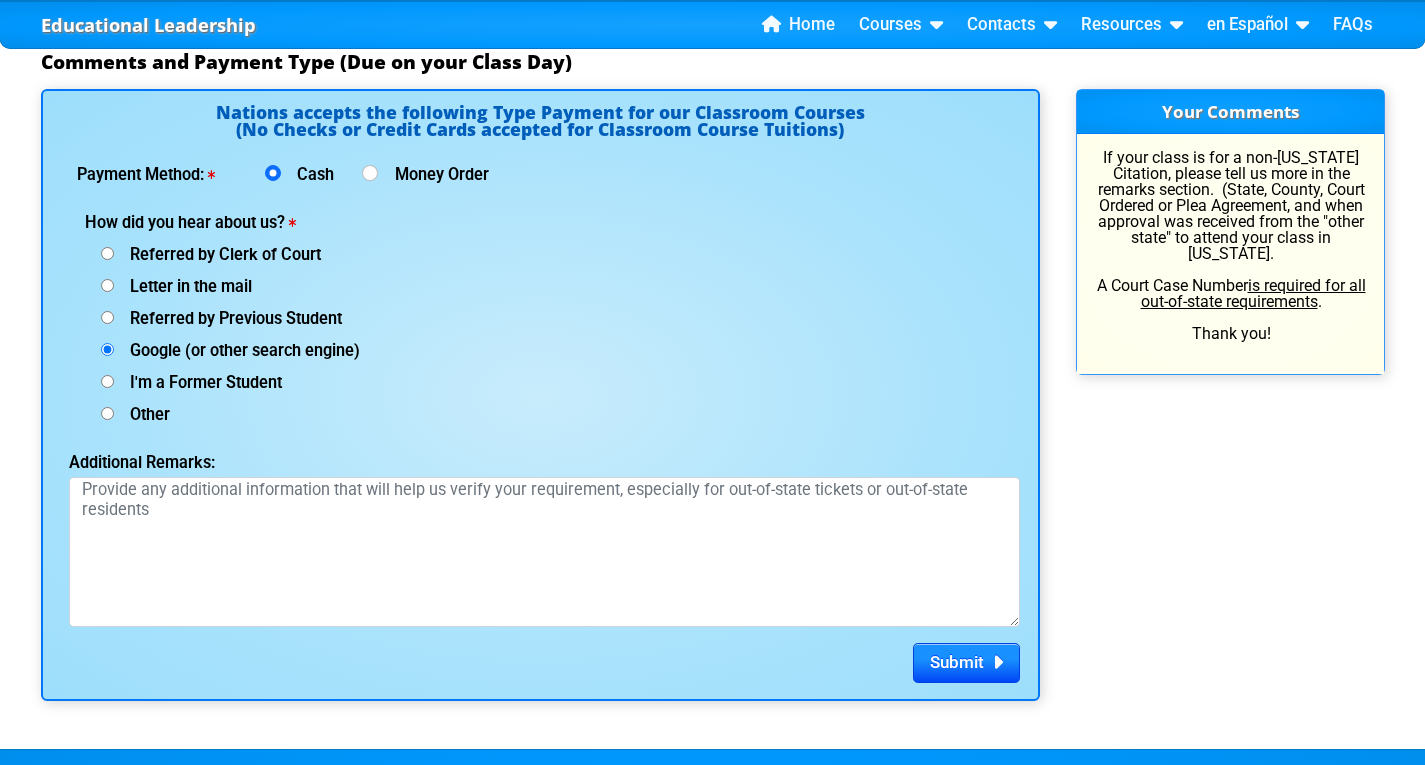 scroll, scrollTop: 2600, scrollLeft: 0, axis: vertical 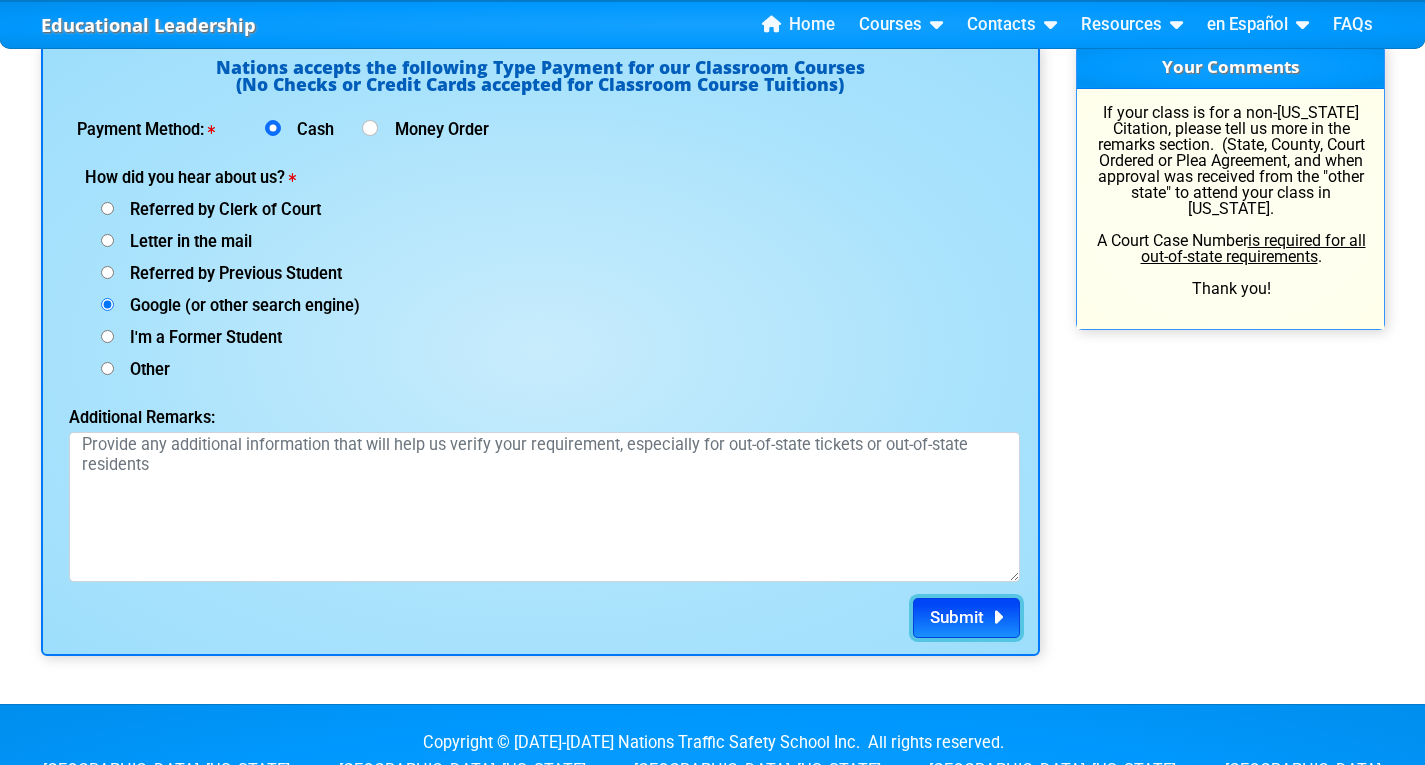 click on "Submit" at bounding box center (957, 617) 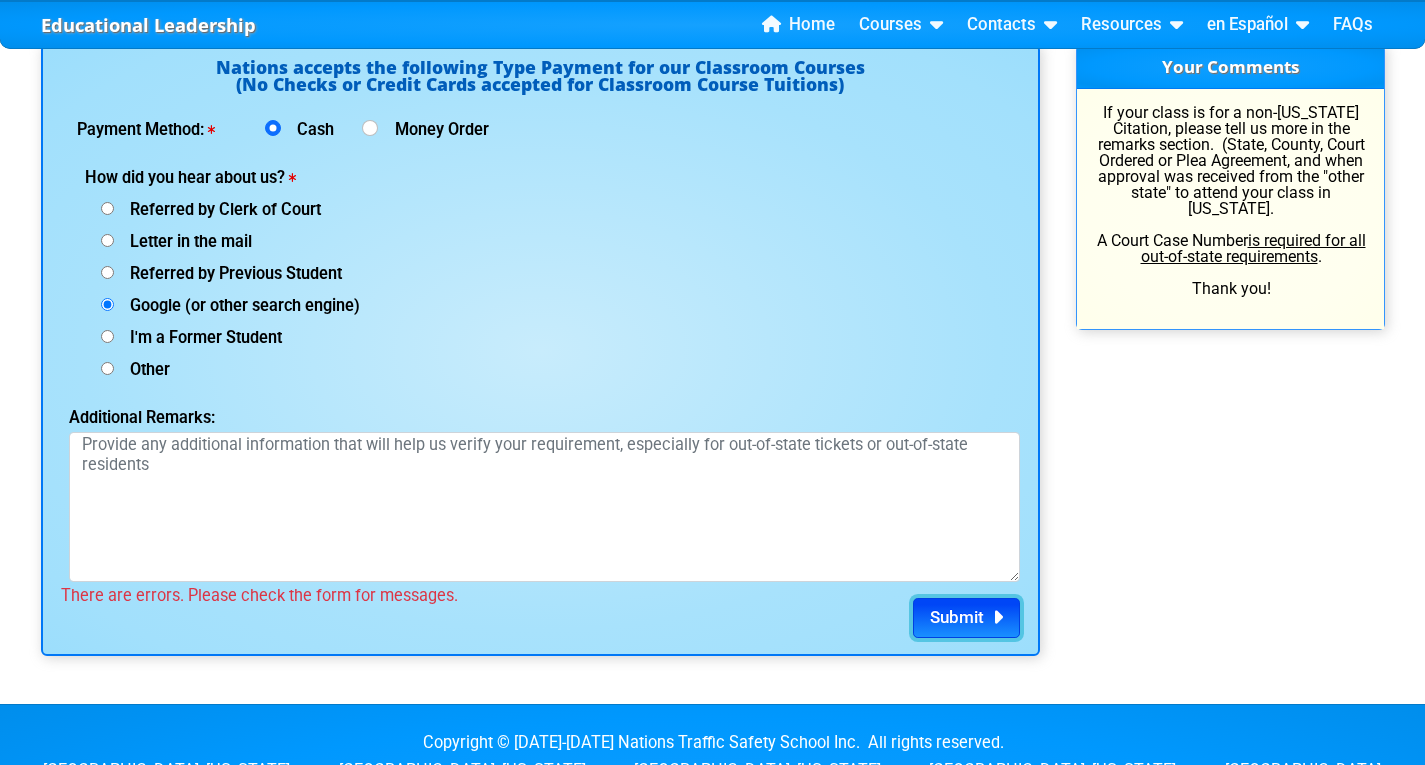 click on "Submit" at bounding box center (957, 617) 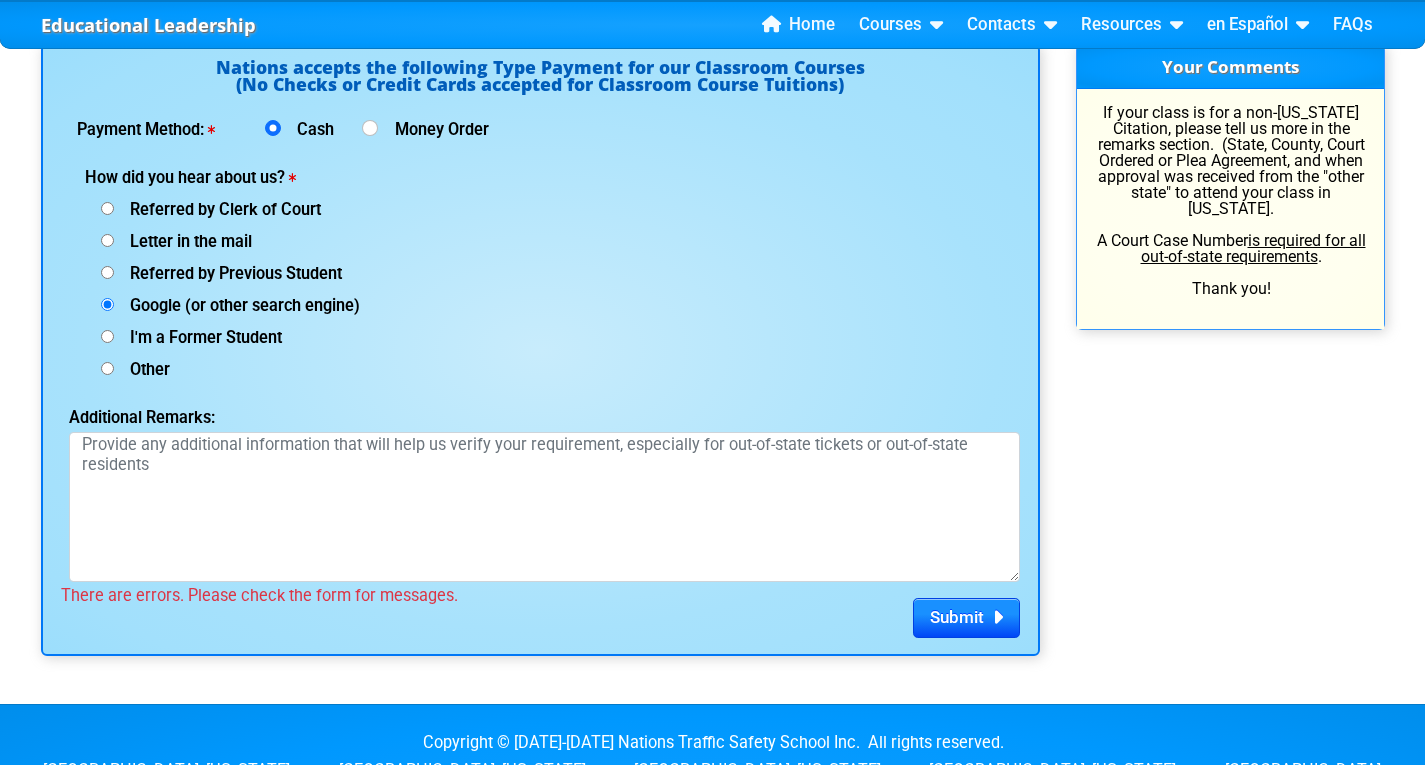 click on "Your Comments
If your class is for a non-Florida Citation, please tell us more in the remarks section.  (State, County, Court Ordered or Plea Agreement, and when approval was received from the "other state" to attend your class in Florida. A Court Case Number  is required for all out-of-state requirements .    Thank you!" at bounding box center [1230, 350] 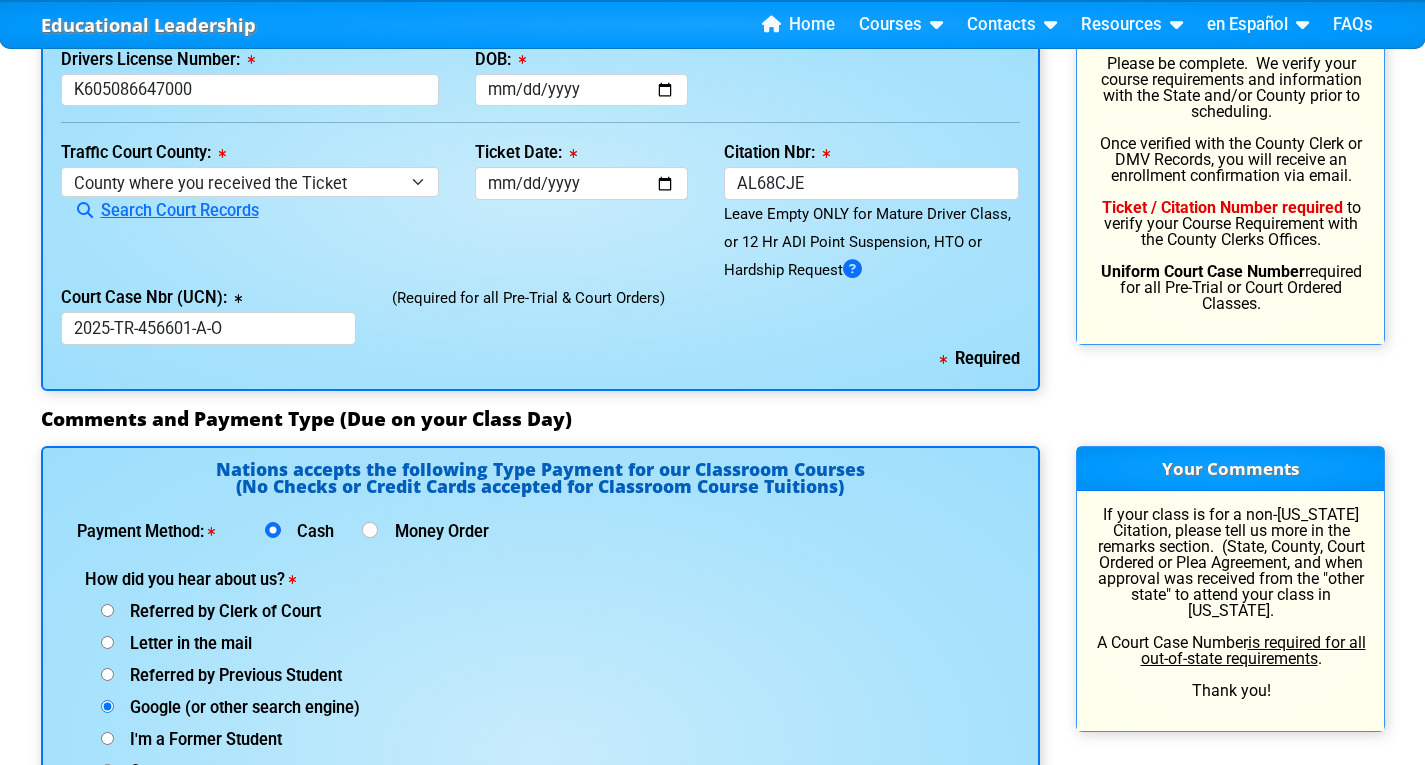 scroll, scrollTop: 2200, scrollLeft: 0, axis: vertical 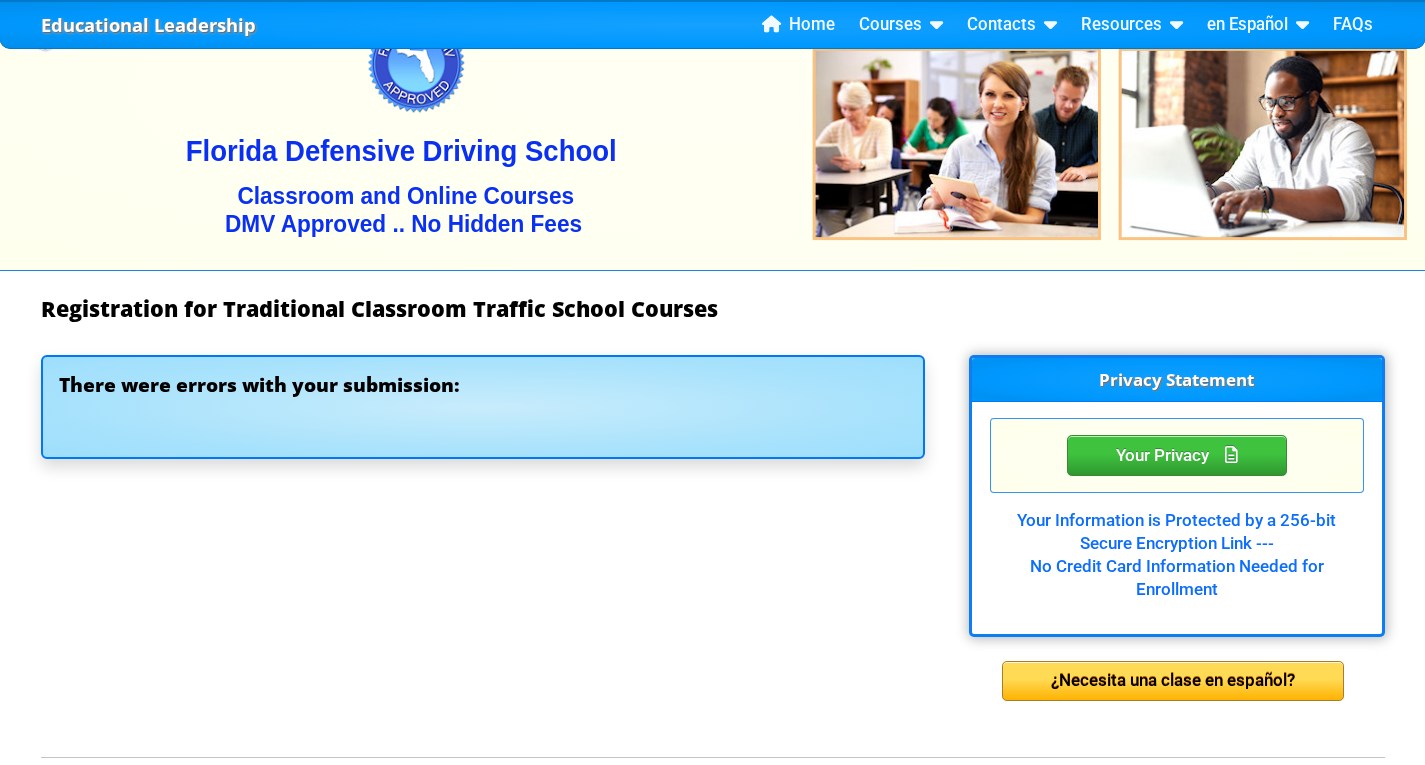 click on "There were errors with your submission:" at bounding box center (483, 406) 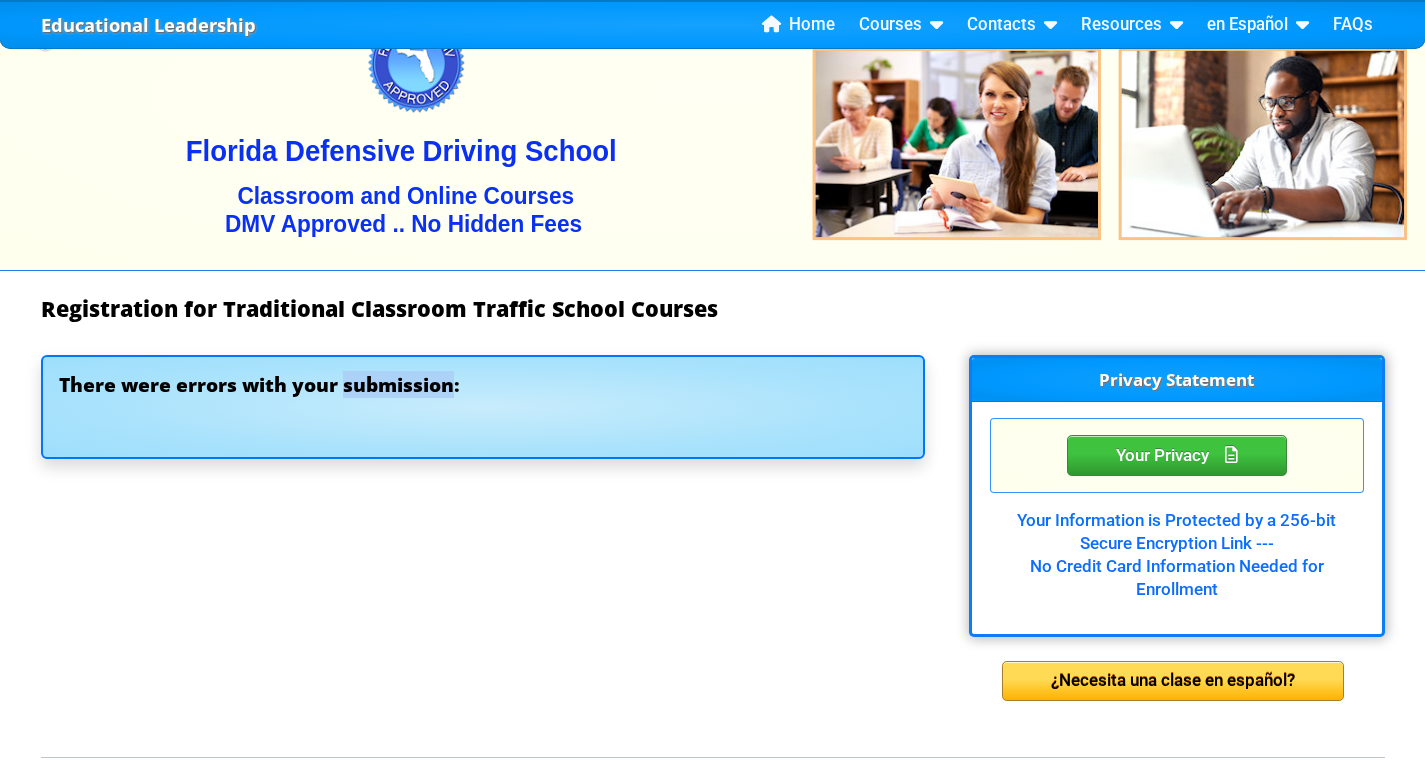 click on "There were errors with your submission:" at bounding box center (483, 385) 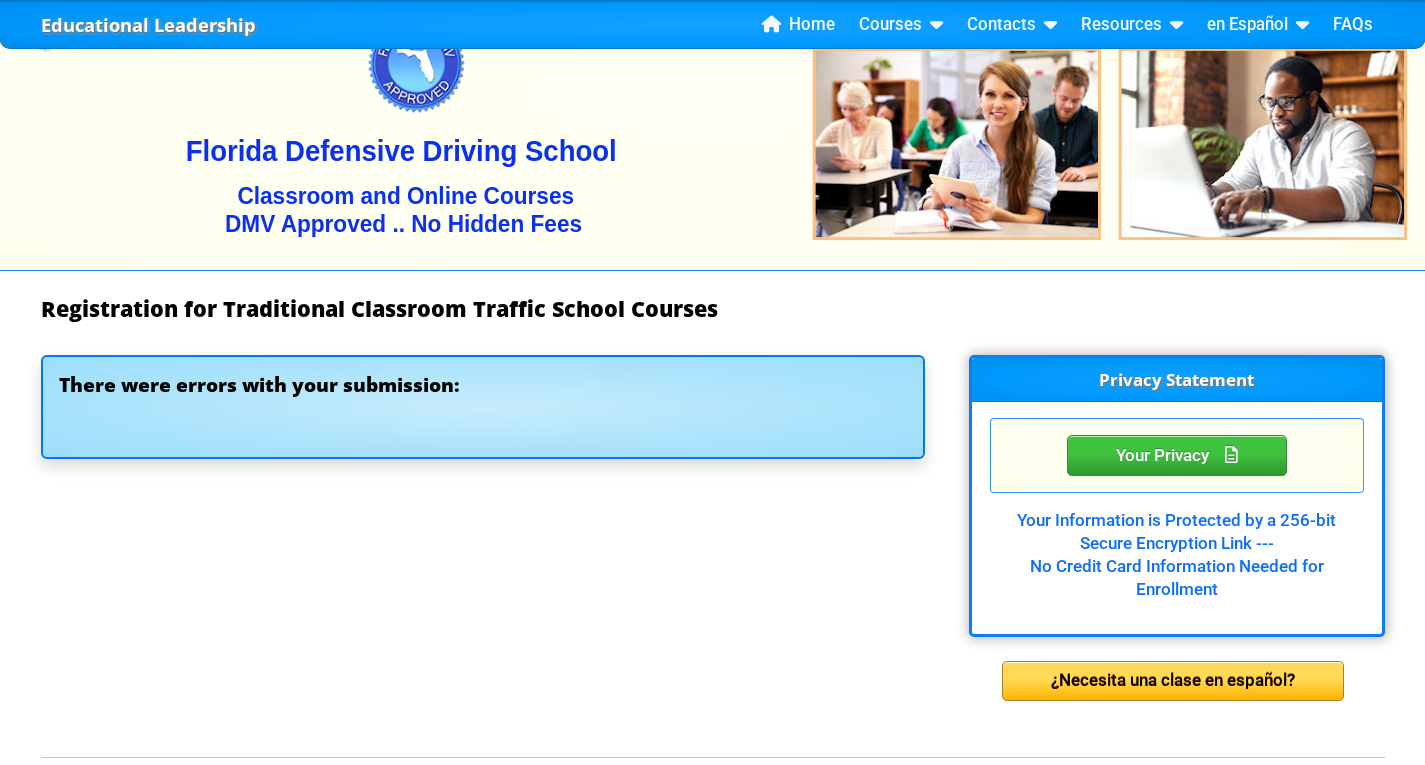 click on "There were errors with your submission:" at bounding box center [483, 535] 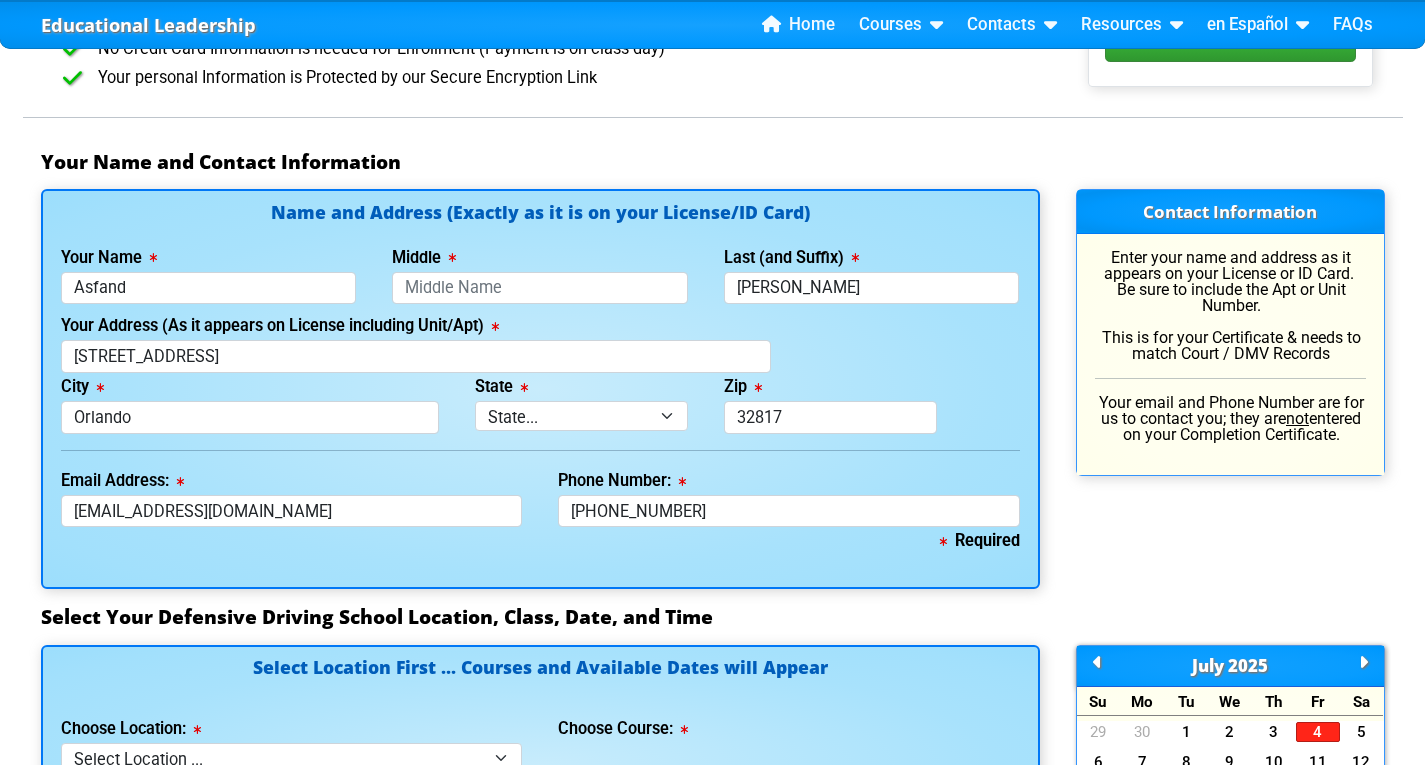 scroll, scrollTop: 1253, scrollLeft: 0, axis: vertical 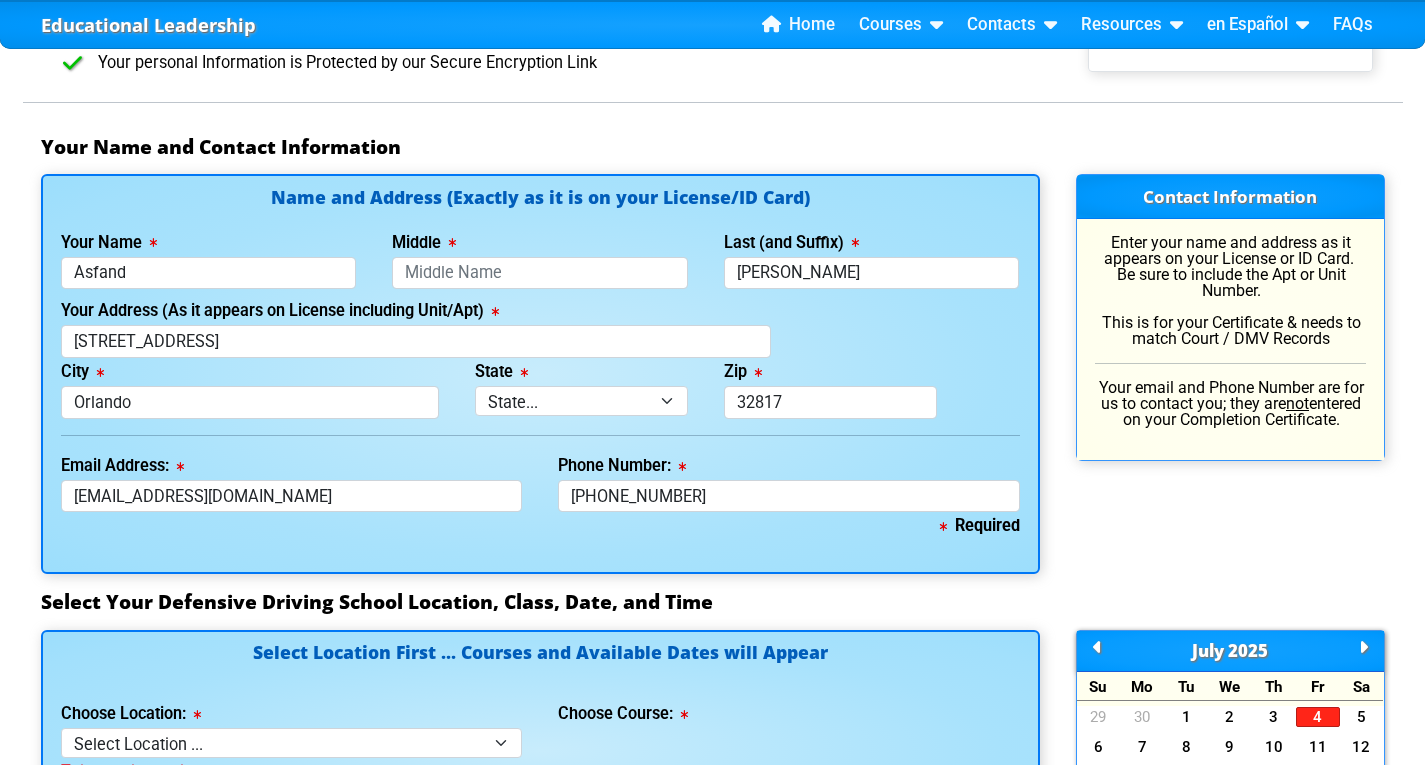 click on "Contact Information
Enter your name and address as it appears on your License or ID Card.  Be sure to include the Apt or Unit Number.    This is for your Certificate & needs to match Court / DMV Records
Your email and Phone Number are for us to contact you; they are  not  entered on your Completion Certificate." at bounding box center (1230, 374) 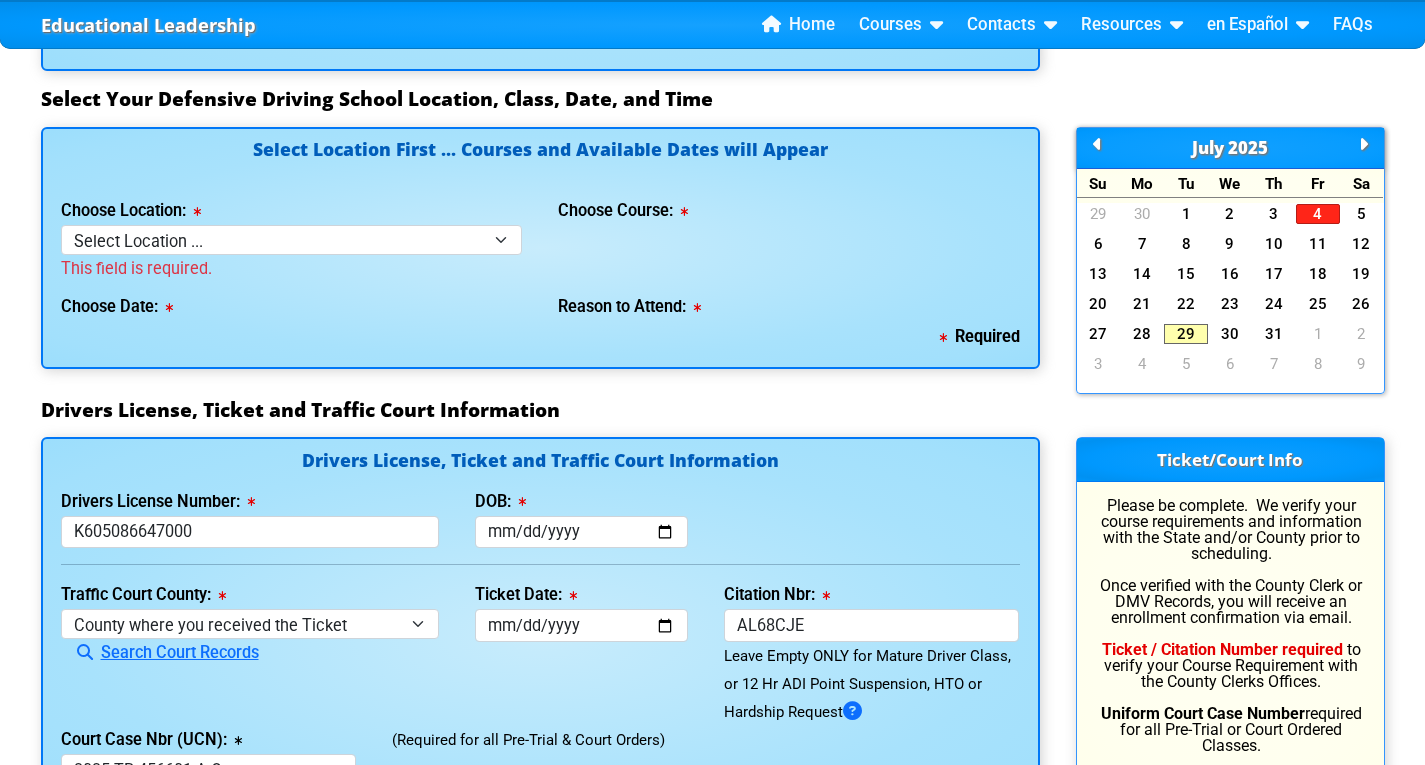 scroll, scrollTop: 1773, scrollLeft: 0, axis: vertical 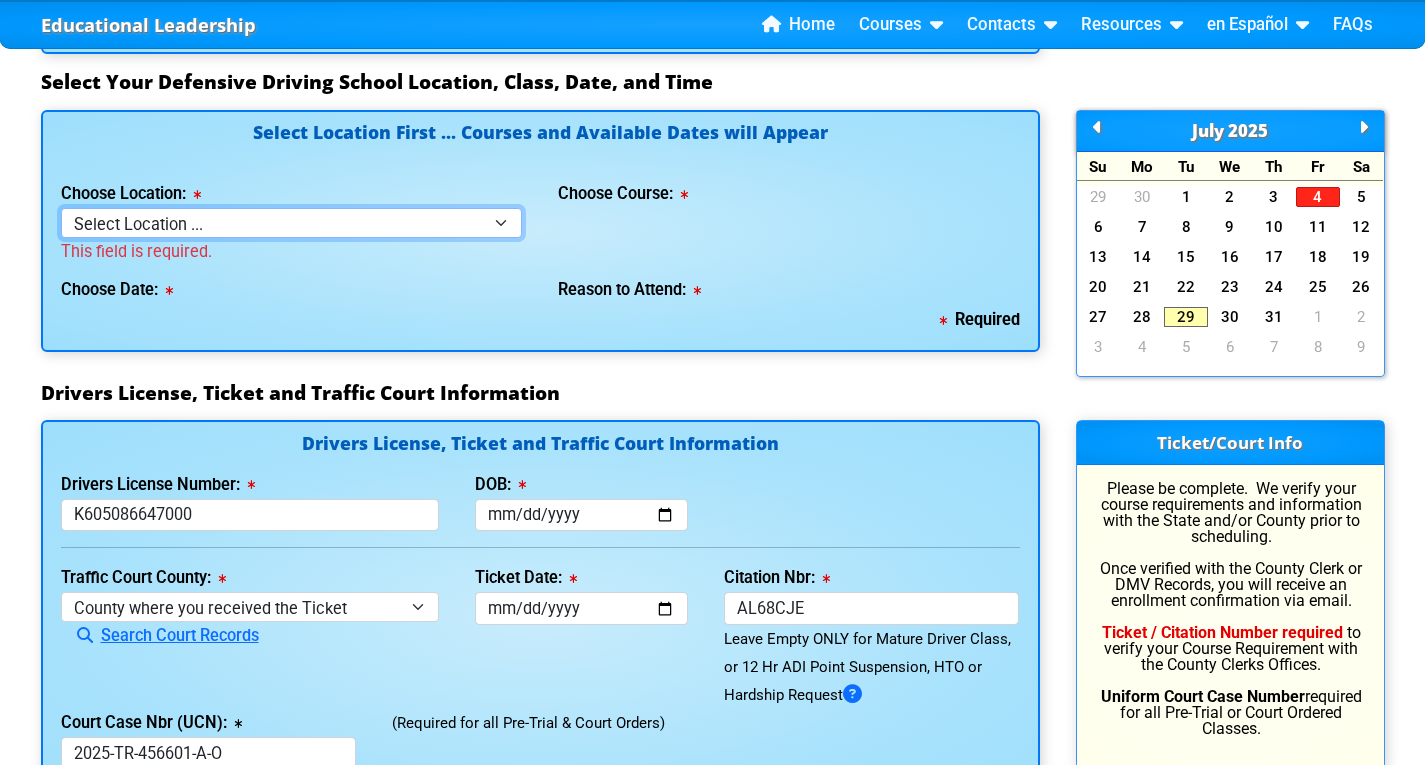 click on "Select Location ... Tampa Orlando Kissimmee Tampa - en español Kissimmee - en español Live Virtual Classroom via MS Teams" at bounding box center [292, 222] 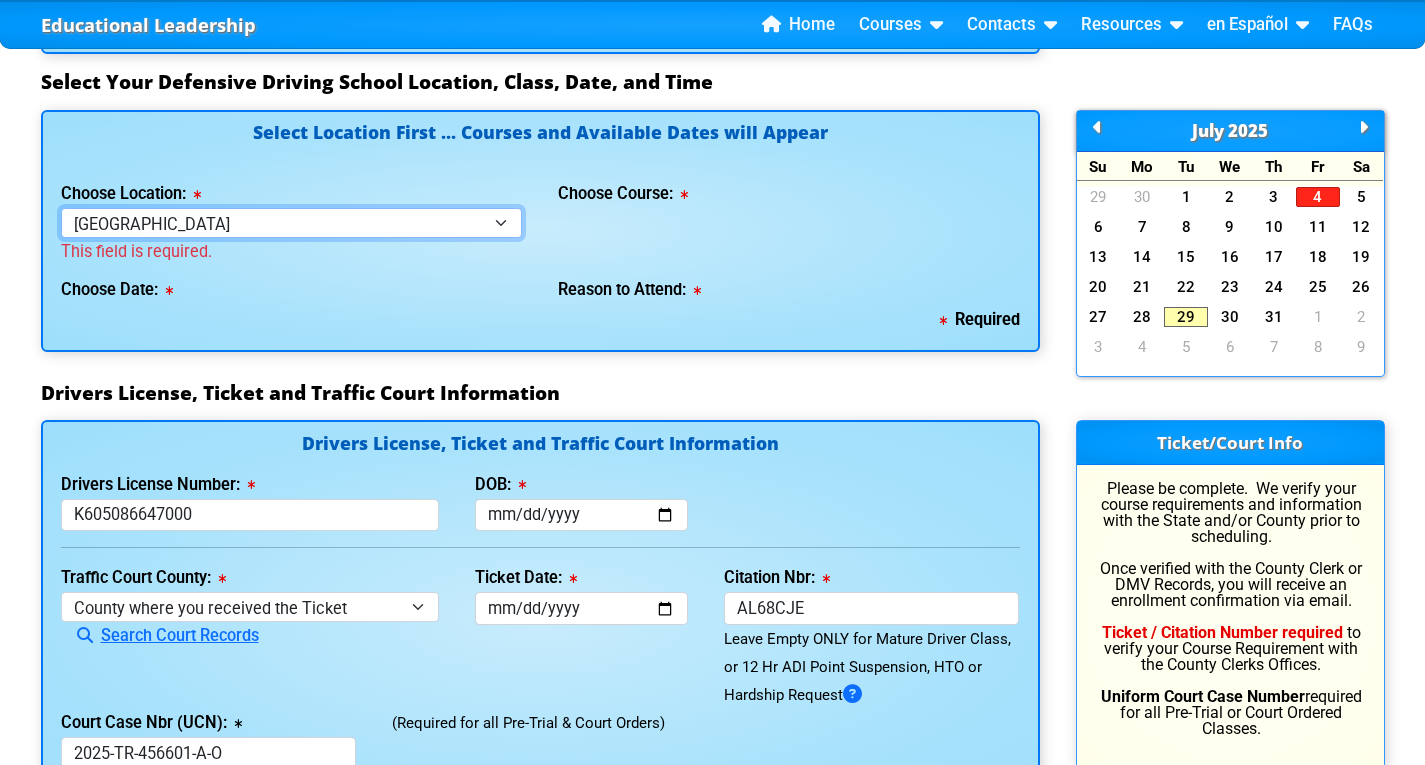 click on "Select Location ... Tampa Orlando Kissimmee Tampa - en español Kissimmee - en español Live Virtual Classroom via MS Teams" at bounding box center (292, 222) 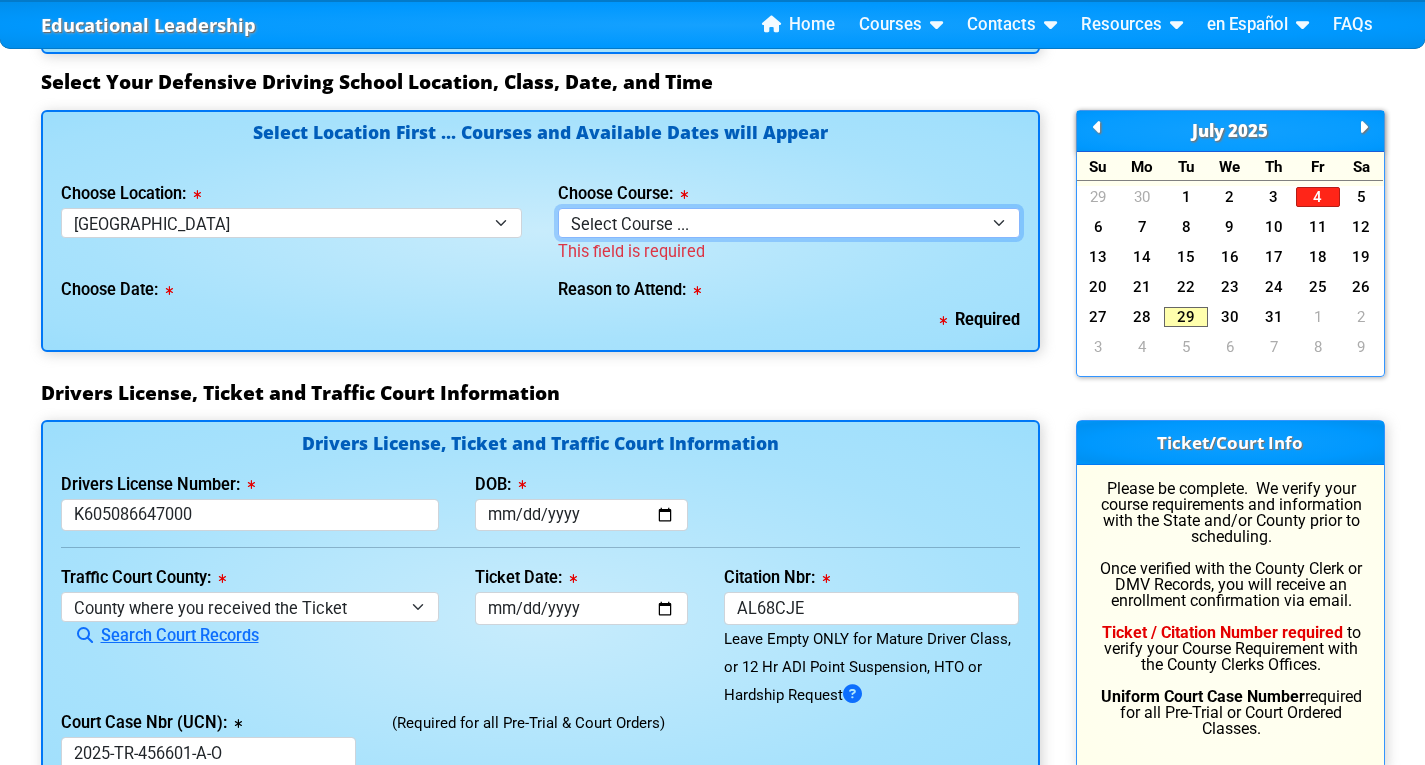 click on "Select Course ... 4 Hour BDI Class (Basic Course & TCAC) 4 Hour Under 25 Class (STOP or Youthful Offender) Mature Defensive Driver for Insurance Discount Course 8 Hour Aggressive Driver Course 8 Hour DDS / Intermediate Course 8 Hour DWLS/R / FACT Course 12 Hour ADI Class (Advanced Driver Course)" at bounding box center (789, 222) 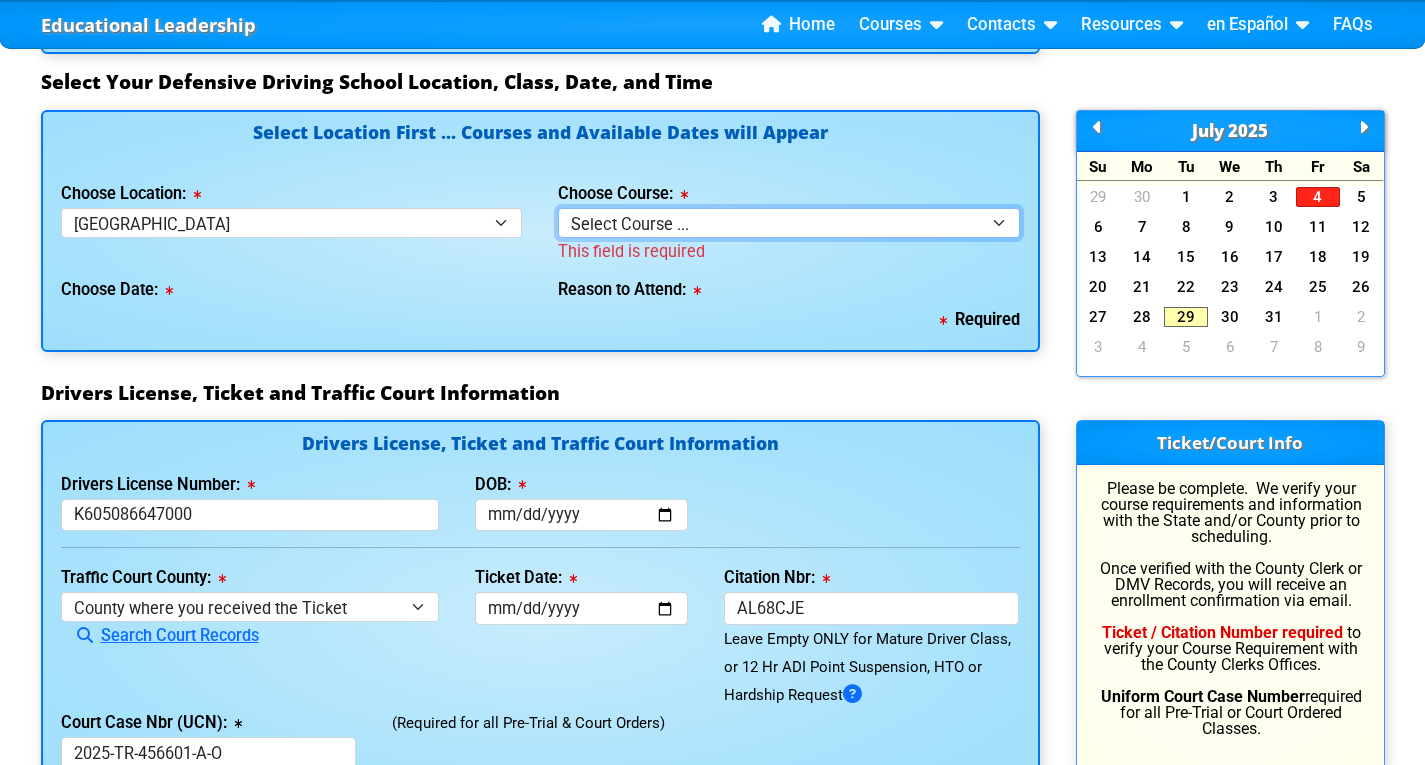 select on "6" 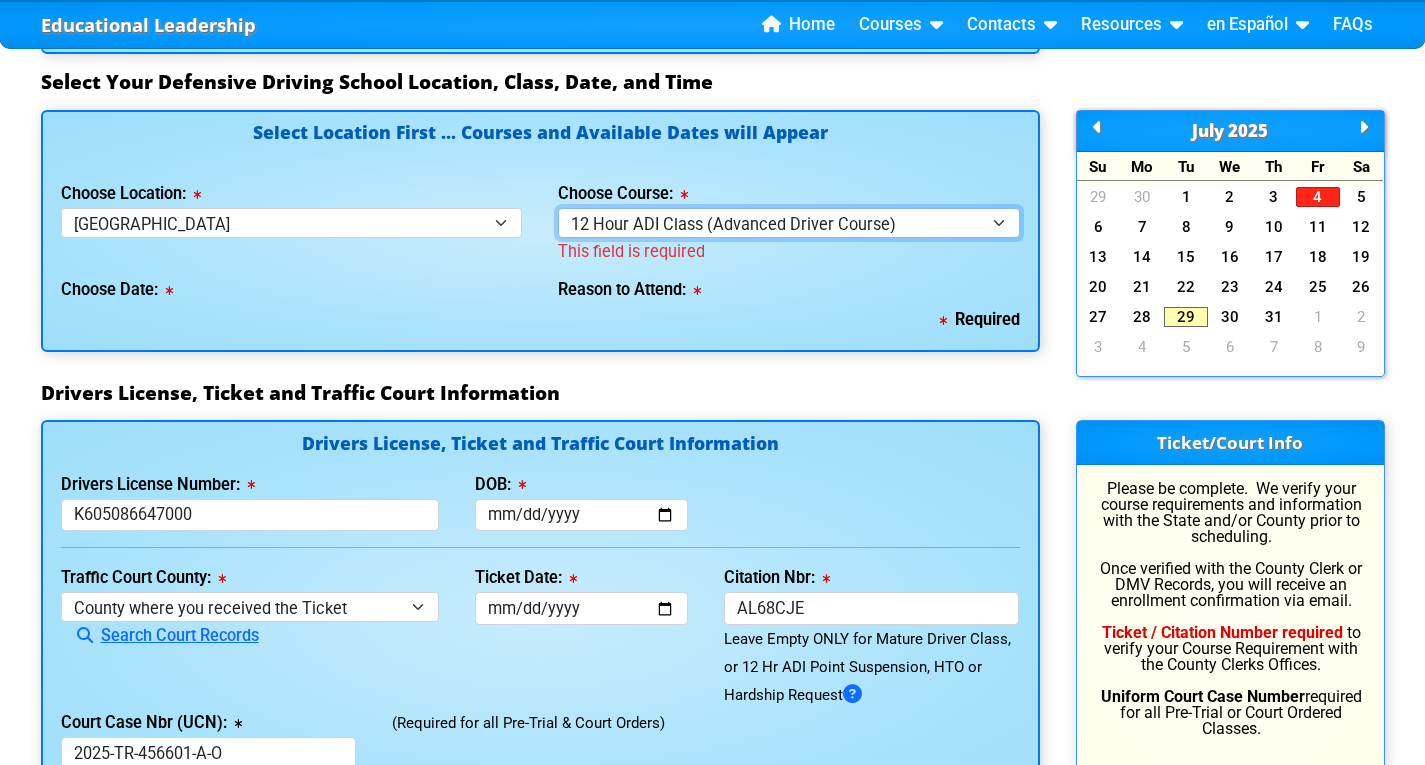 click on "Select Course ... 4 Hour BDI Class (Basic Course & TCAC) 4 Hour Under 25 Class (STOP or Youthful Offender) Mature Defensive Driver for Insurance Discount Course 8 Hour Aggressive Driver Course 8 Hour DDS / Intermediate Course 8 Hour DWLS/R / FACT Course 12 Hour ADI Class (Advanced Driver Course)" at bounding box center (789, 222) 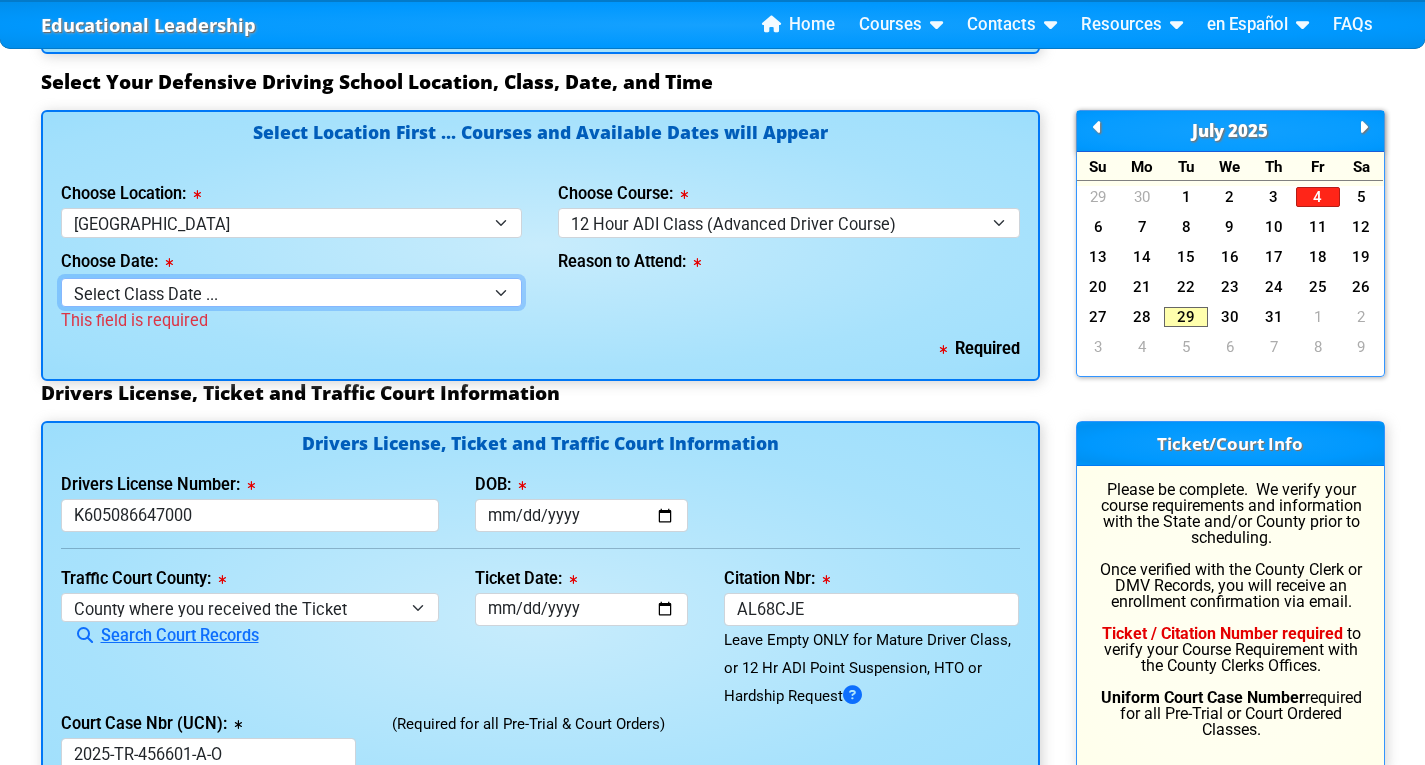 click on "Select Class Date ... Aug 9 -- (Saturday from 8:30am-8:30pm) Aug 23 -- (Saturday from 8:30am-8:30pm)" at bounding box center (292, 292) 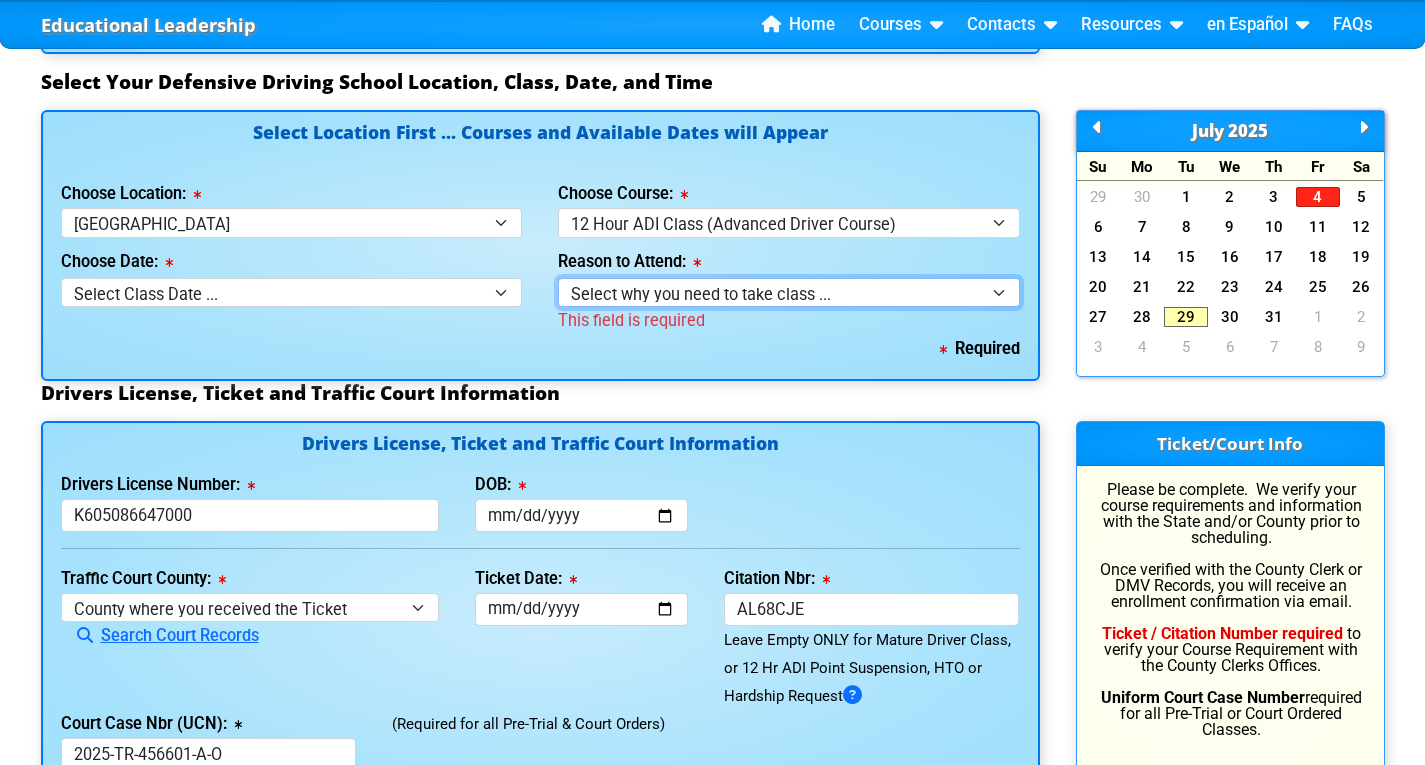 click on "Select why you need to take class ... Court Ordered by a Judge - 12 Hour Advanced Course   DMV Hardship License or HTO Hearing - 12 Hour ADI Class DMV Points Suspension - 12 Hour ADI Class   Florida DMV Requirement for 3 Collisions in 3 Years   Employer Required" at bounding box center [789, 292] 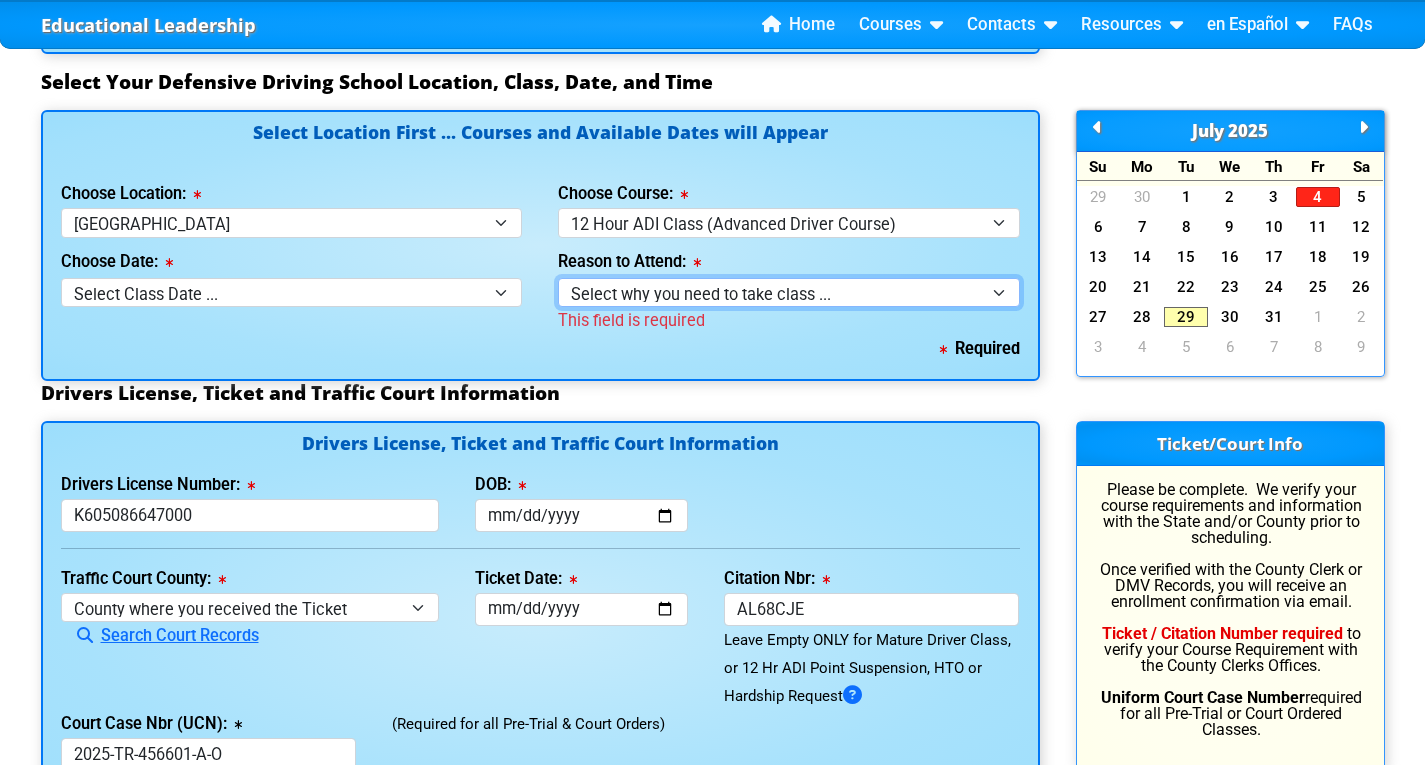 select on "12 Hour ADI - Court Ordered" 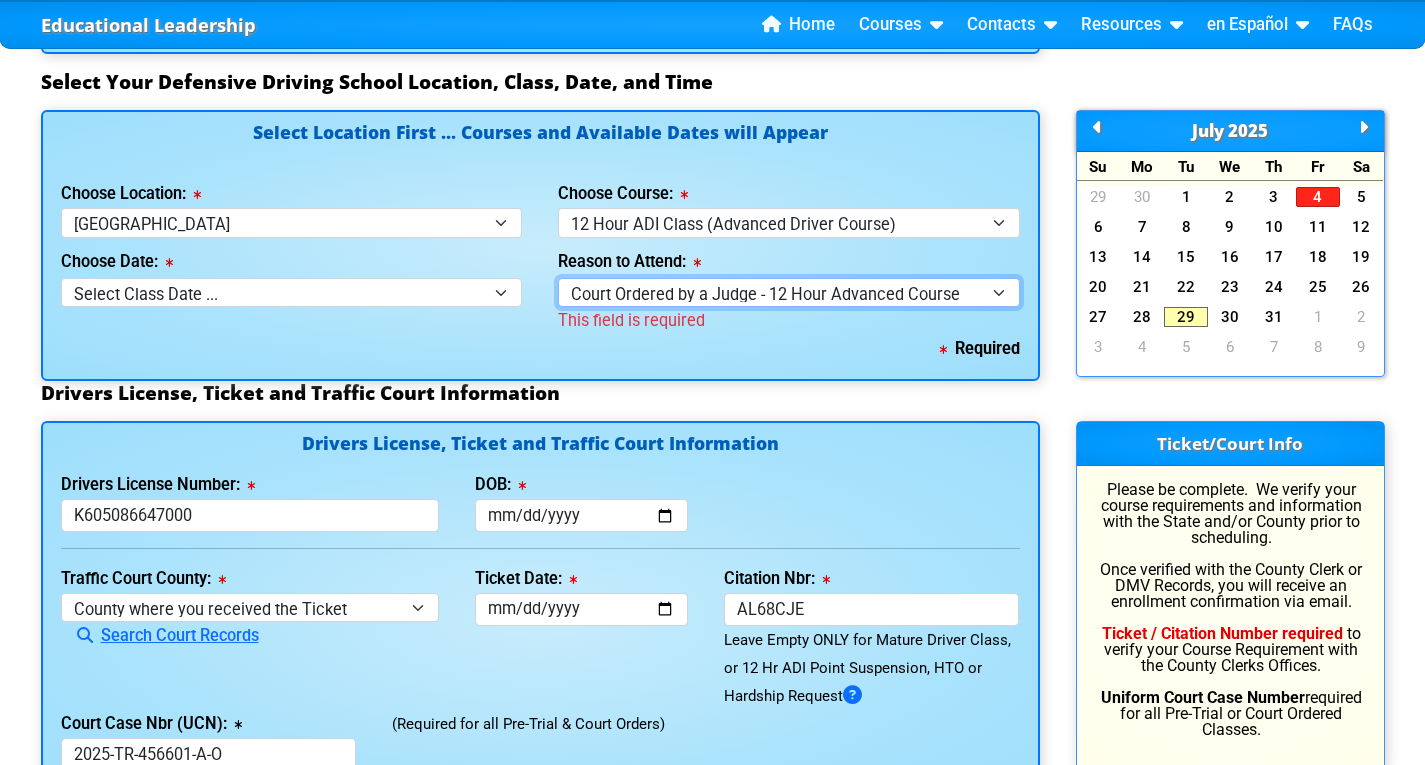click on "Select why you need to take class ... Court Ordered by a Judge - 12 Hour Advanced Course   DMV Hardship License or HTO Hearing - 12 Hour ADI Class DMV Points Suspension - 12 Hour ADI Class   Florida DMV Requirement for 3 Collisions in 3 Years   Employer Required" at bounding box center [789, 292] 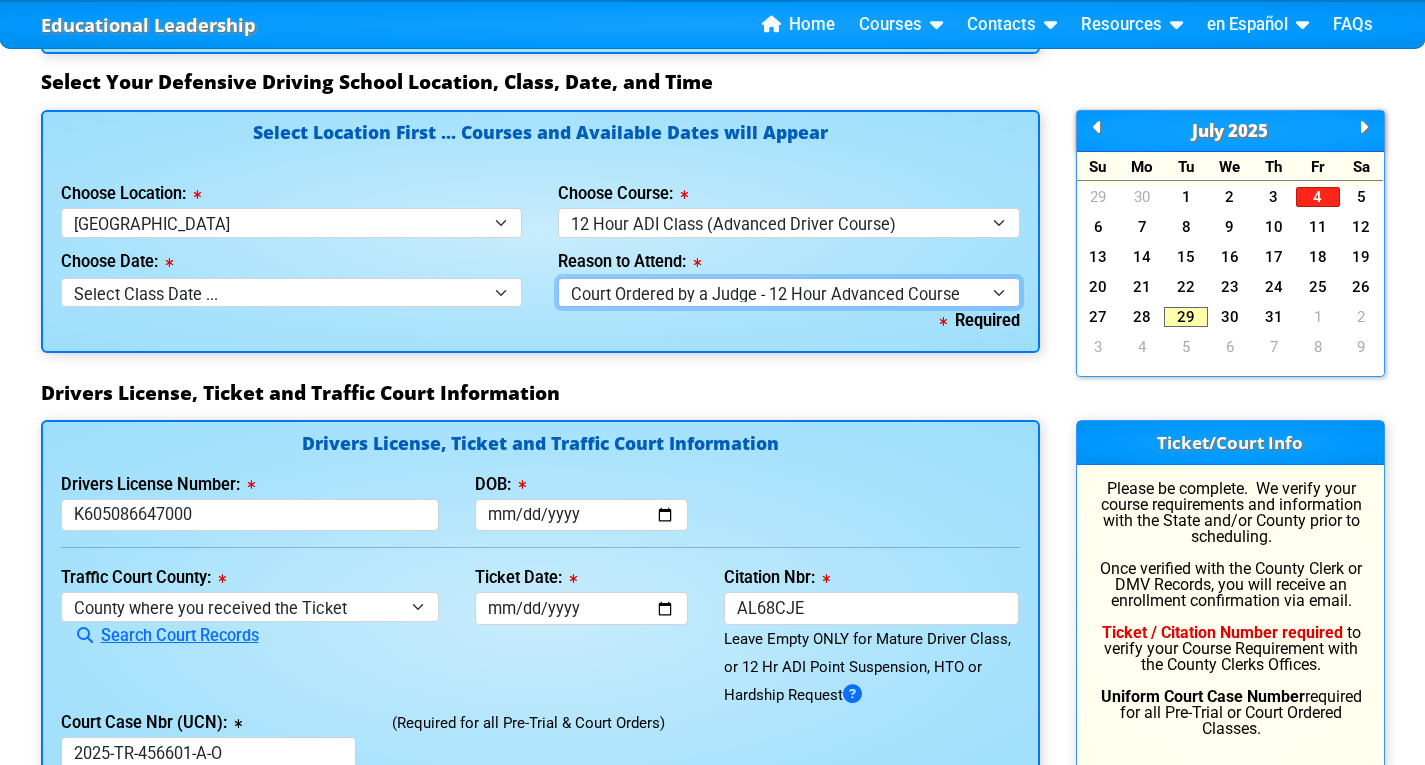 scroll, scrollTop: 2933, scrollLeft: 0, axis: vertical 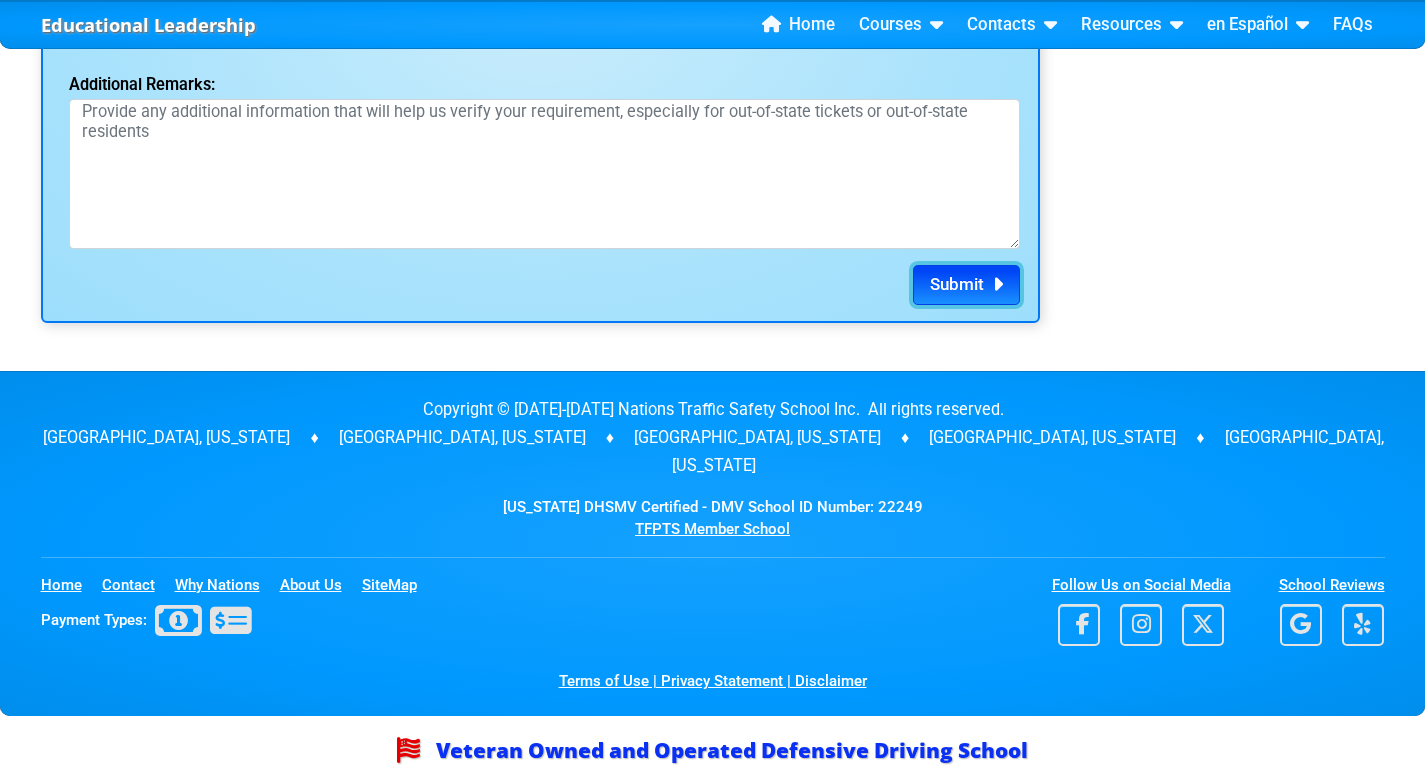 click at bounding box center [993, 284] 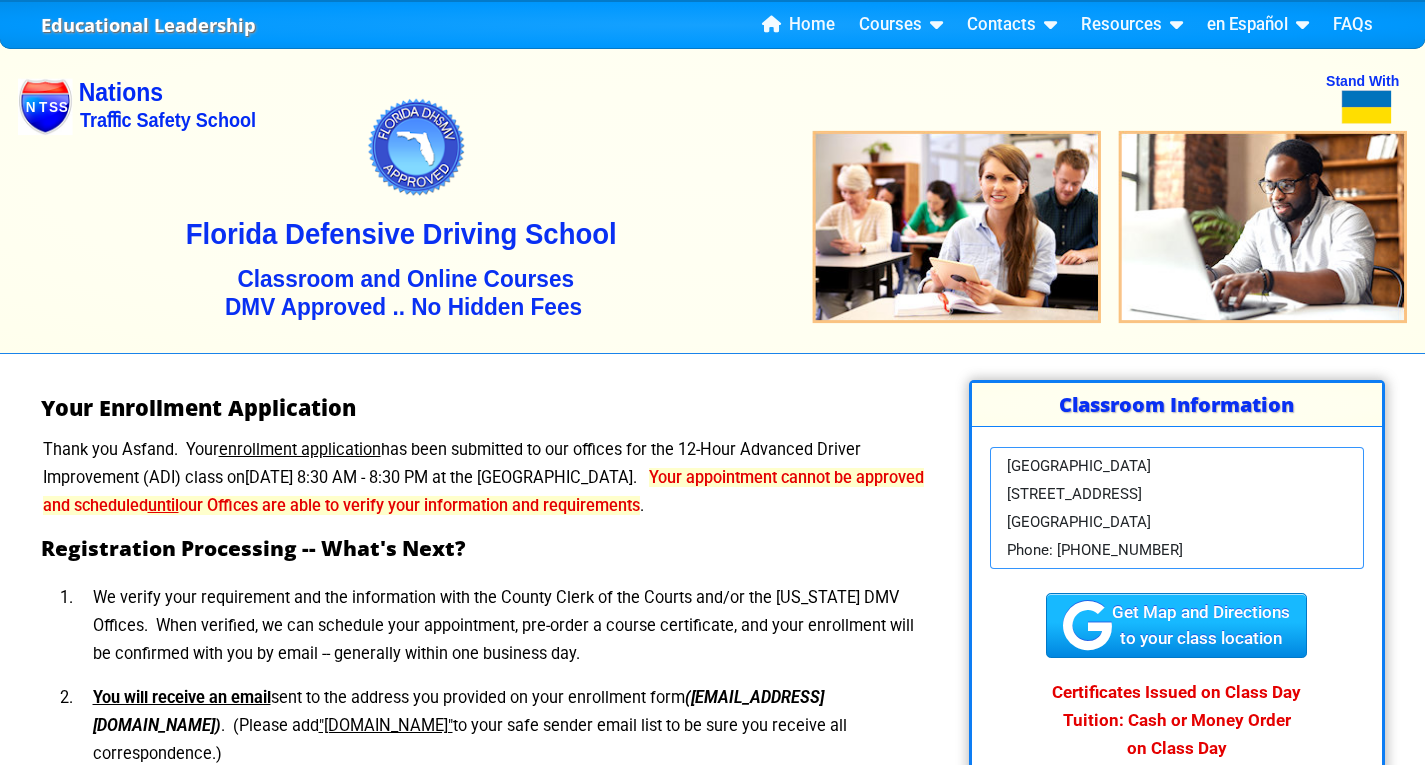 scroll, scrollTop: 0, scrollLeft: 0, axis: both 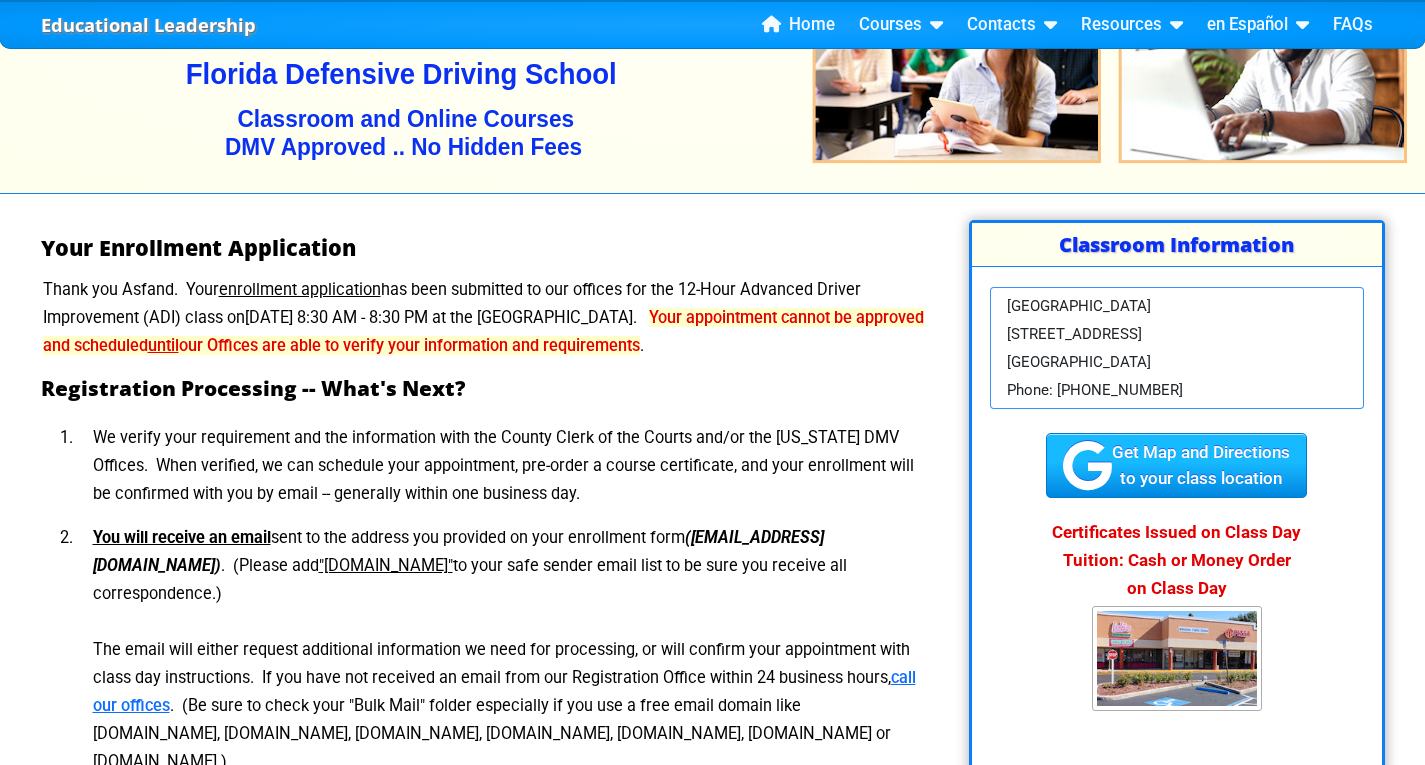 click on "Thank you Asfand.  Your  enrollment application  has been submitted to our offices for the 12-Hour Advanced Driver Improvement (ADI) class [DATE][DATE] 8:30 AM - 8:30 PM at the [GEOGRAPHIC_DATA].
Your appointment cannot be approved and scheduled  until  our Offices are able to verify your information and requirements ." at bounding box center (483, 318) 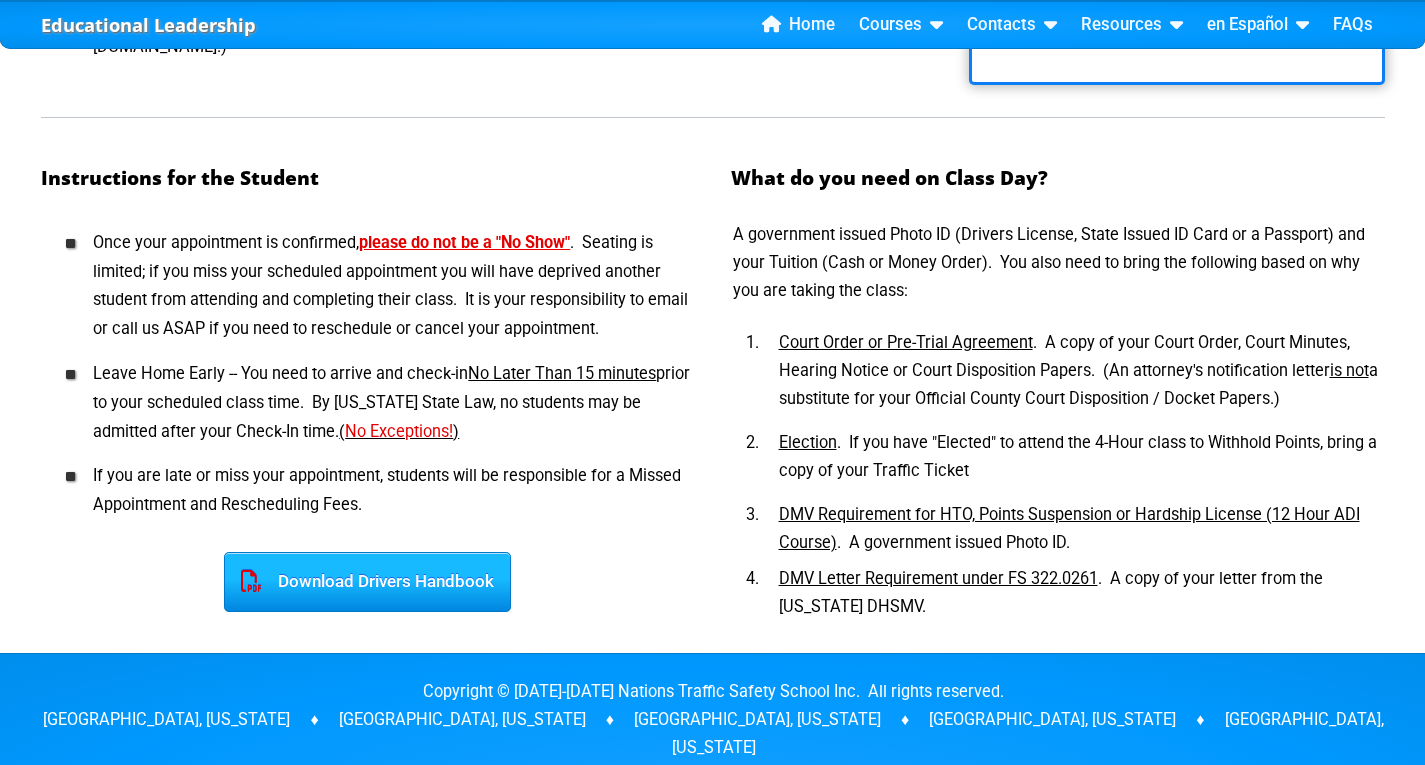 scroll, scrollTop: 880, scrollLeft: 0, axis: vertical 